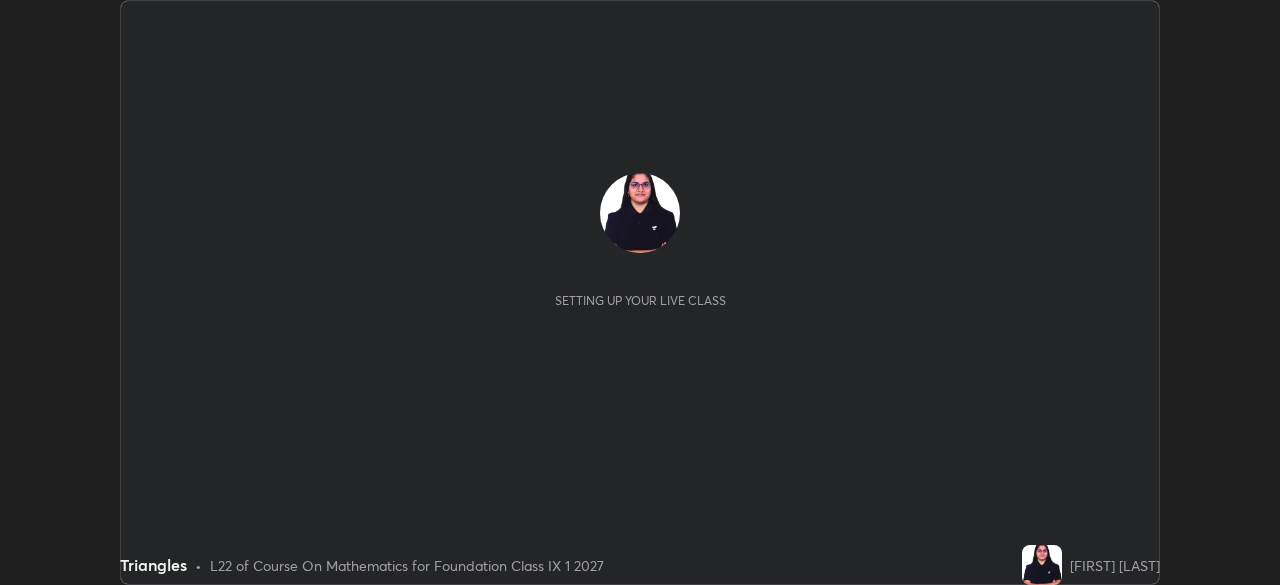 scroll, scrollTop: 0, scrollLeft: 0, axis: both 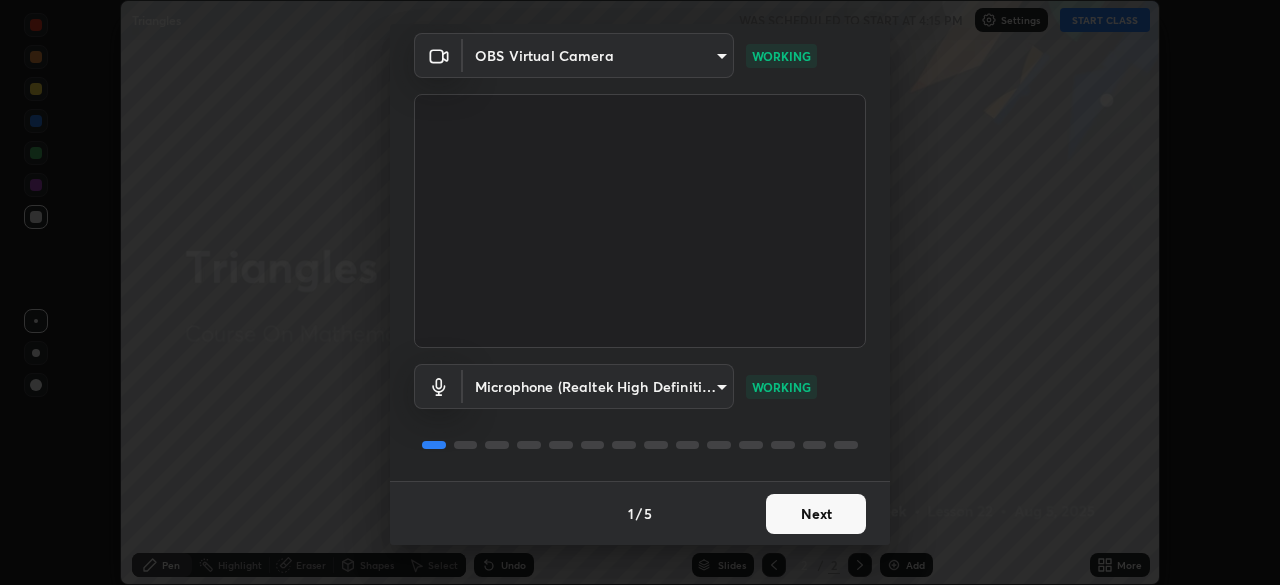 click on "Next" at bounding box center [816, 514] 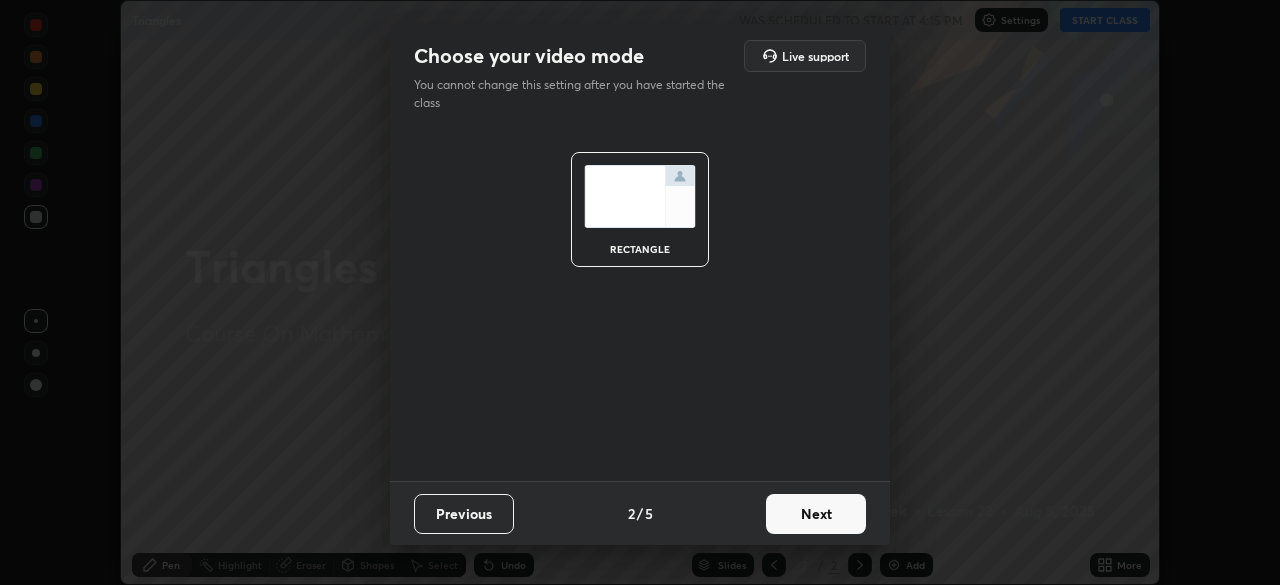 click on "Next" at bounding box center (816, 514) 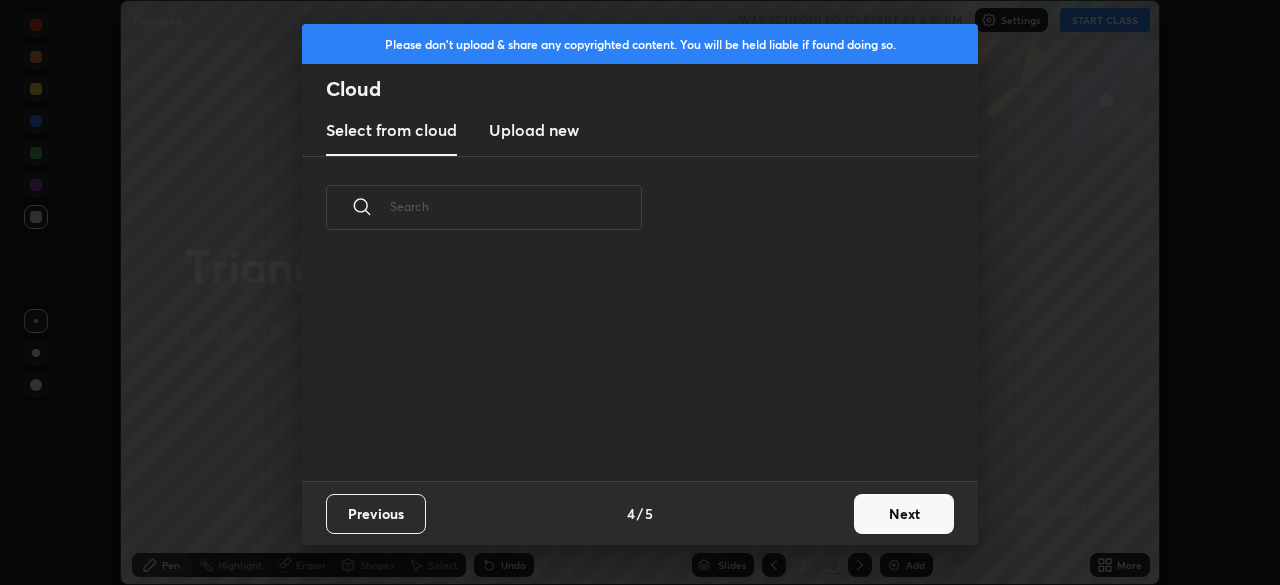 click on "Next" at bounding box center [904, 514] 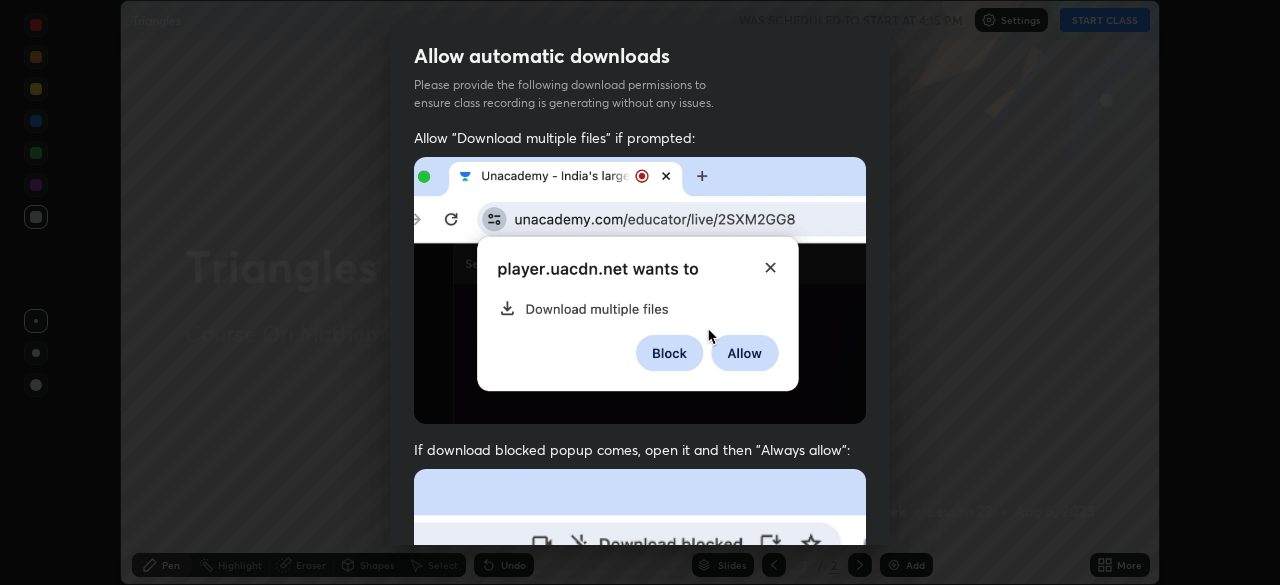click on "Allow "Download multiple files" if prompted: If download blocked popup comes, open it and then "Always allow": I agree that if I don't provide required permissions, class recording will not be generated" at bounding box center (640, 549) 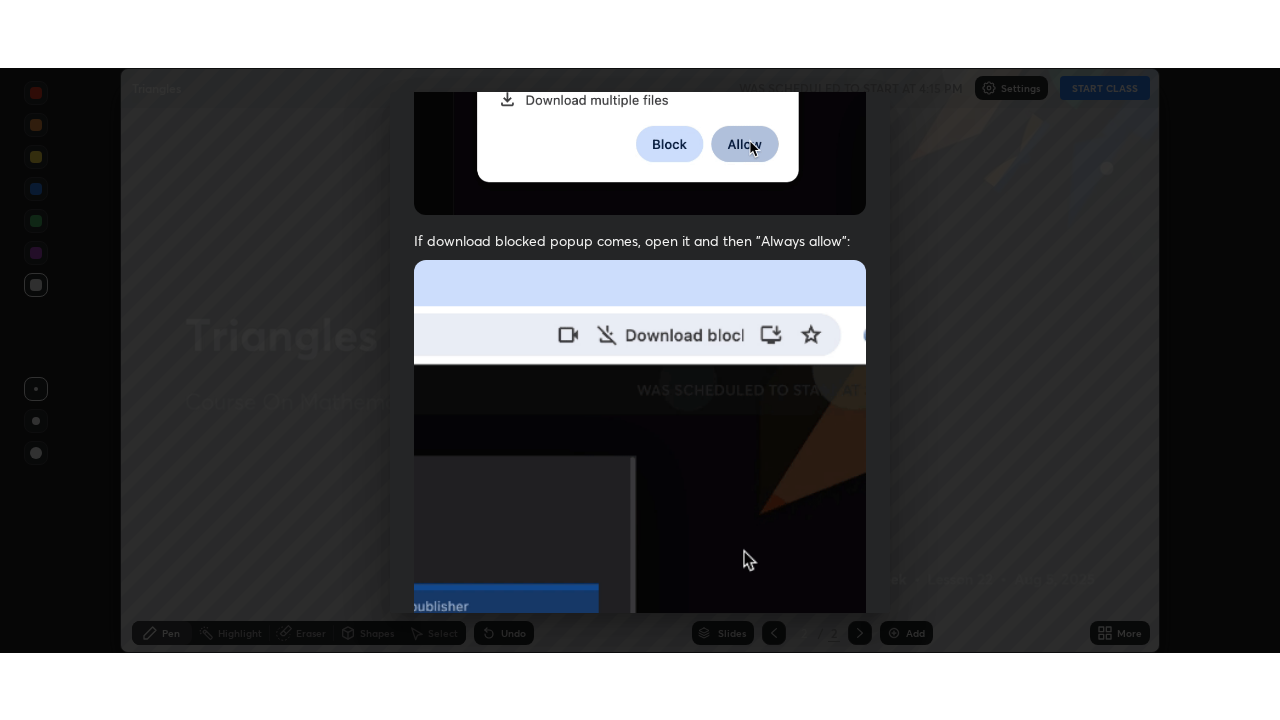 scroll, scrollTop: 479, scrollLeft: 0, axis: vertical 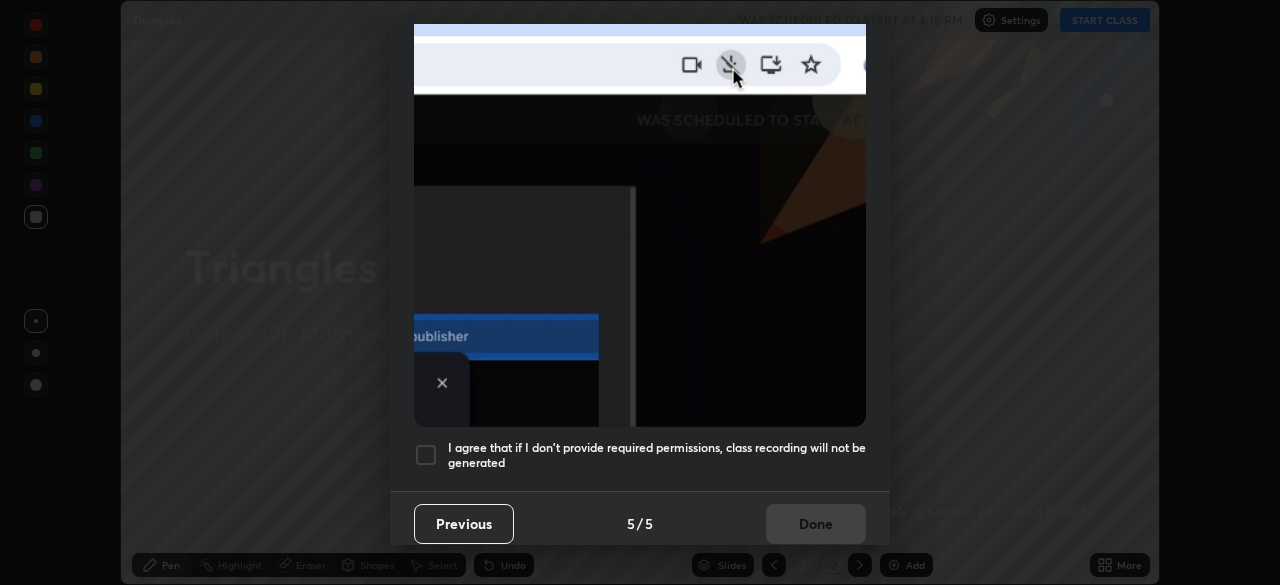 click on "I agree that if I don't provide required permissions, class recording will not be generated" at bounding box center [657, 455] 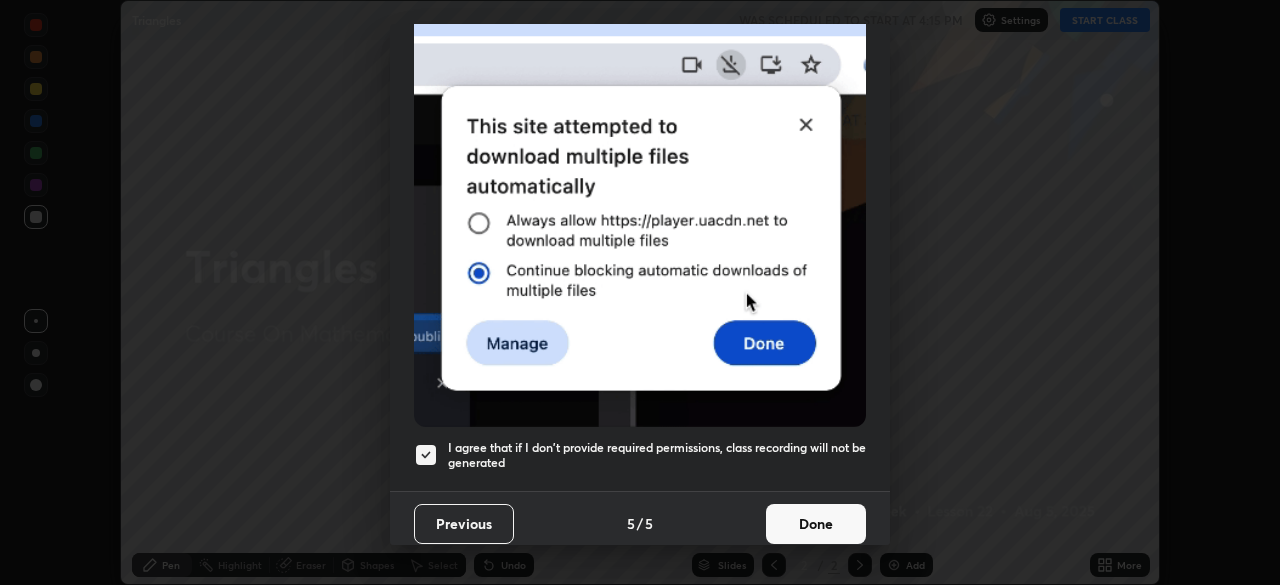 click on "Done" at bounding box center [816, 524] 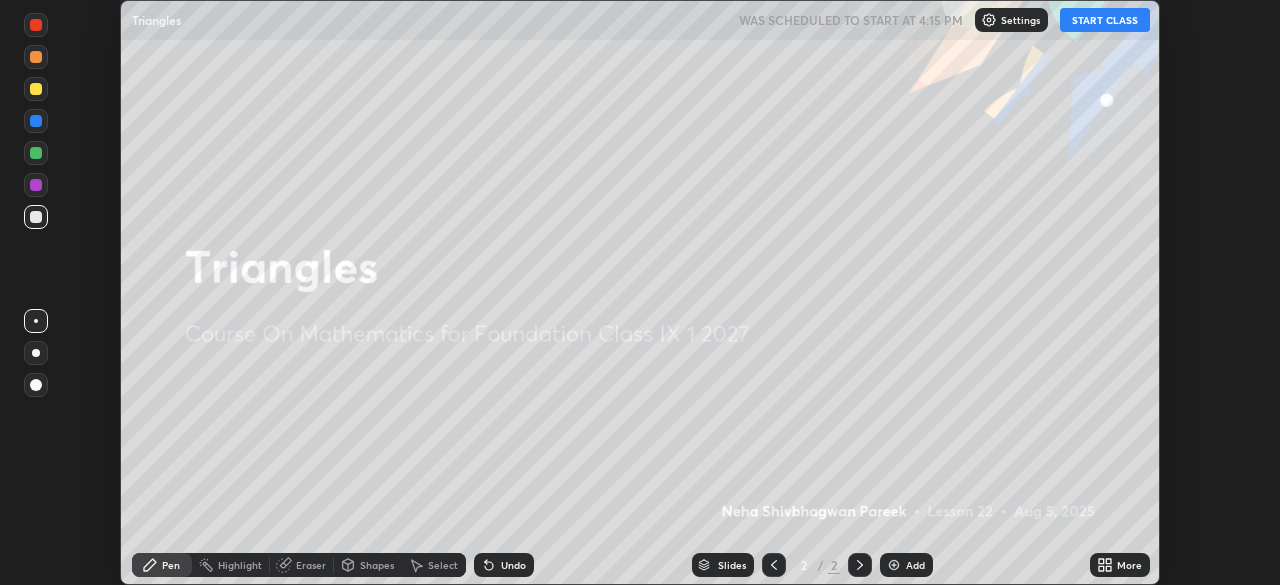 click 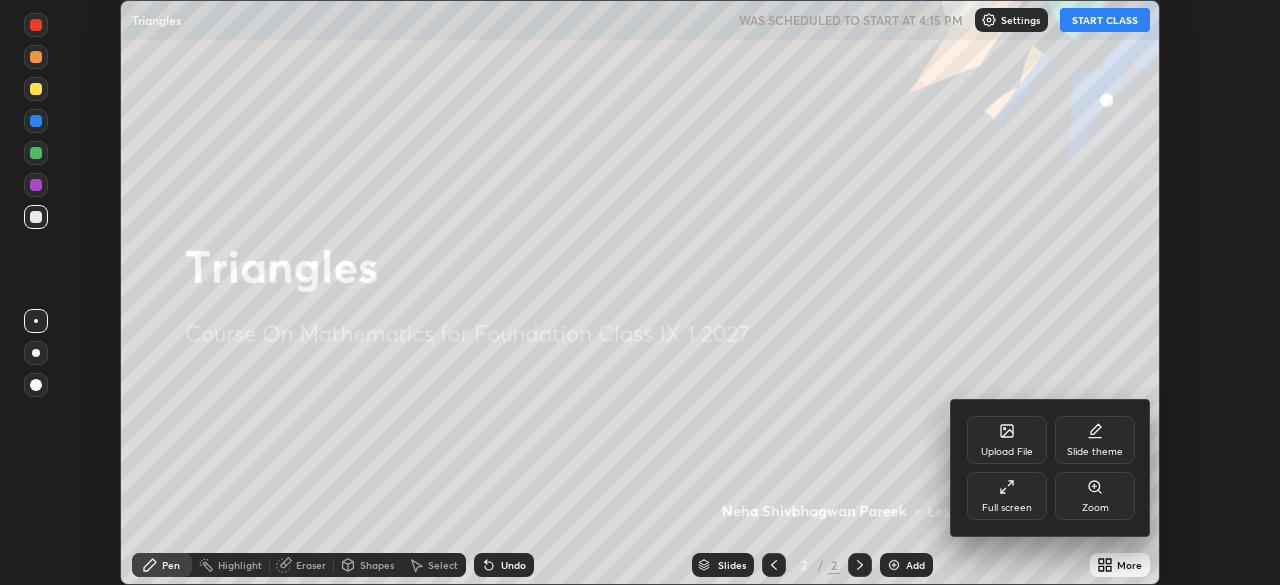 click on "Full screen" at bounding box center [1007, 496] 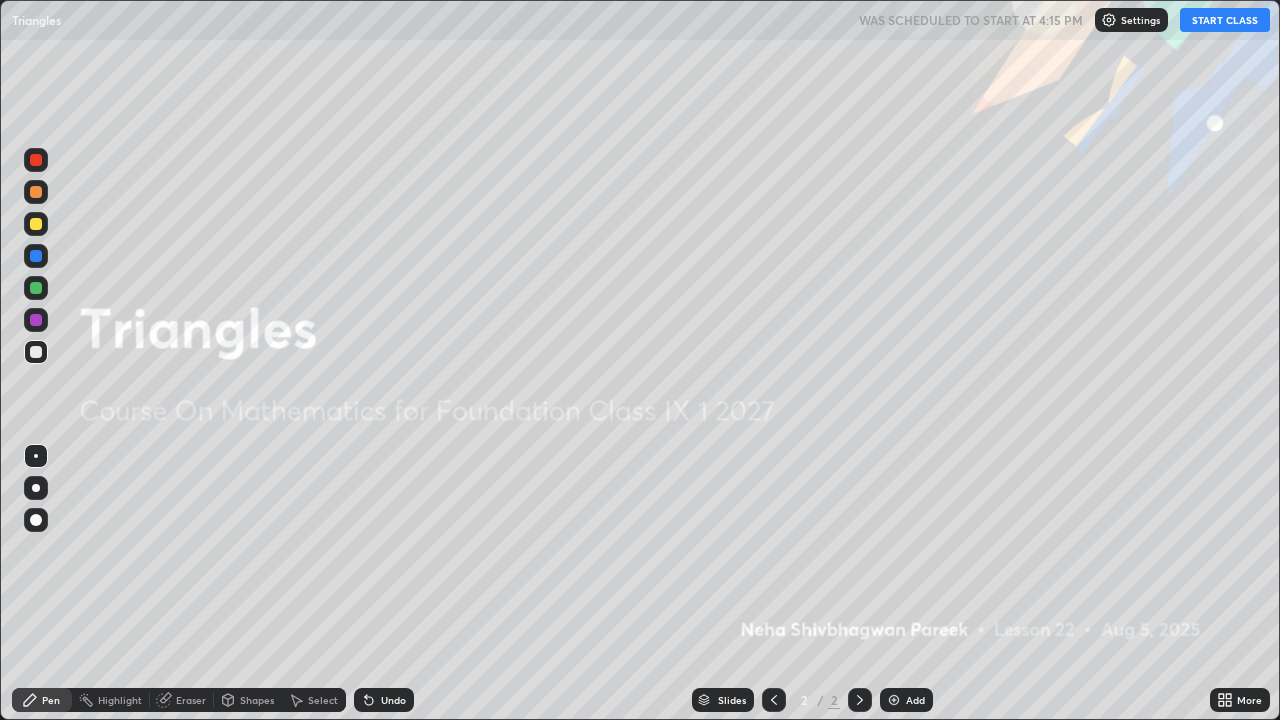 scroll, scrollTop: 99280, scrollLeft: 98720, axis: both 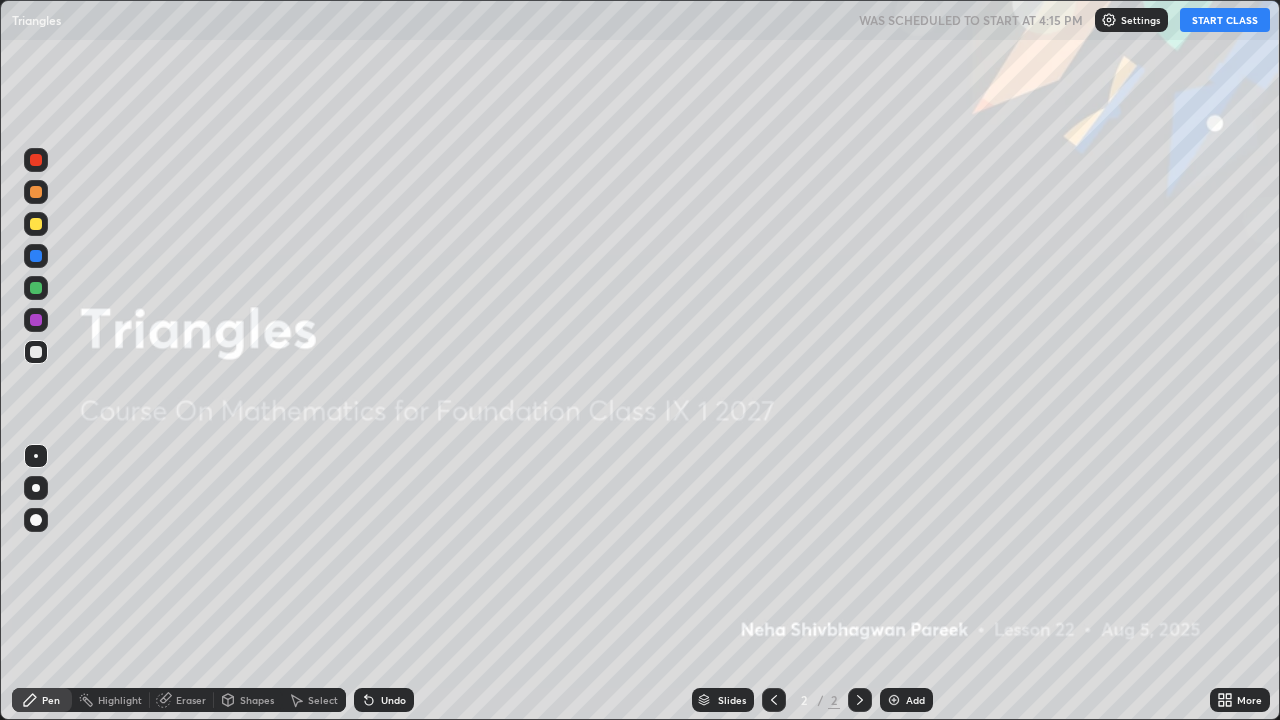 click on "START CLASS" at bounding box center (1225, 20) 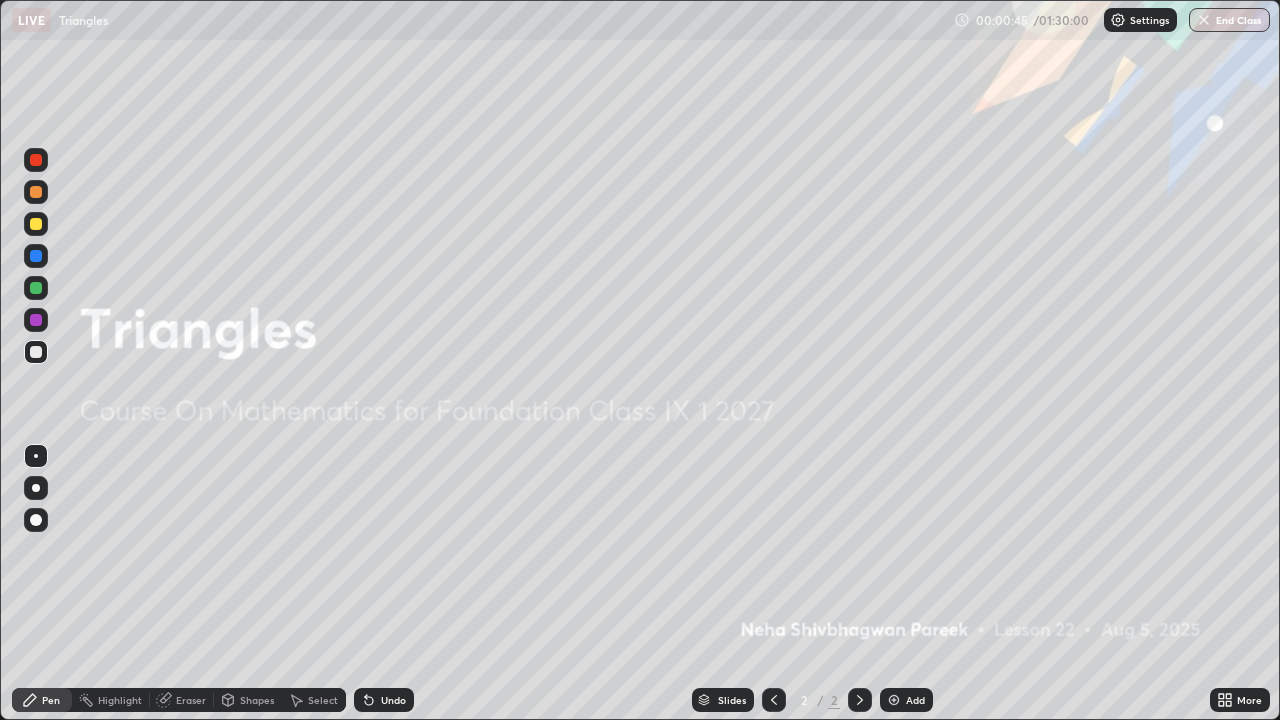 click at bounding box center [894, 700] 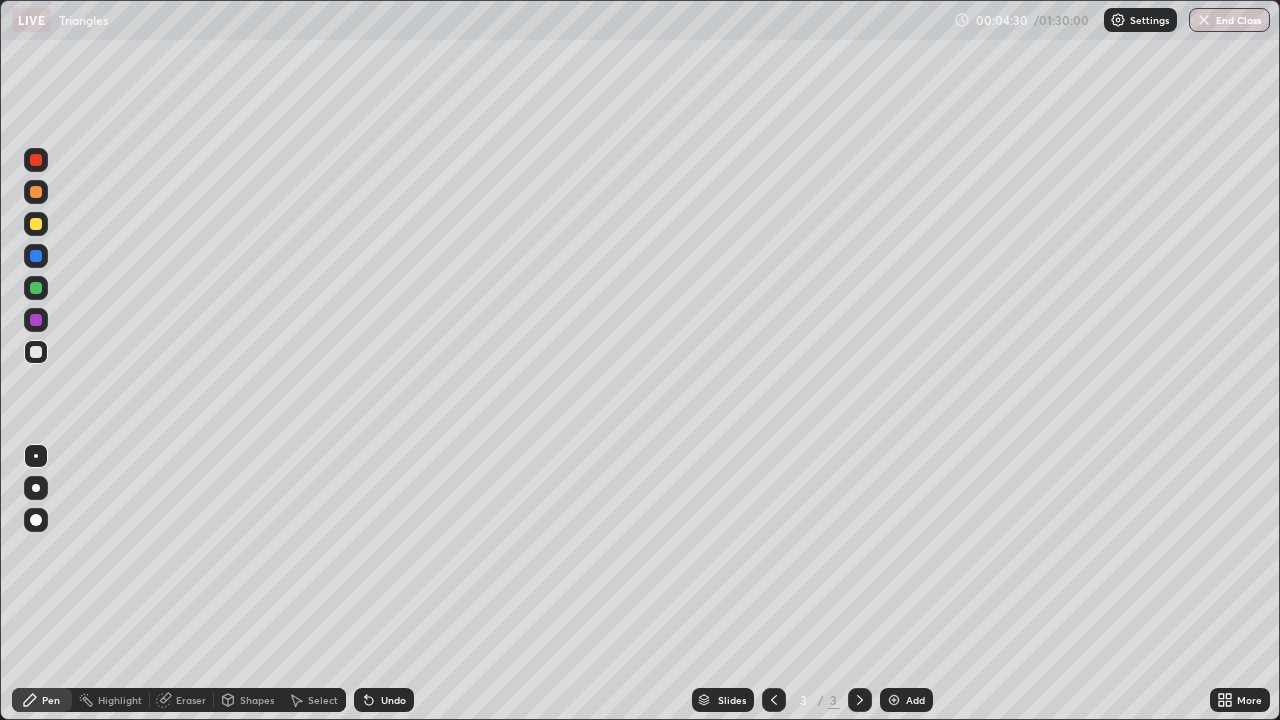 click on "Shapes" at bounding box center [257, 700] 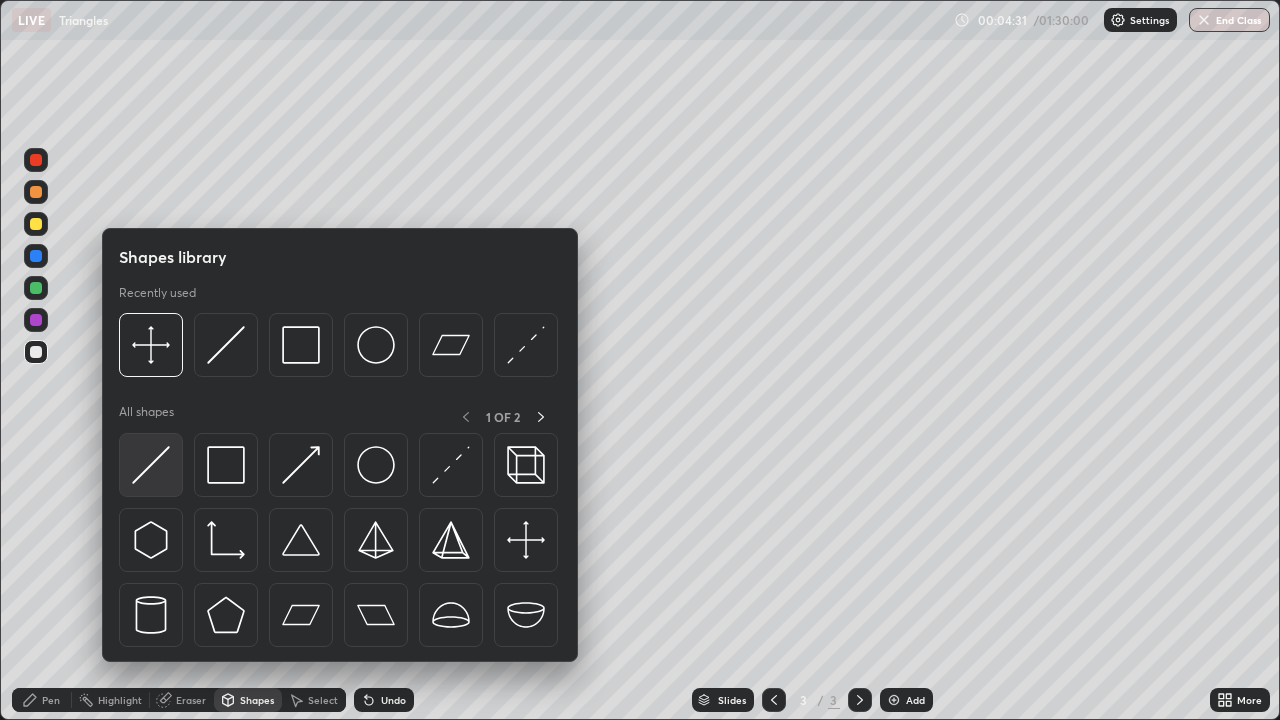 click at bounding box center [151, 465] 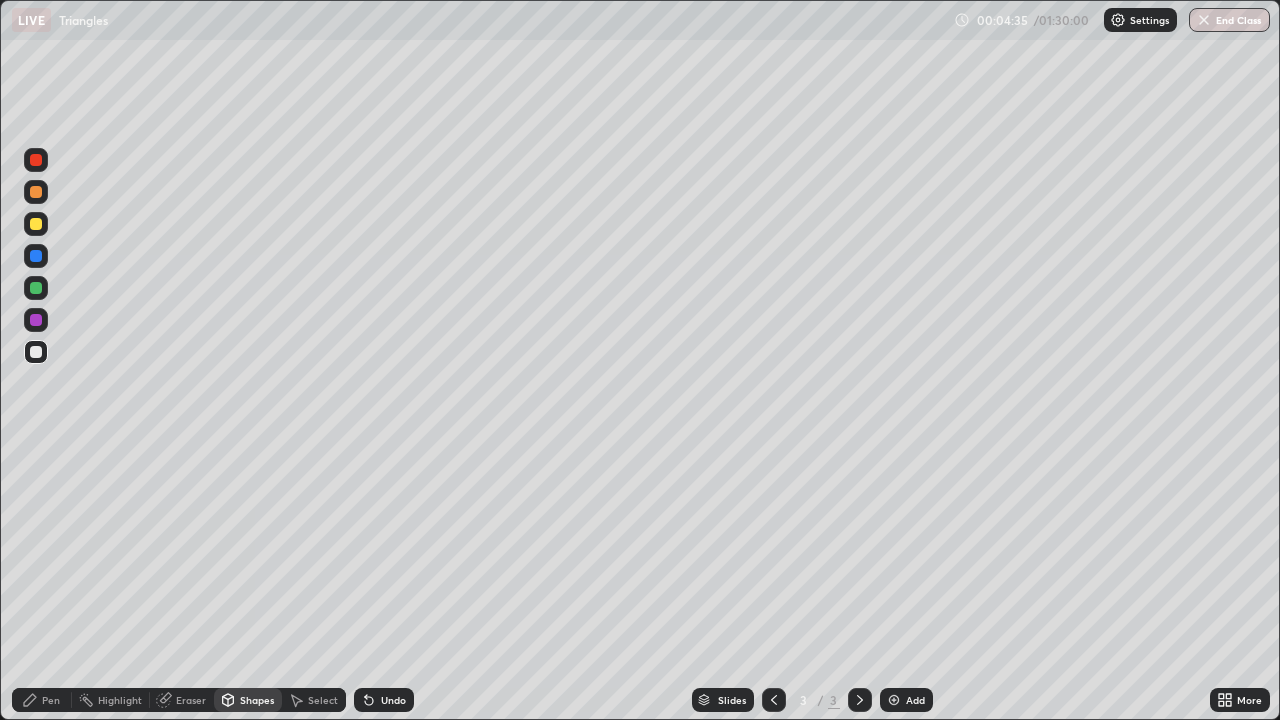 click on "Pen" at bounding box center (51, 700) 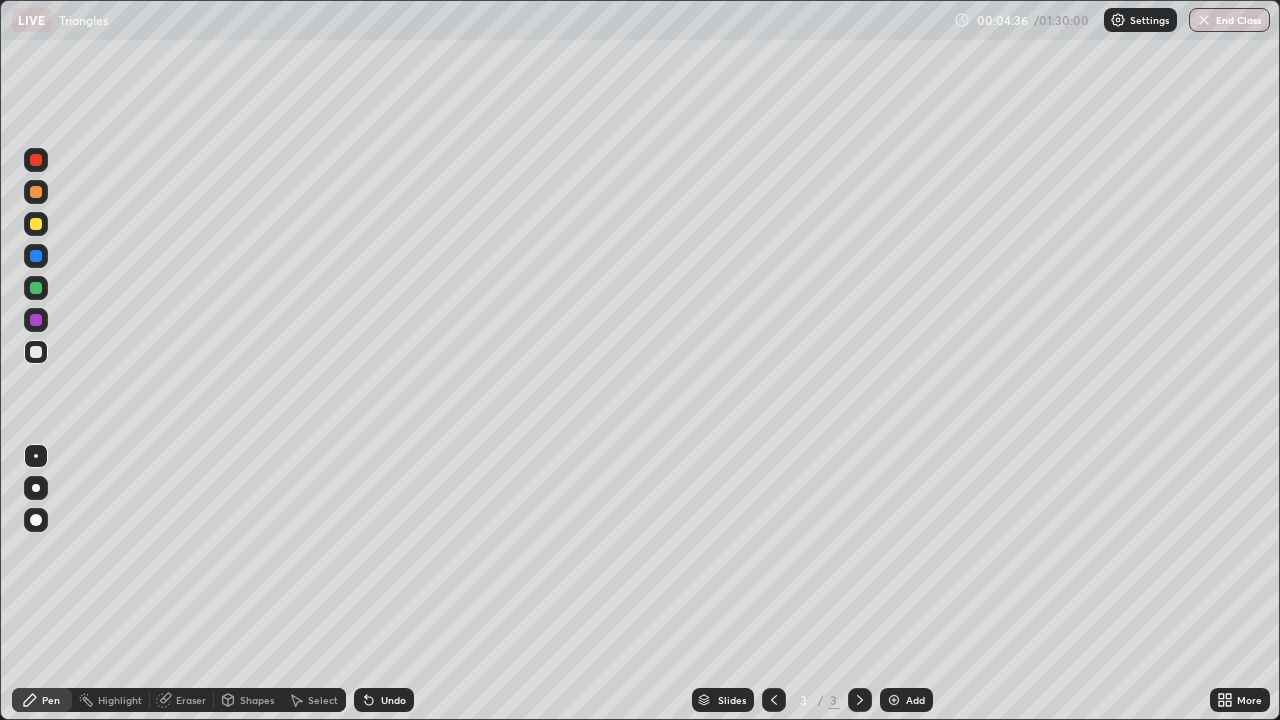 click on "Shapes" at bounding box center (257, 700) 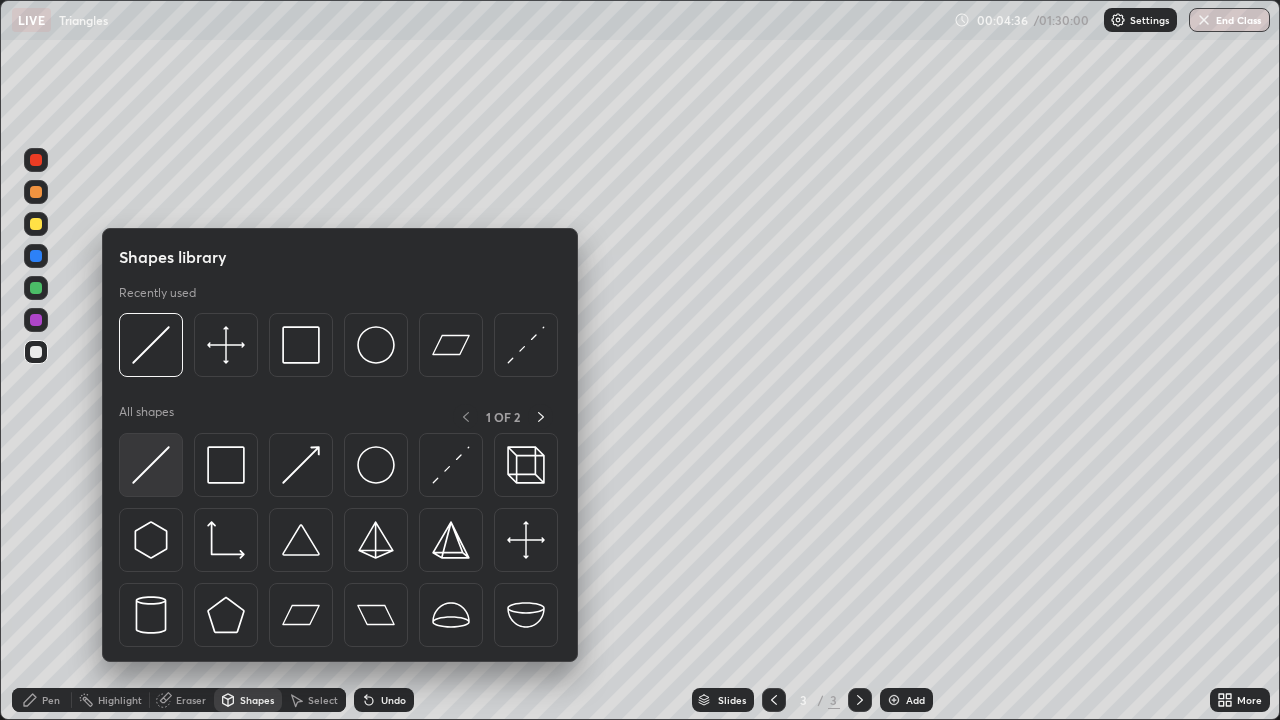 click at bounding box center [151, 465] 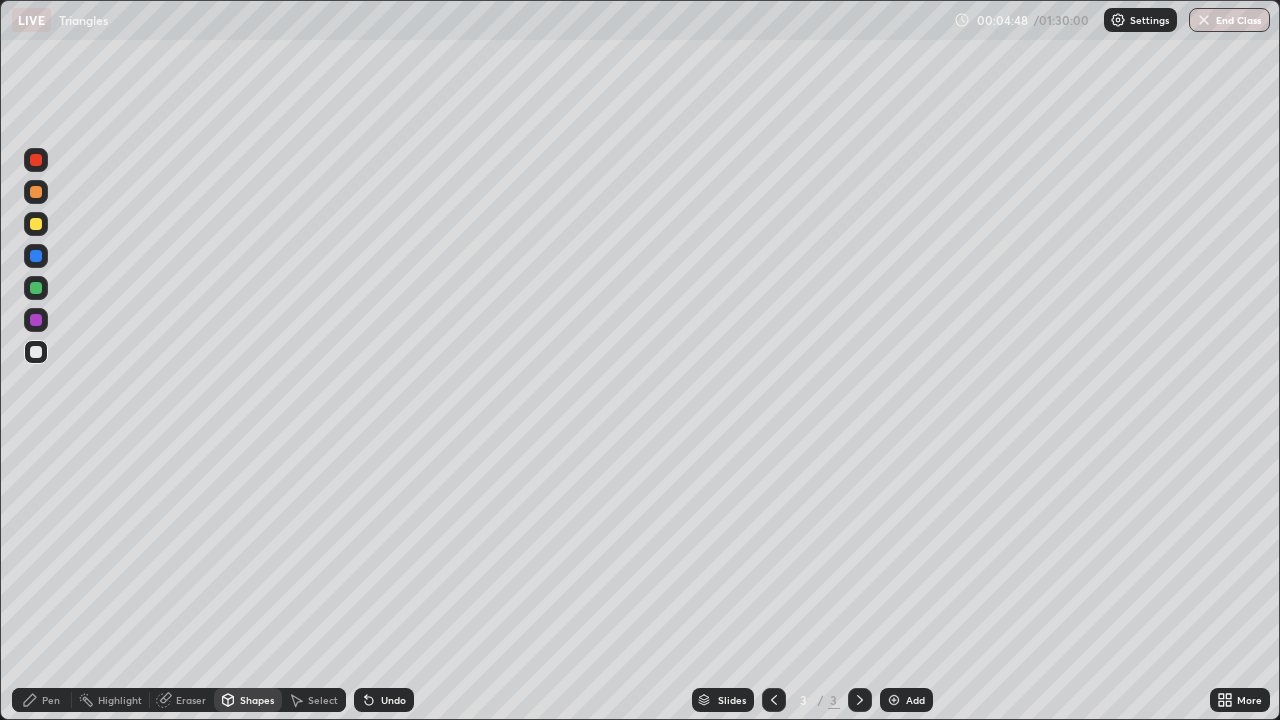 click at bounding box center (36, 224) 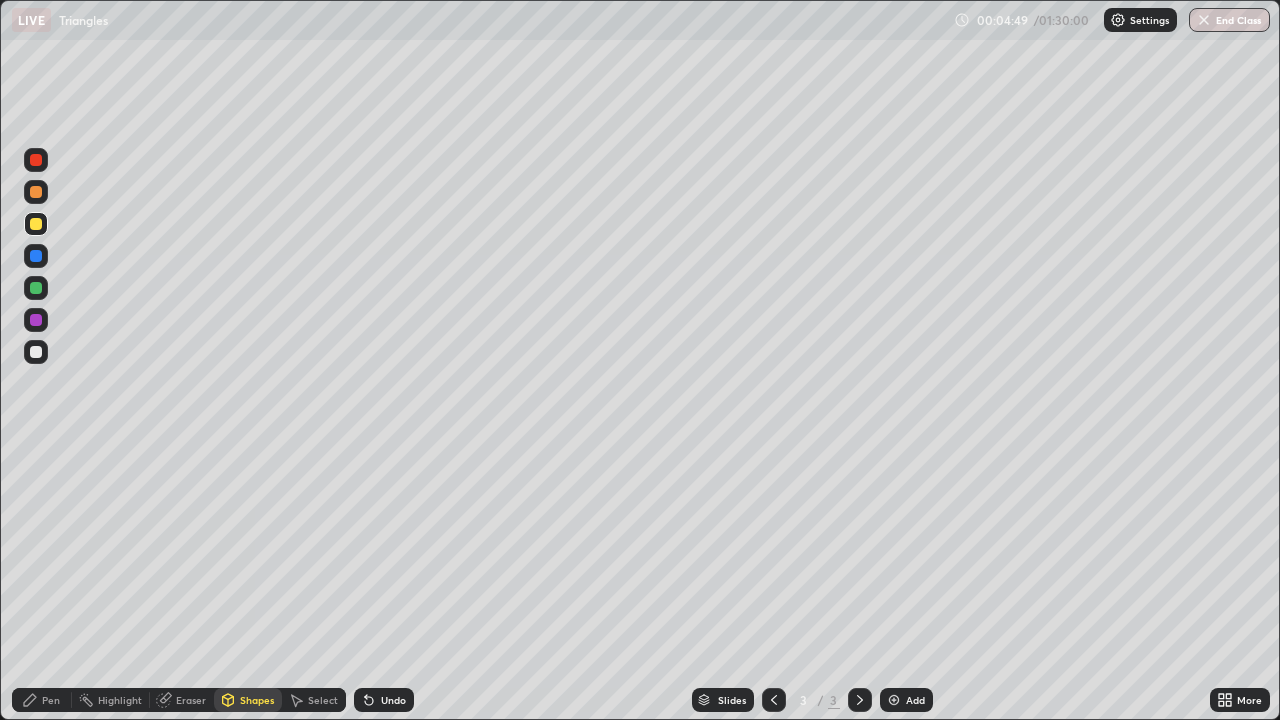 click on "Pen" at bounding box center (51, 700) 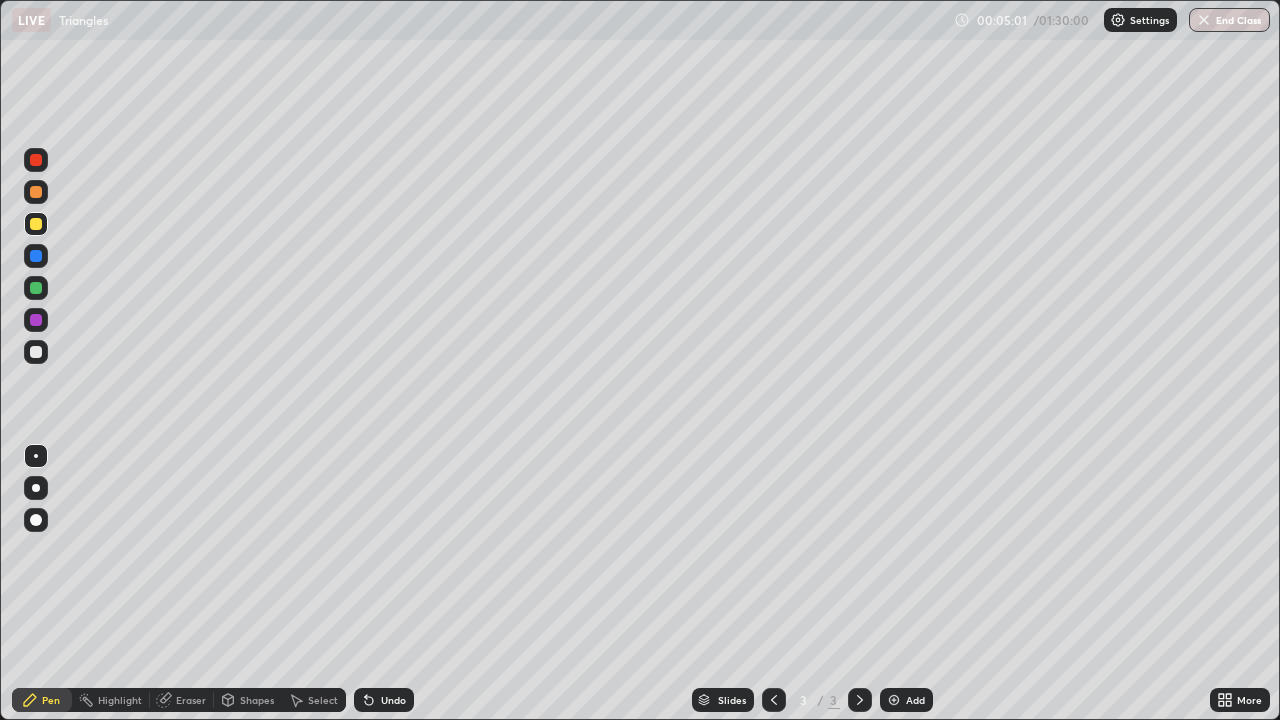 click on "Shapes" at bounding box center (257, 700) 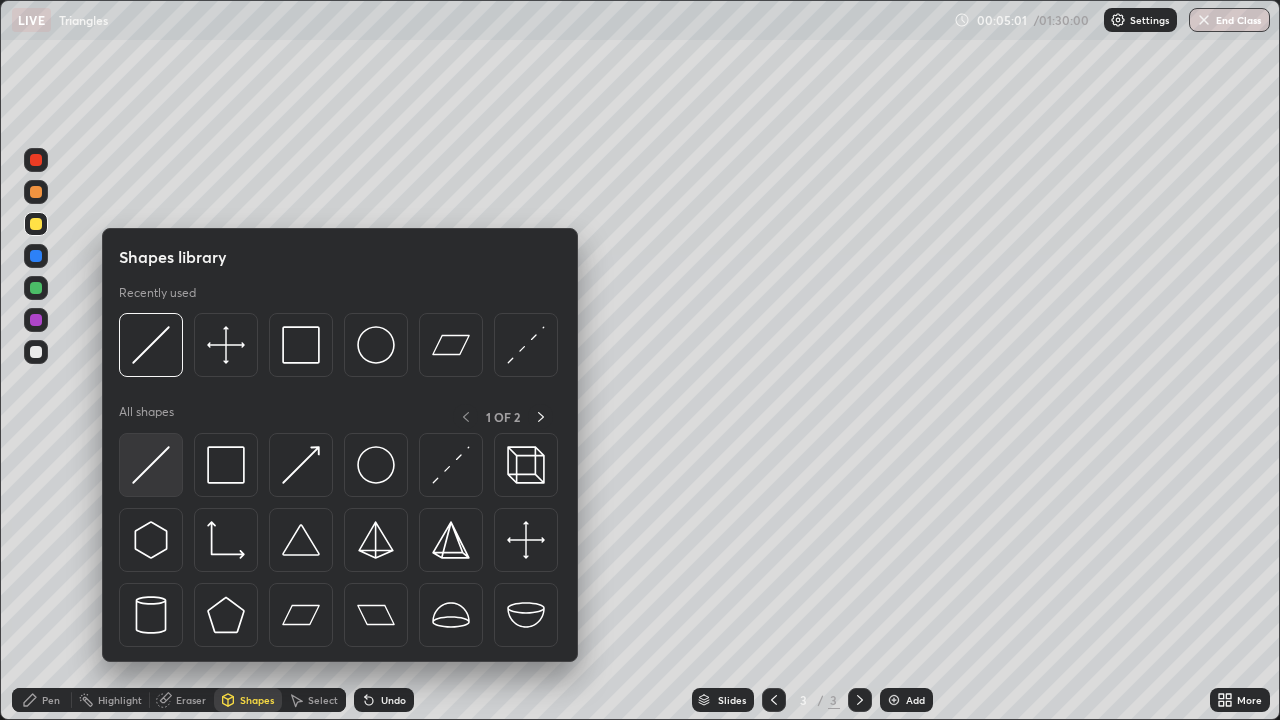 click at bounding box center (151, 465) 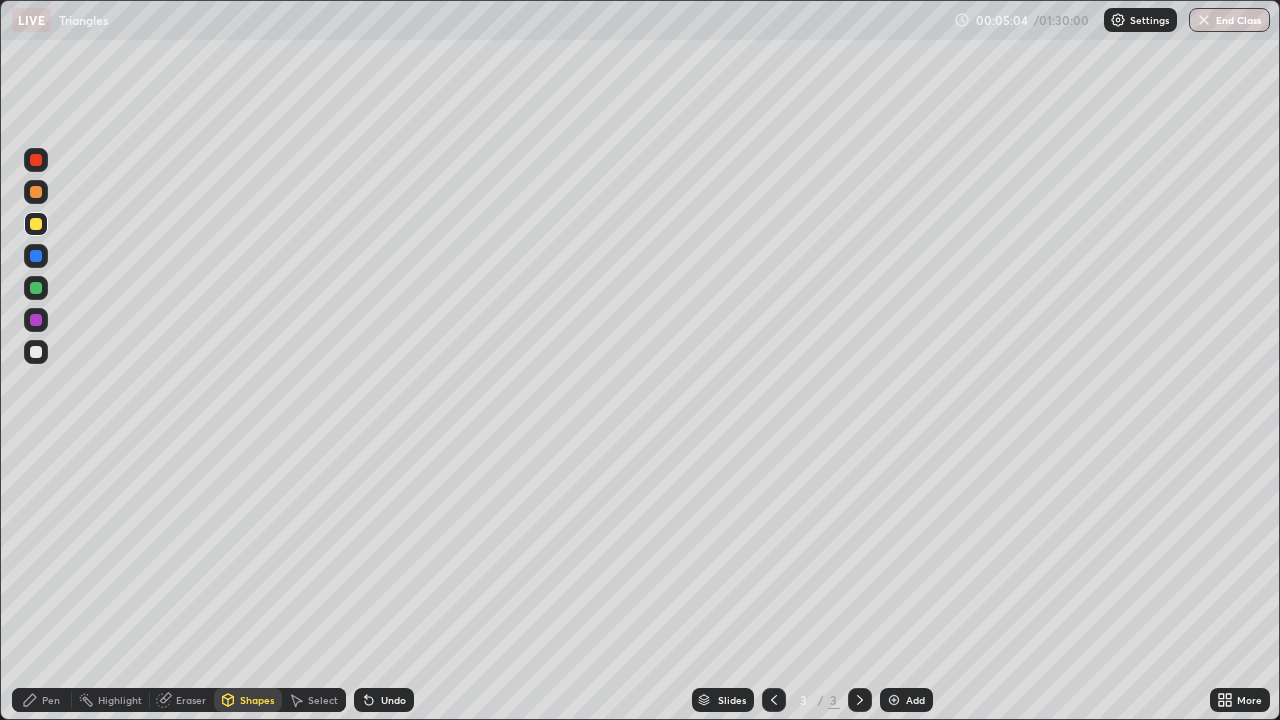 click on "Pen" at bounding box center (42, 700) 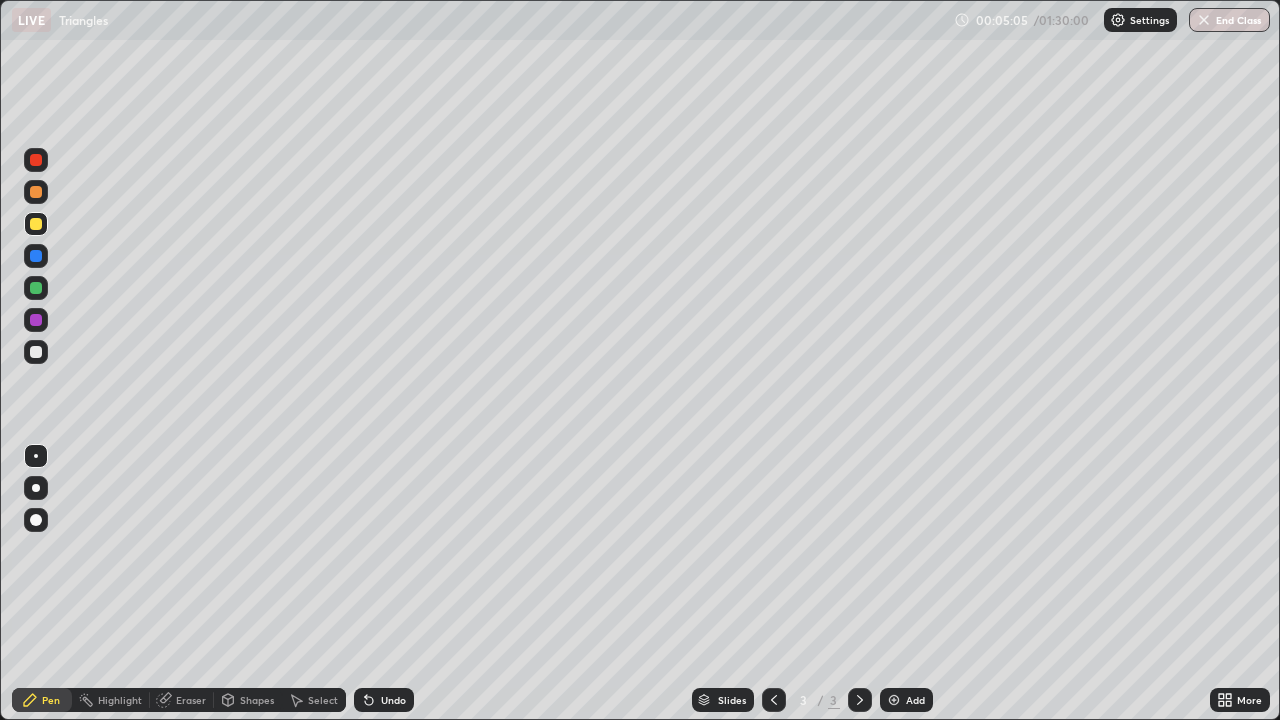 click at bounding box center (36, 352) 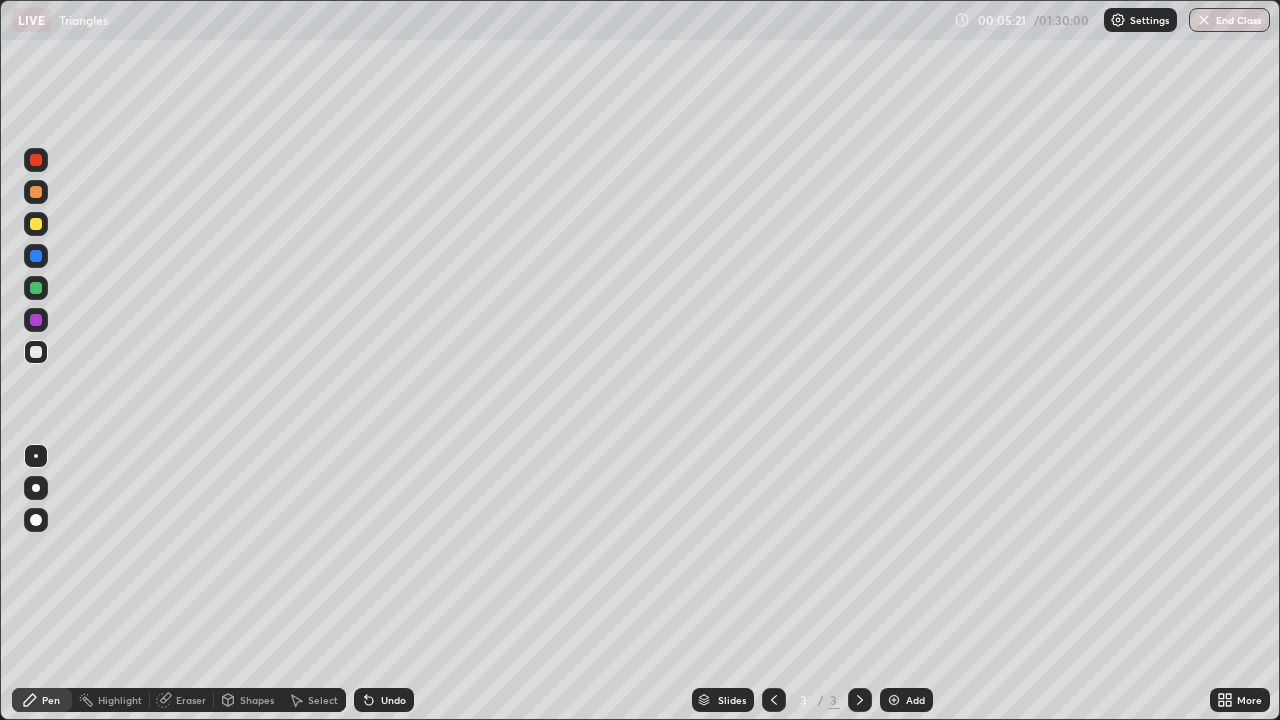 click at bounding box center (36, 352) 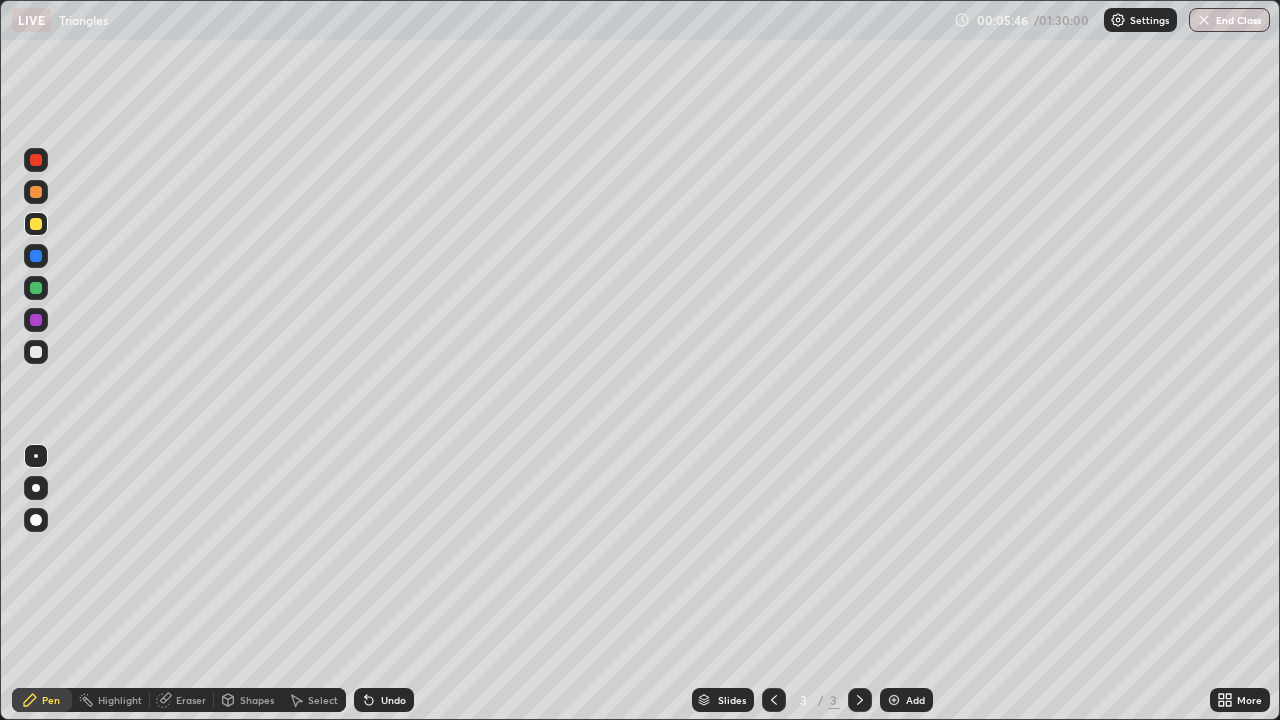 click on "Eraser" at bounding box center (191, 700) 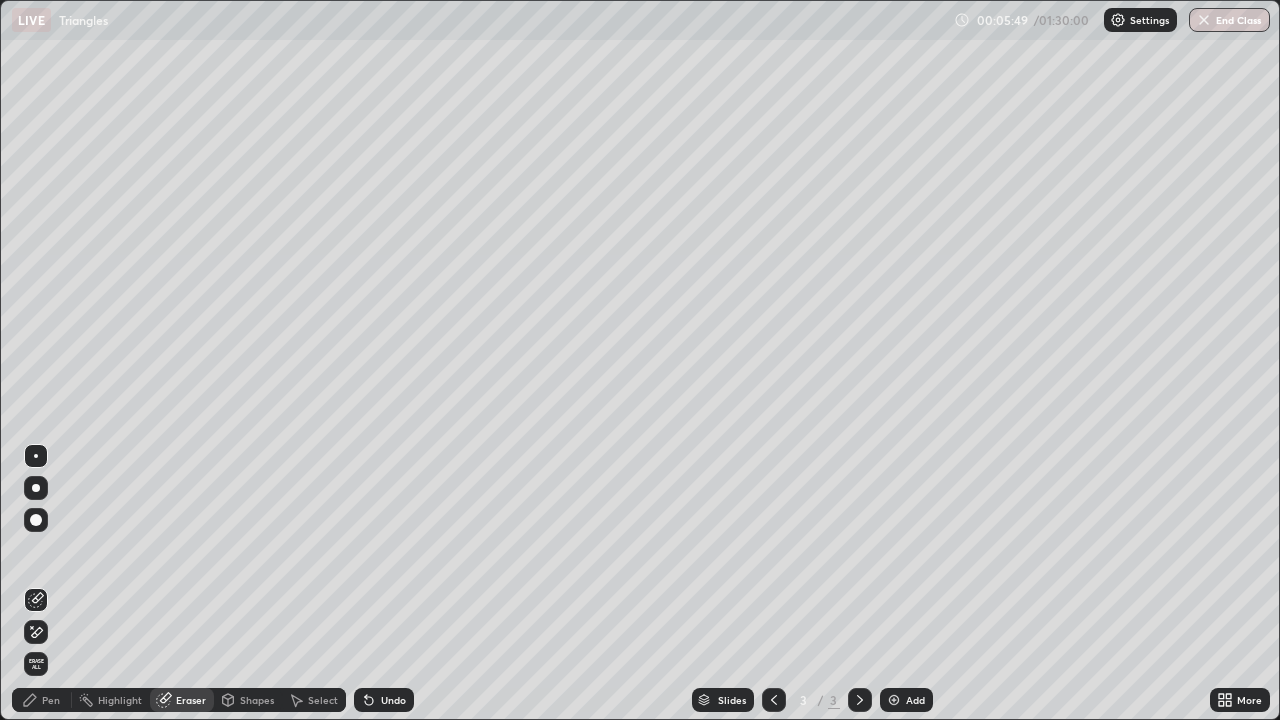 click on "Pen" at bounding box center (42, 700) 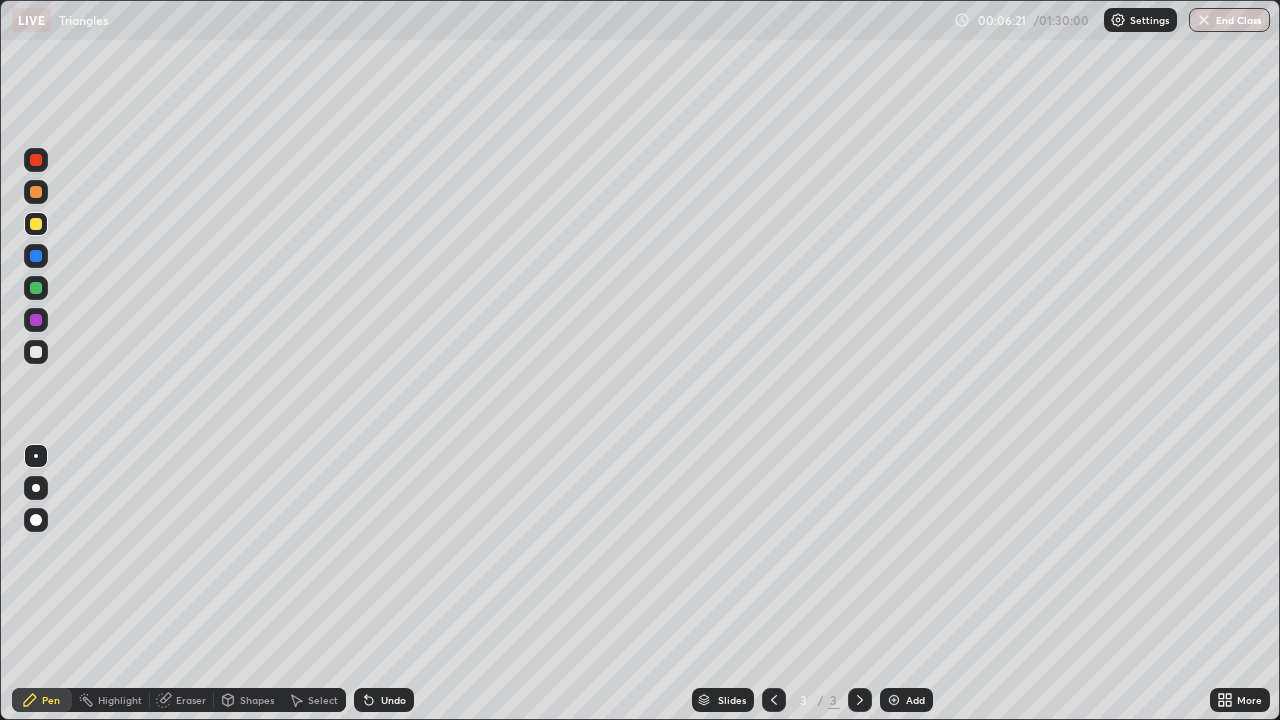 click on "Shapes" at bounding box center (257, 700) 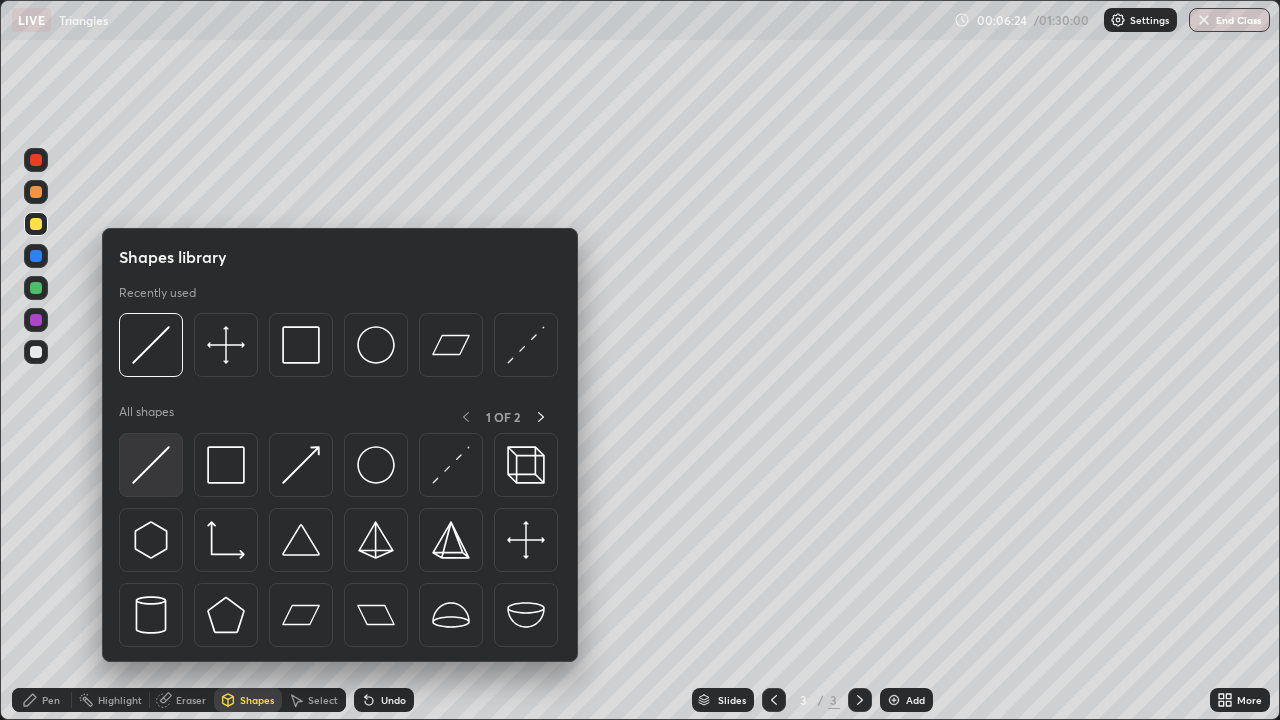 click at bounding box center (151, 465) 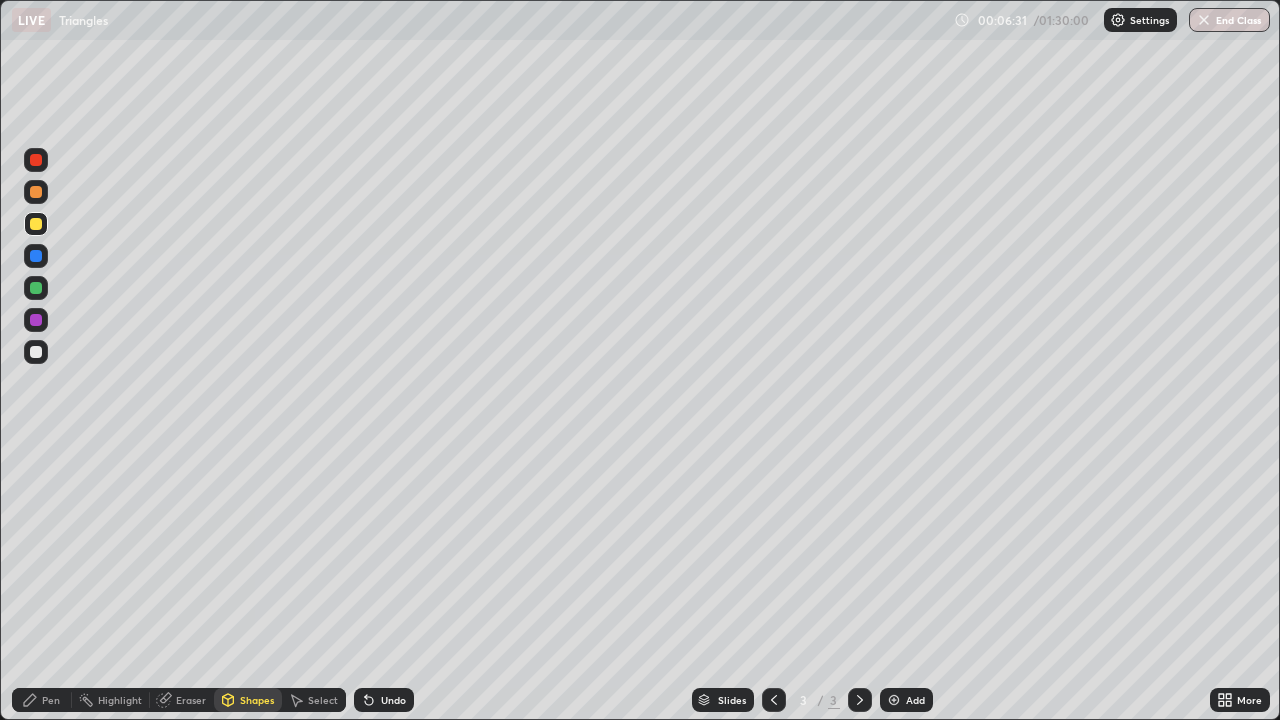 click on "Pen" at bounding box center [51, 700] 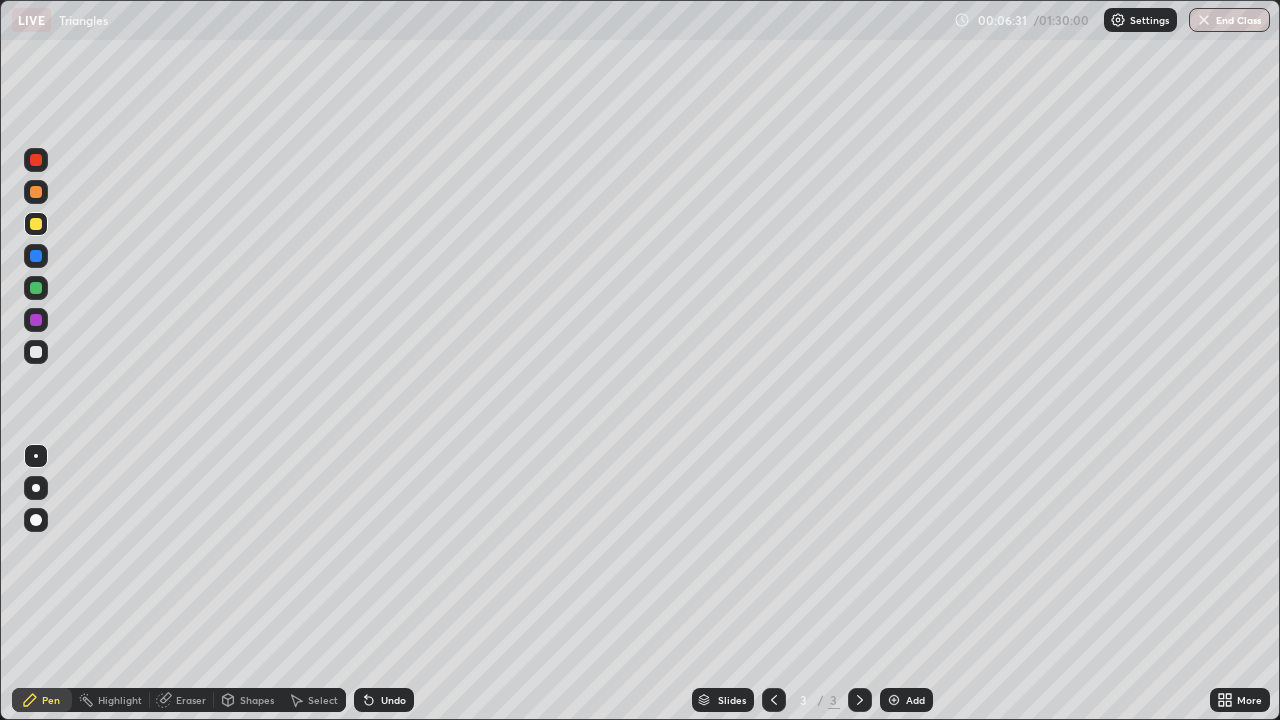 click at bounding box center [36, 352] 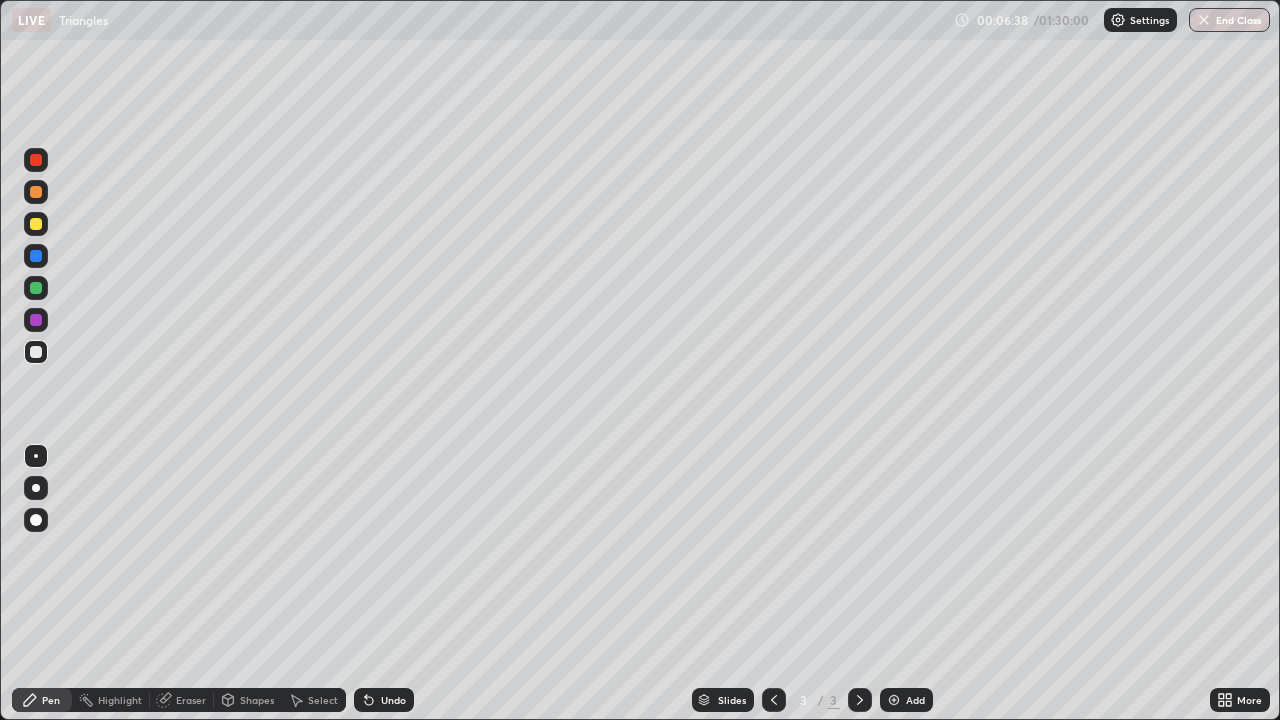 click on "Select" at bounding box center [323, 700] 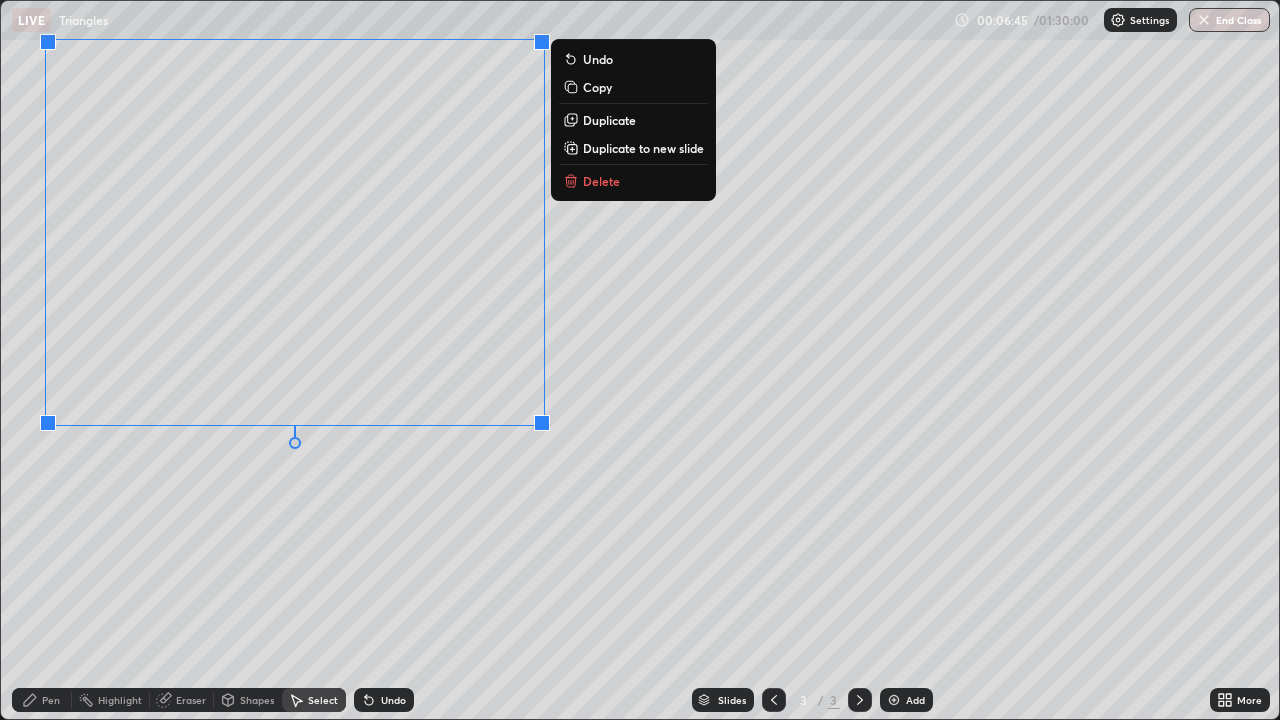 click on "0 ° Undo Copy Duplicate Duplicate to new slide Delete" at bounding box center [640, 360] 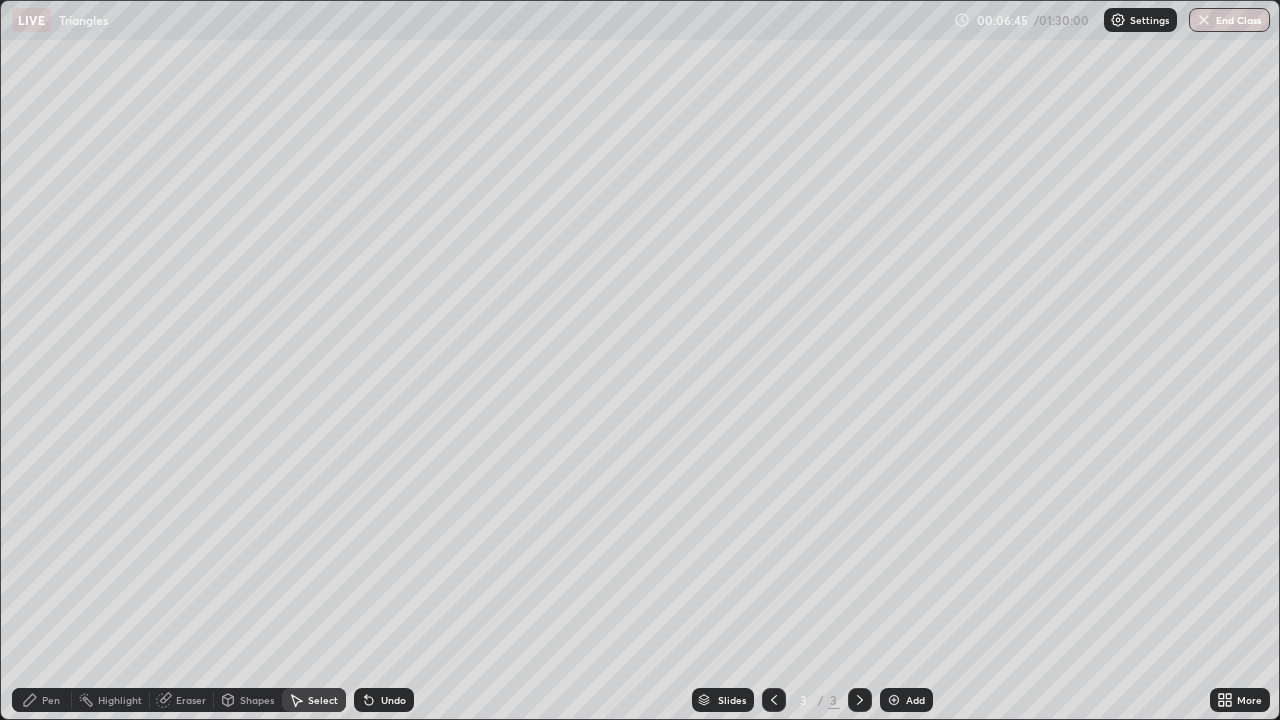 click on "Pen" at bounding box center (51, 700) 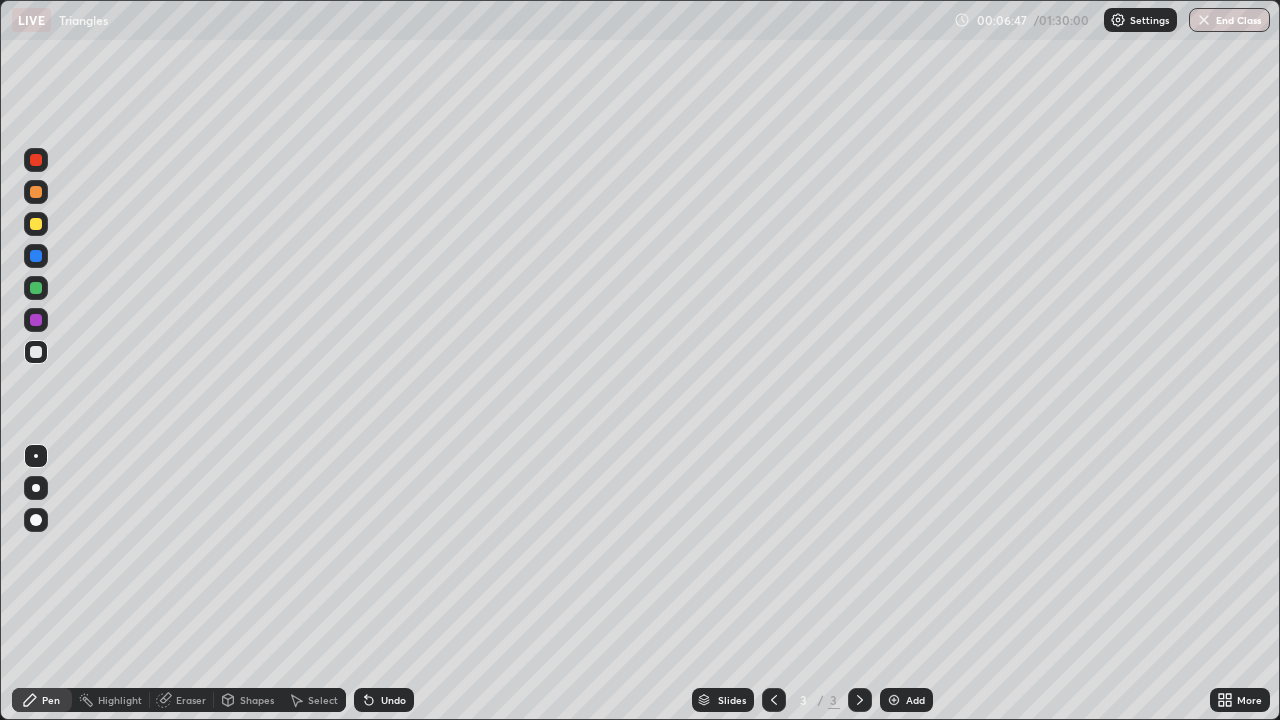 click at bounding box center [36, 224] 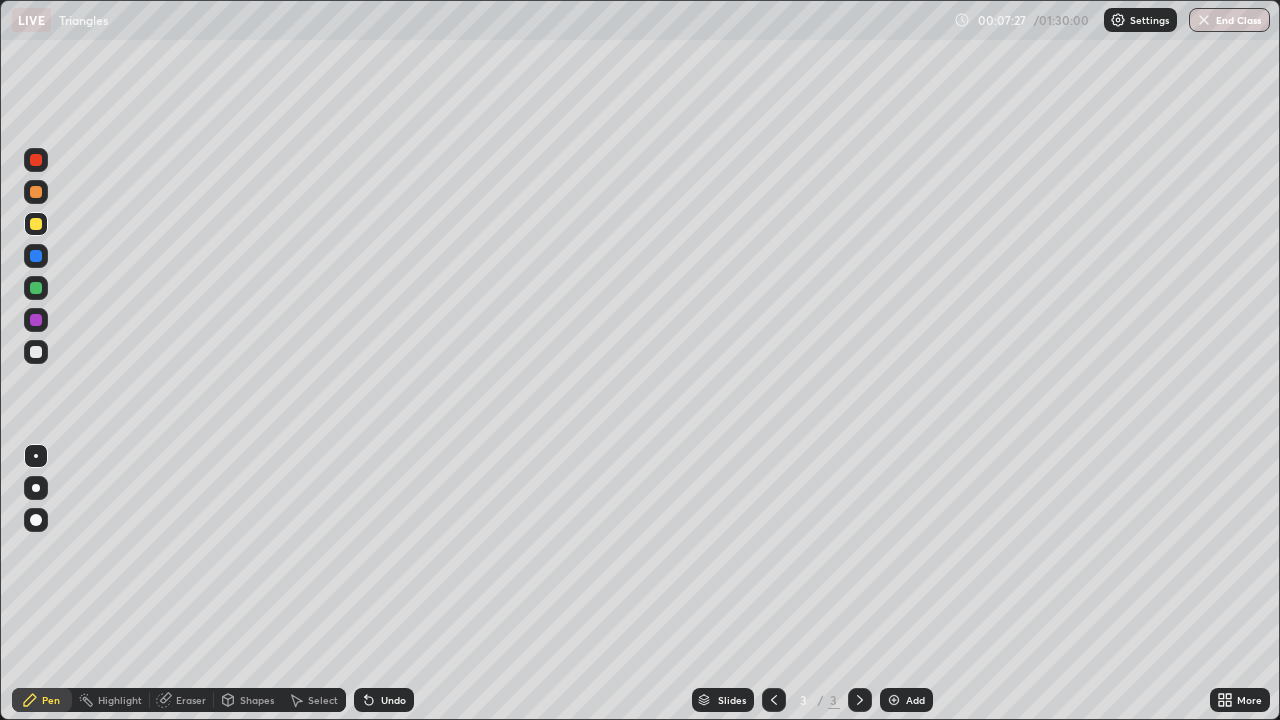 click on "Eraser" at bounding box center (191, 700) 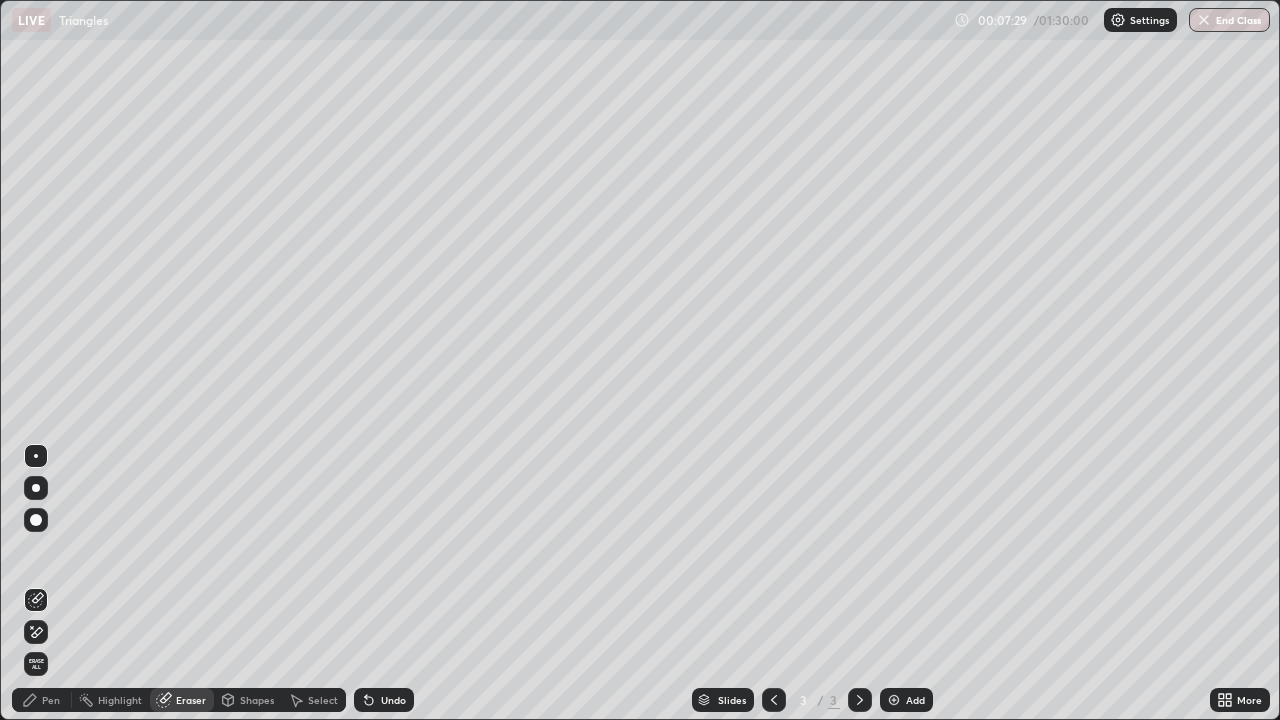 click on "Pen" at bounding box center [42, 700] 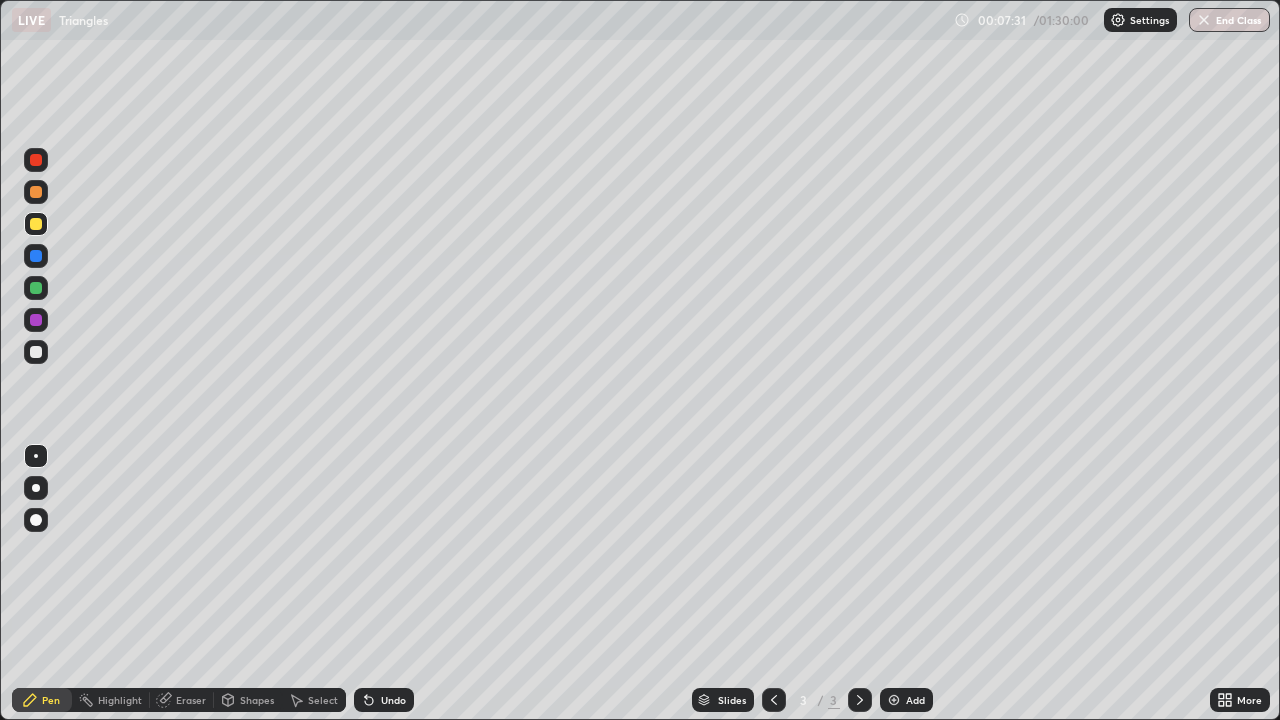 click at bounding box center (36, 352) 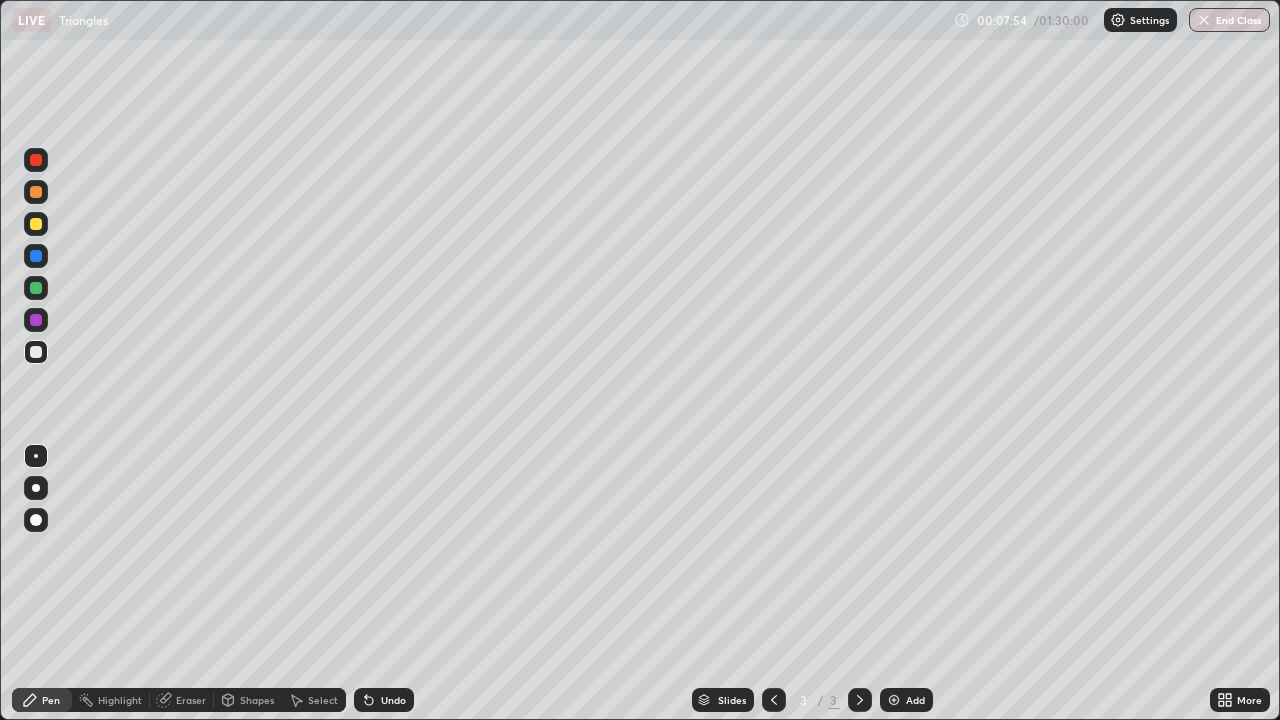 click on "Eraser" at bounding box center [191, 700] 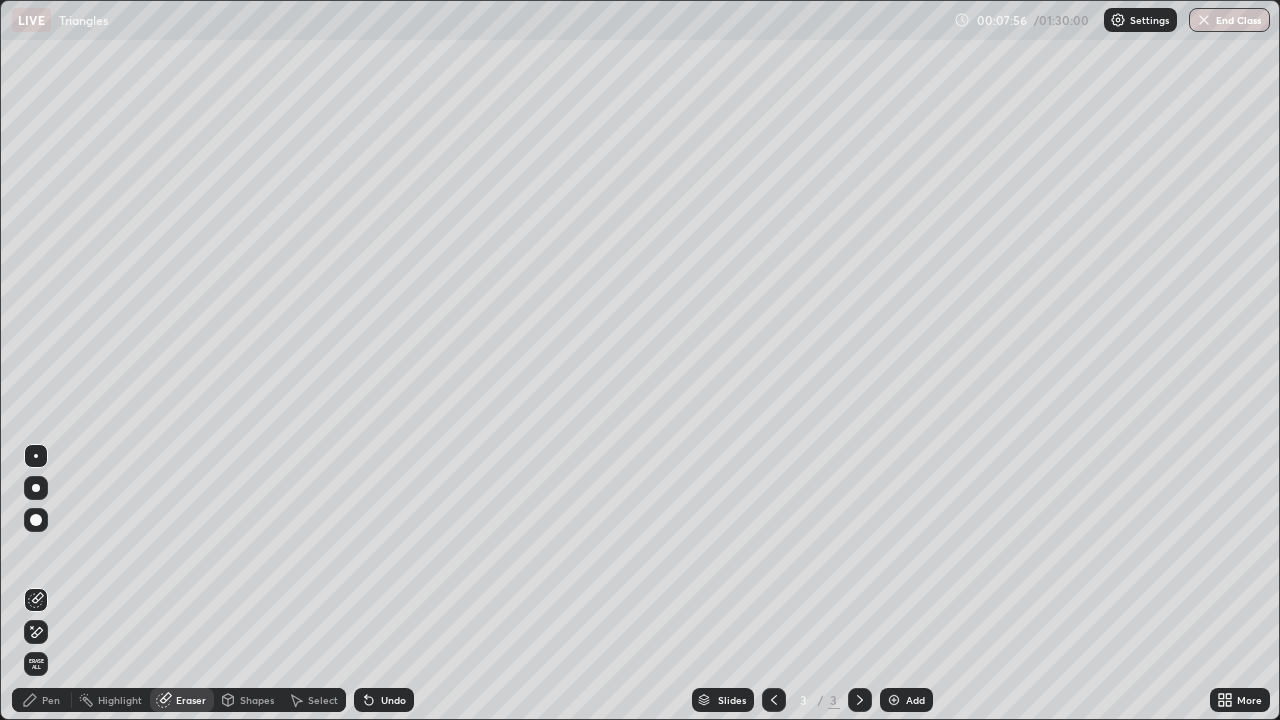 click on "Pen" at bounding box center (42, 700) 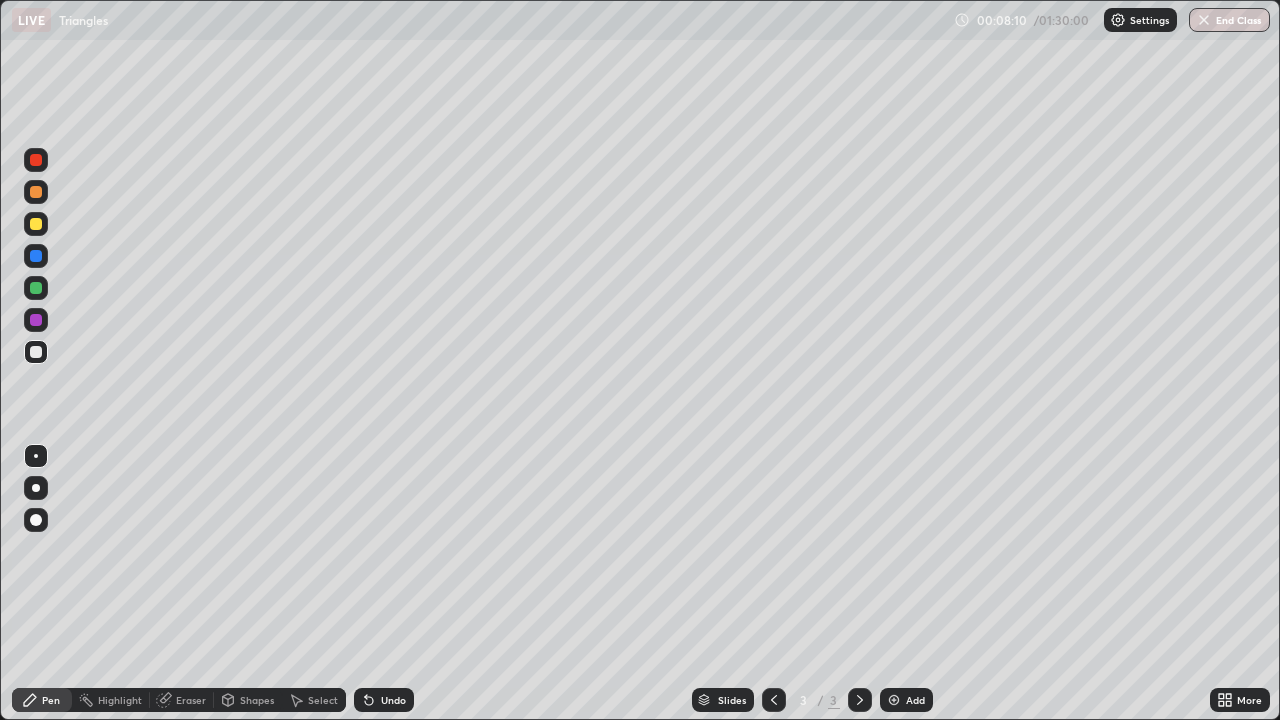 click at bounding box center [36, 224] 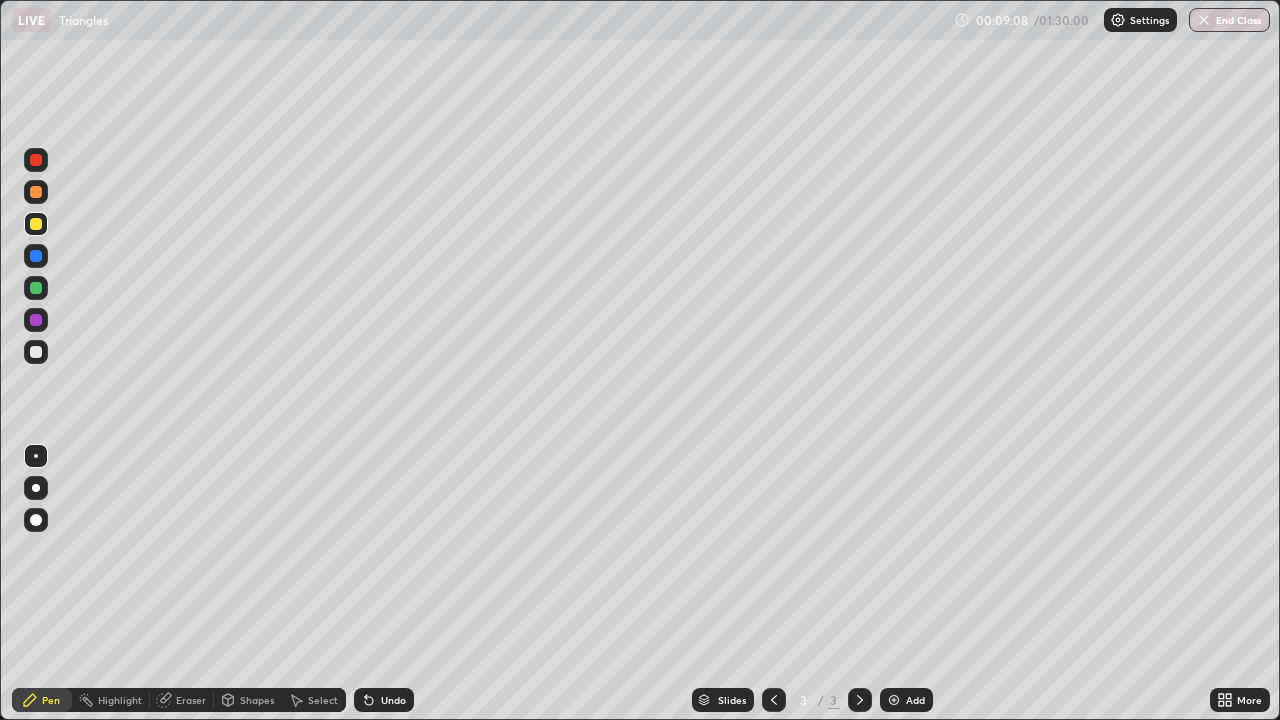 click at bounding box center (36, 352) 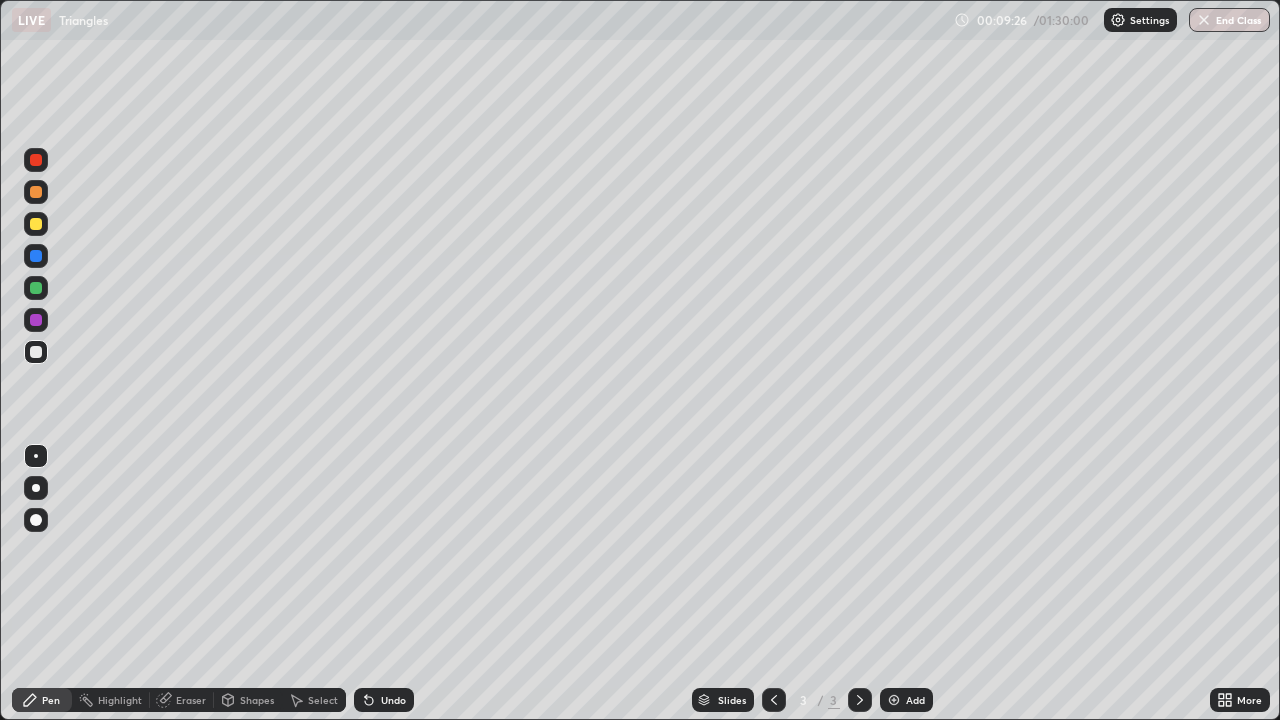 click at bounding box center (36, 320) 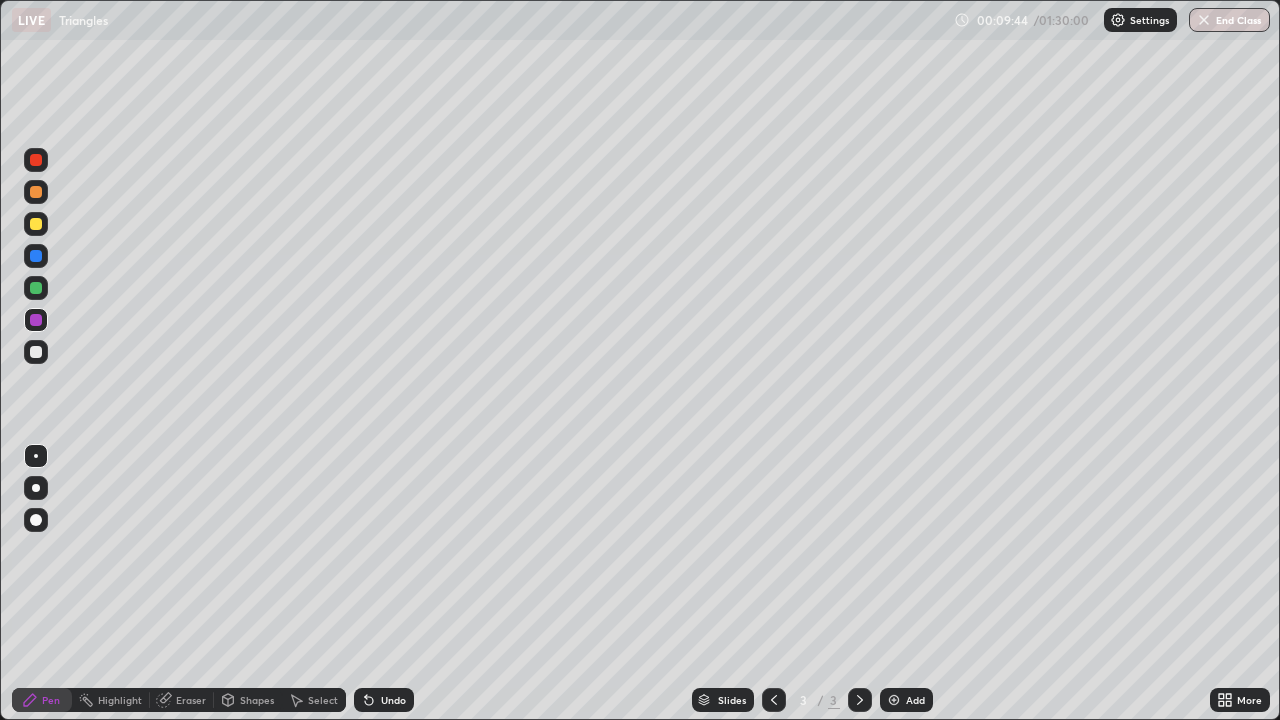 click at bounding box center (36, 224) 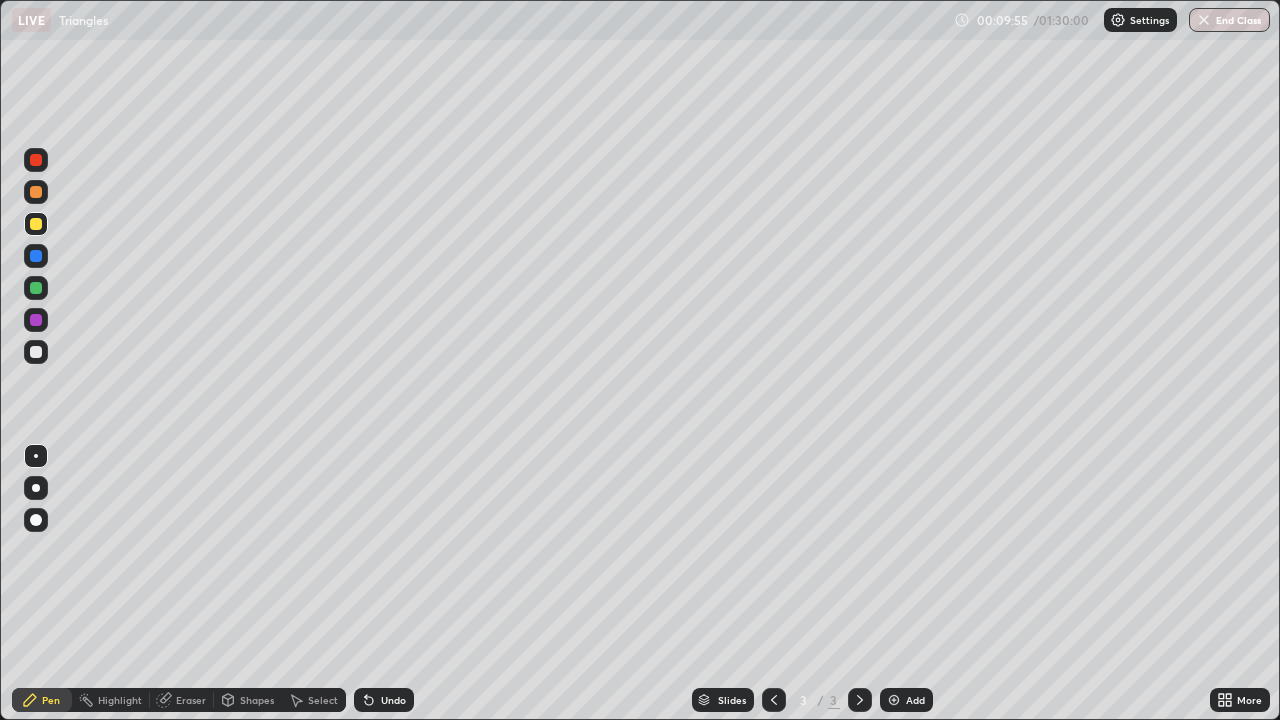 click on "Eraser" at bounding box center (191, 700) 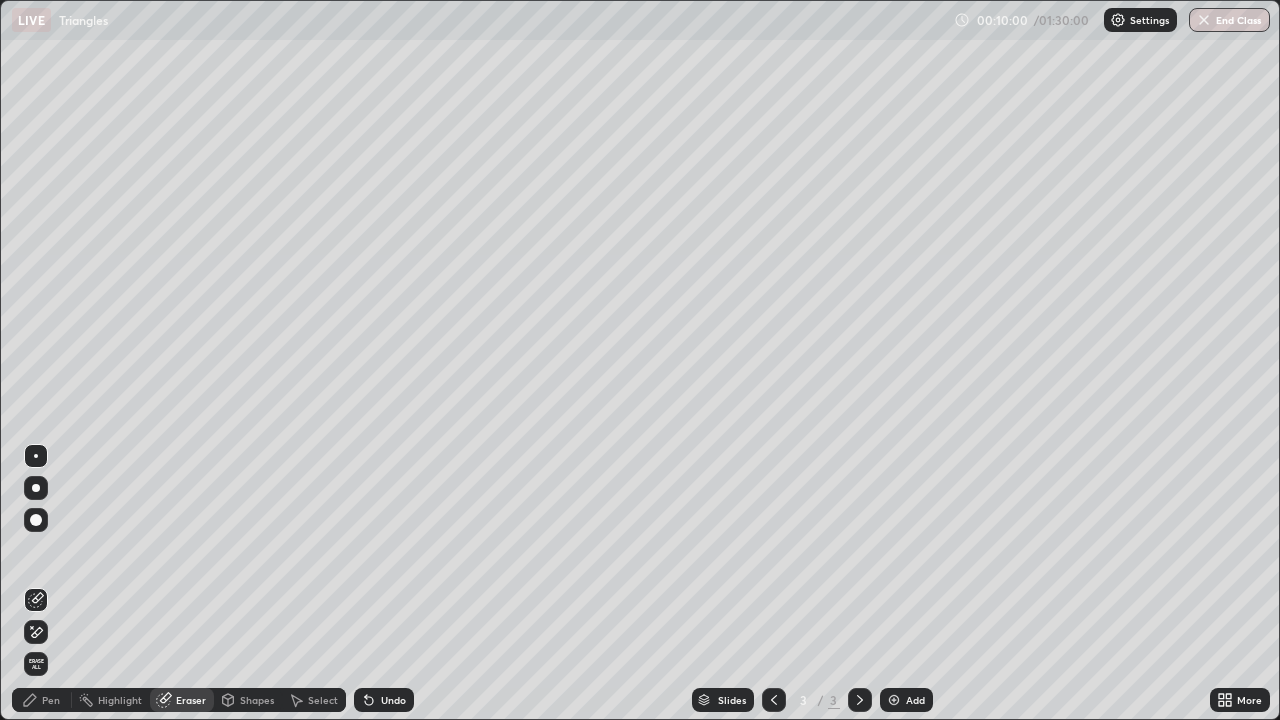 click 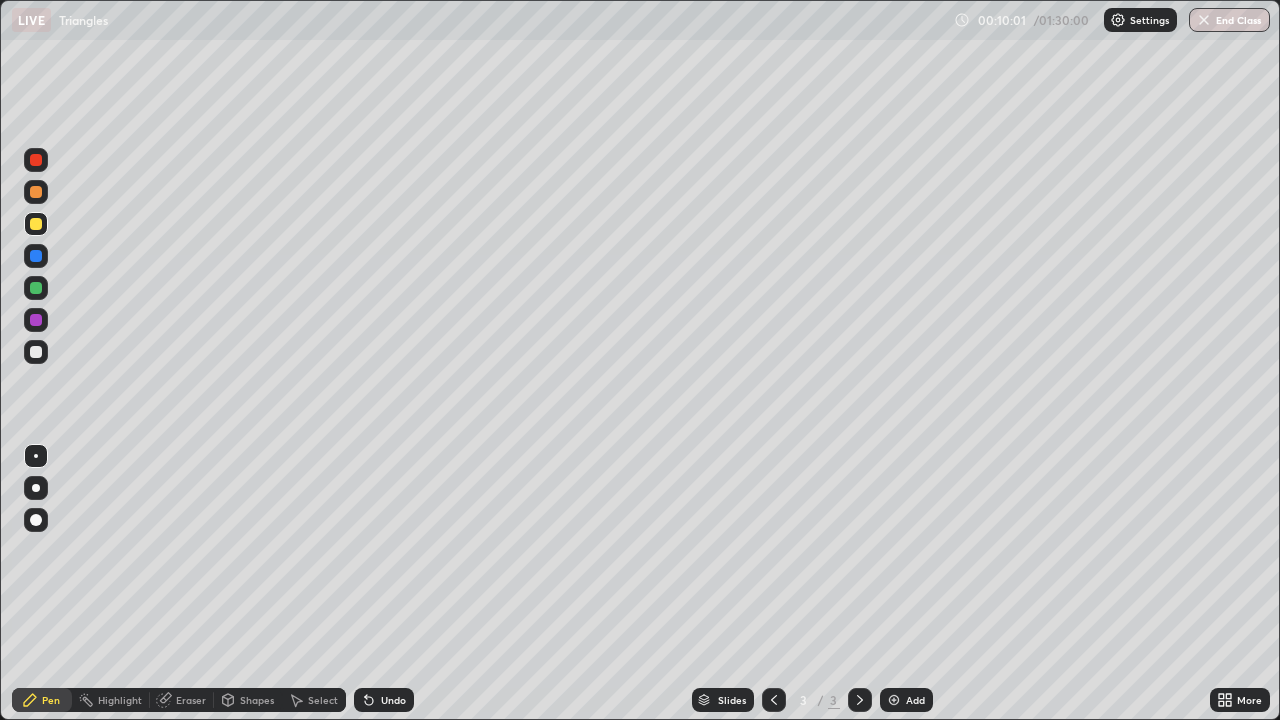 click at bounding box center (36, 352) 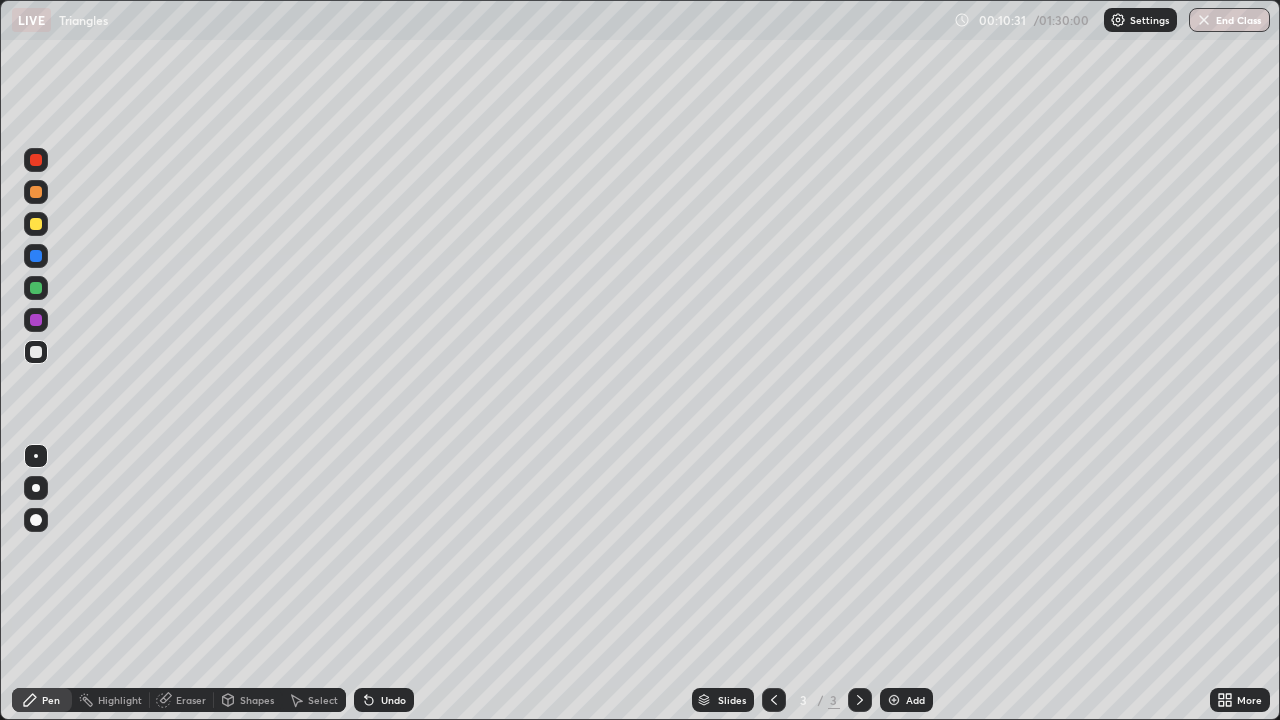 click at bounding box center (36, 224) 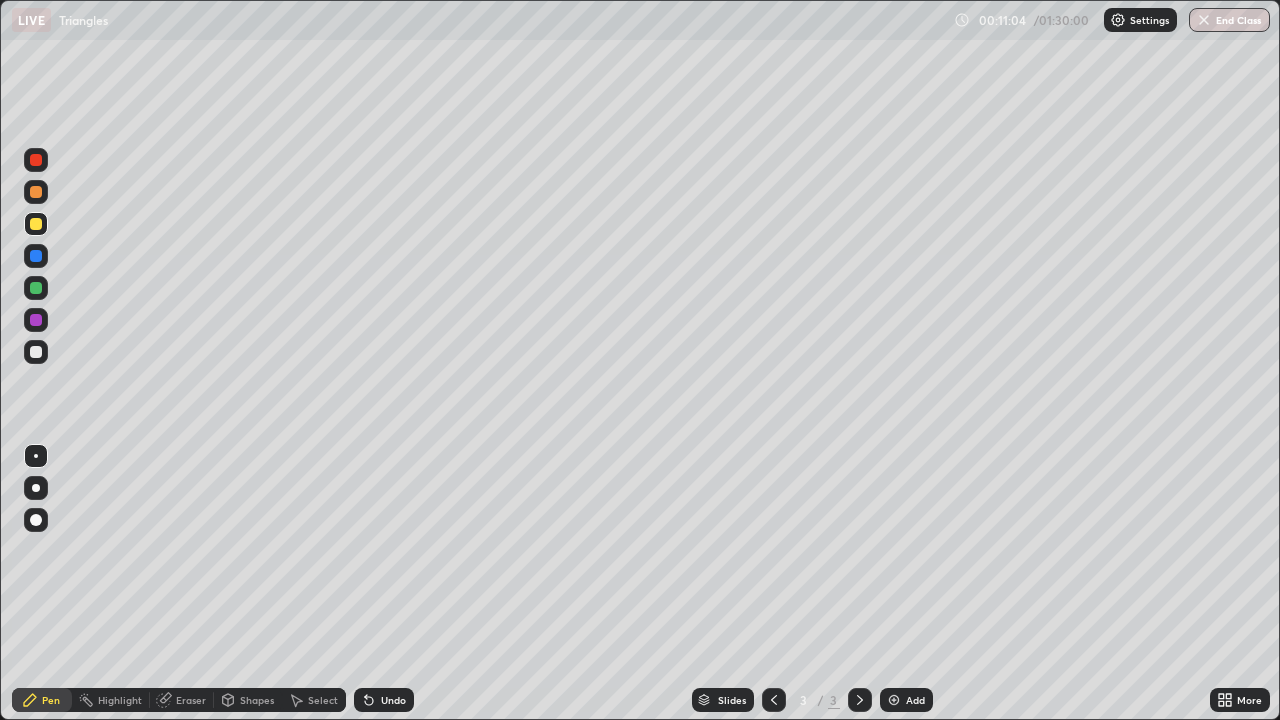 click on "Select" at bounding box center [323, 700] 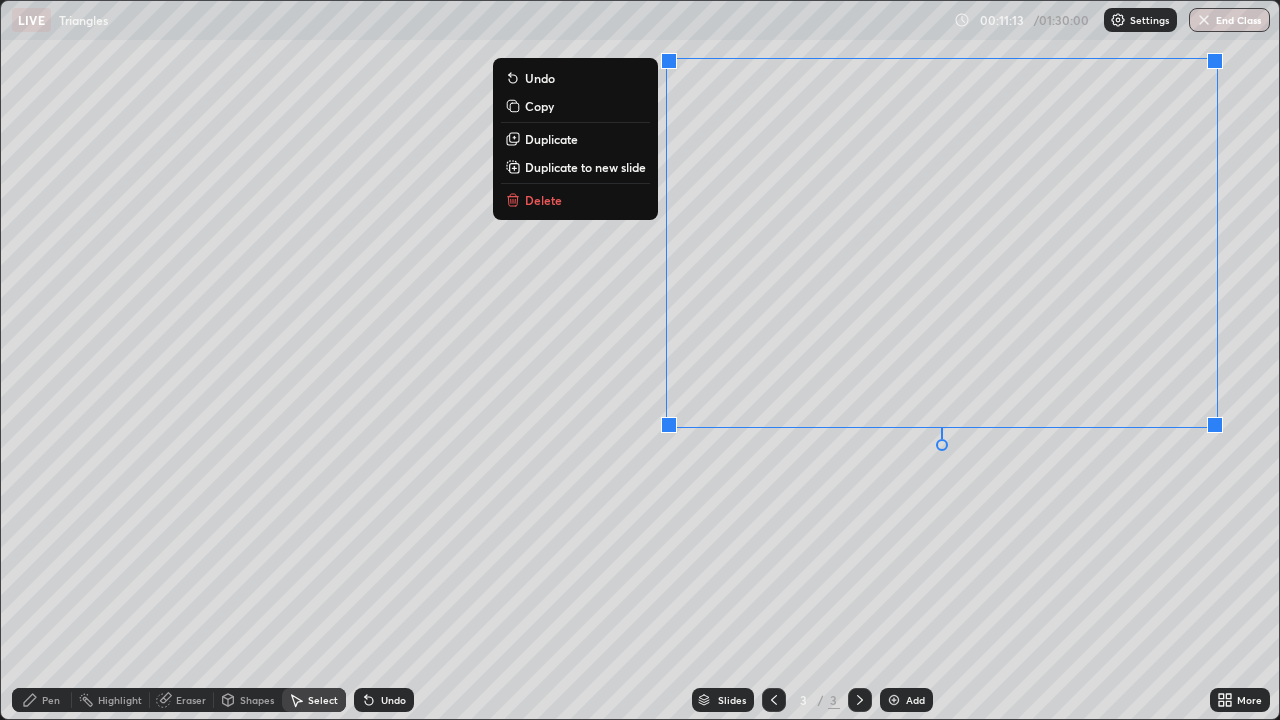 click on "0 ° Undo Copy Duplicate Duplicate to new slide Delete" at bounding box center (640, 360) 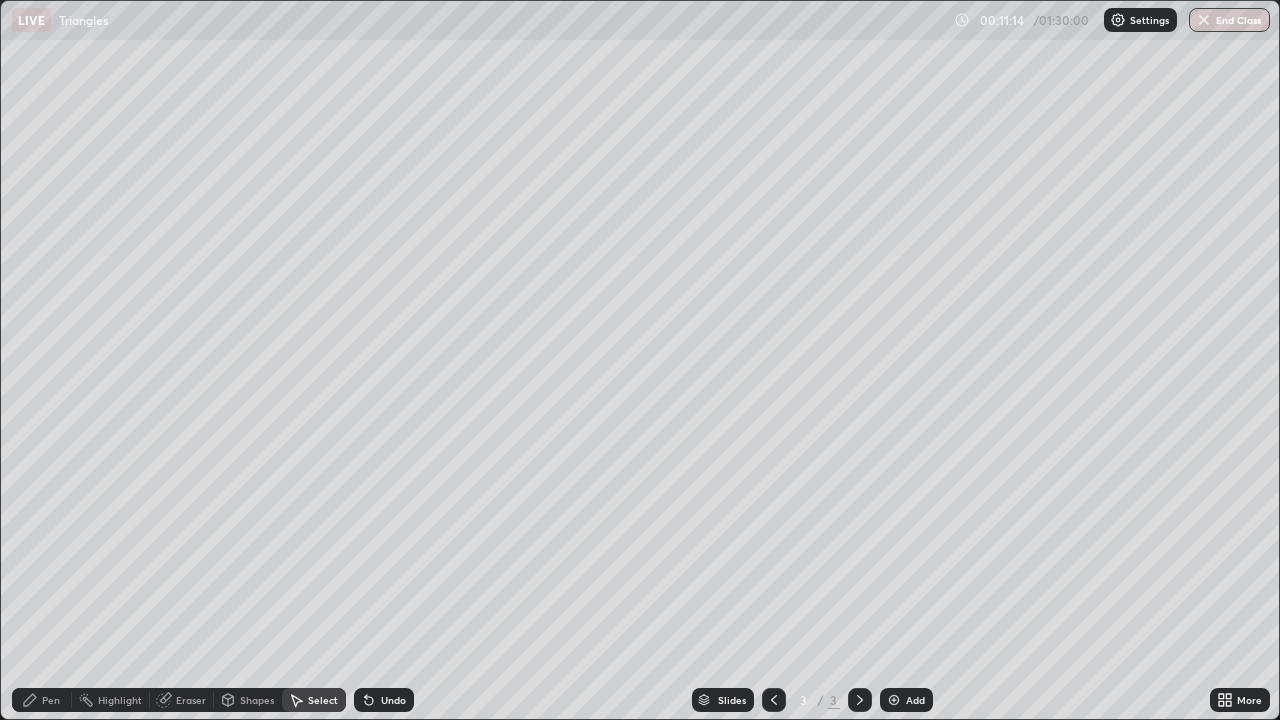 click on "Pen" at bounding box center [51, 700] 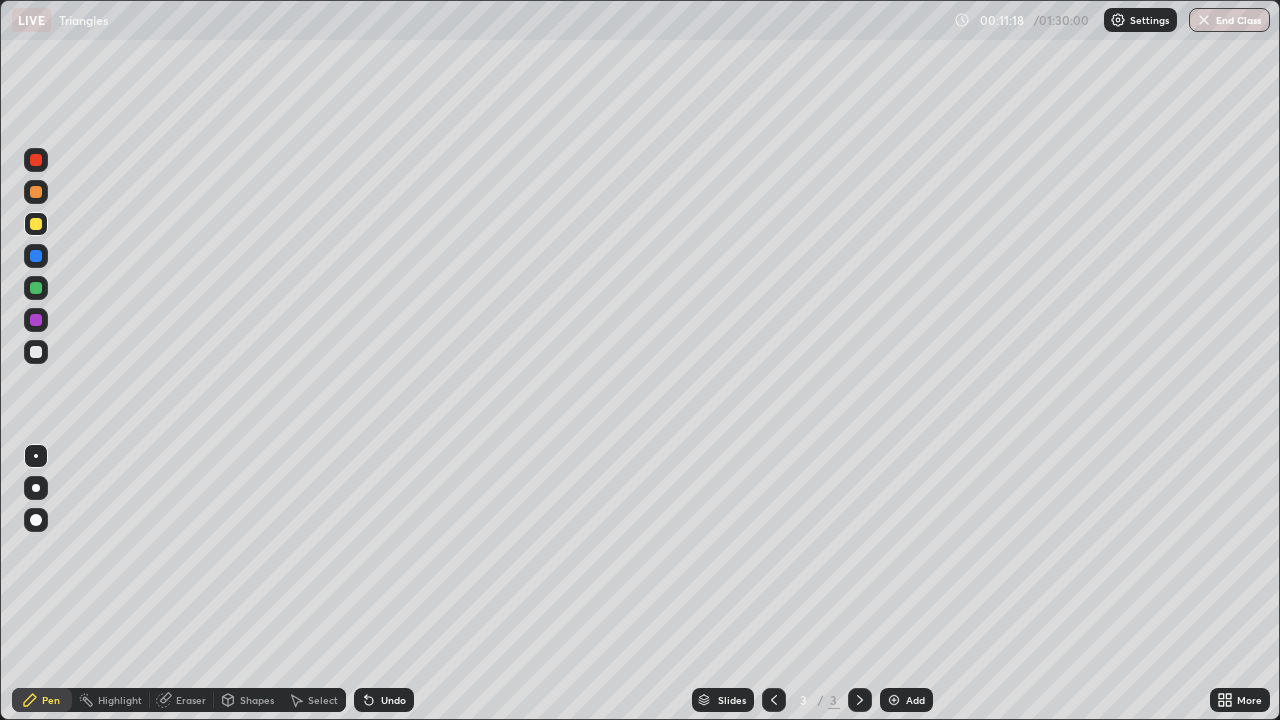 click on "Undo" at bounding box center [384, 700] 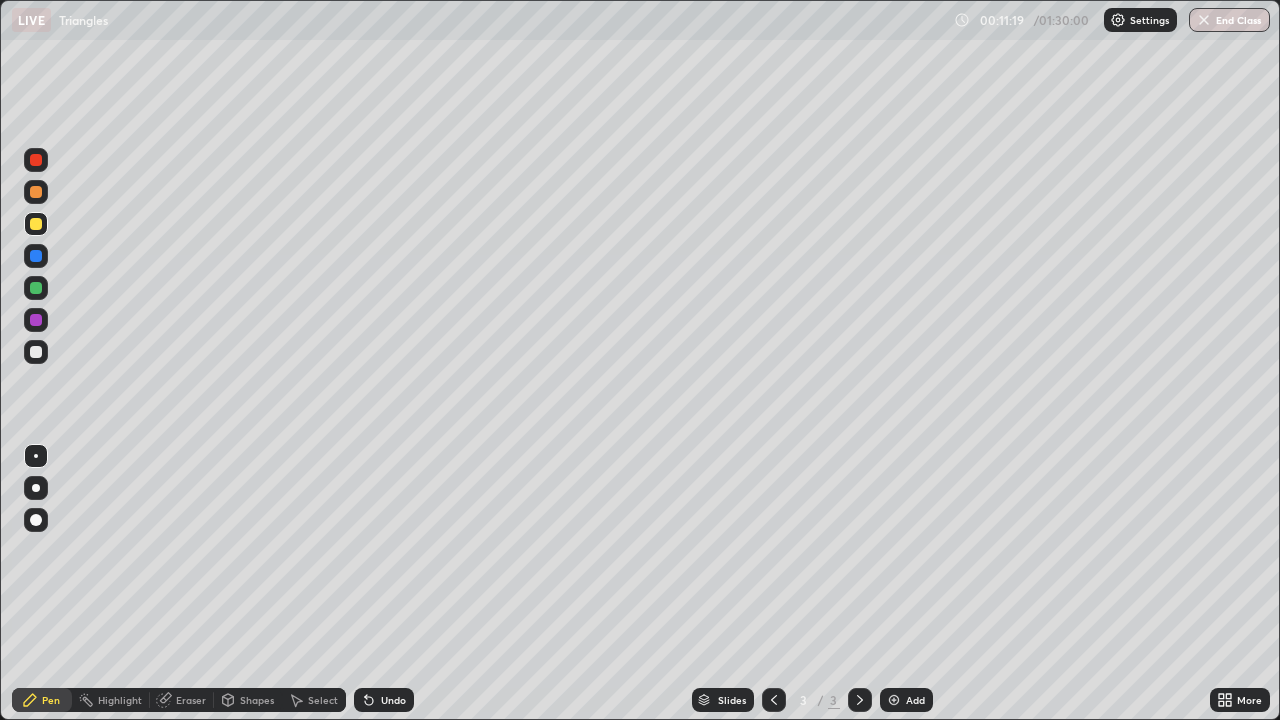 click at bounding box center [36, 352] 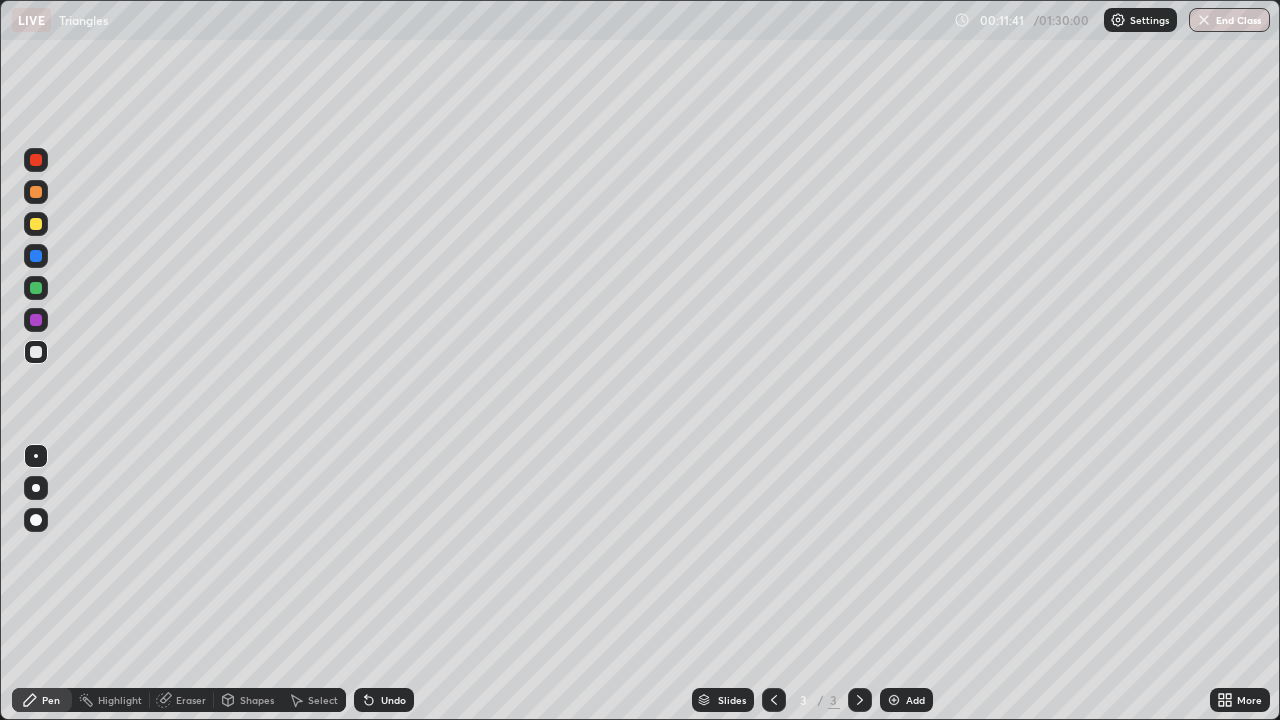 click on "Undo" at bounding box center [393, 700] 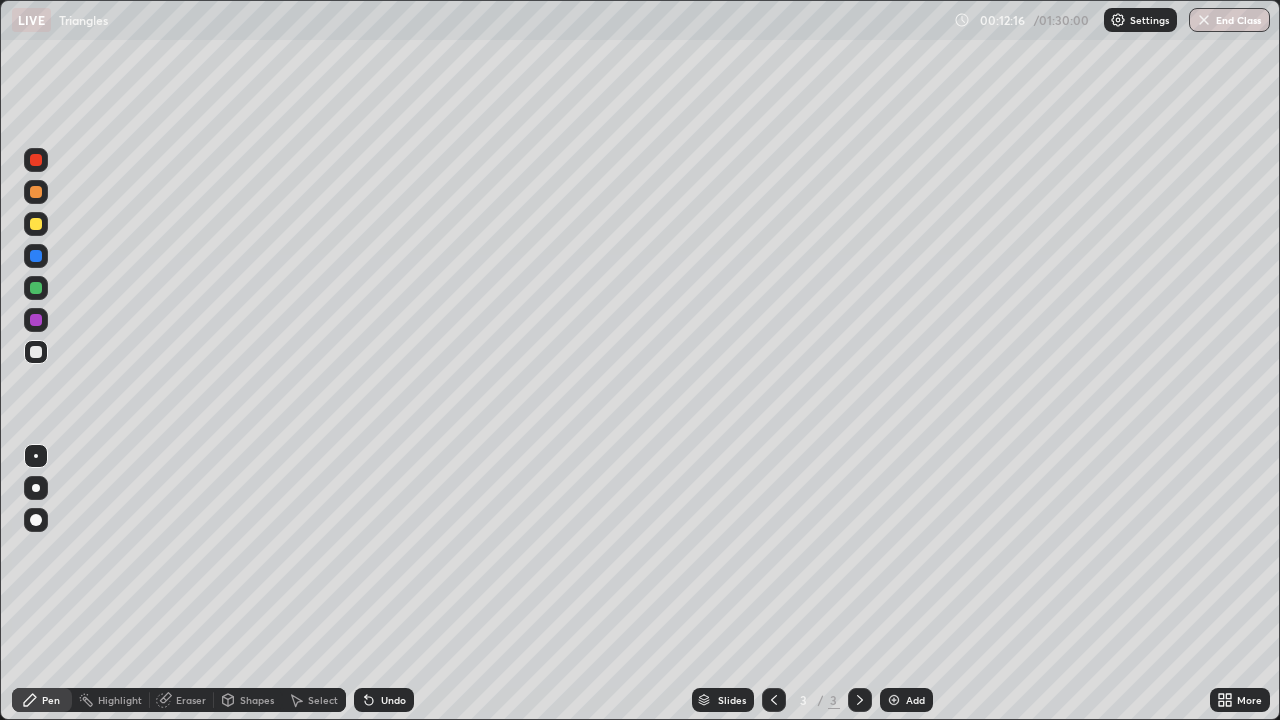 click on "Eraser" at bounding box center [182, 700] 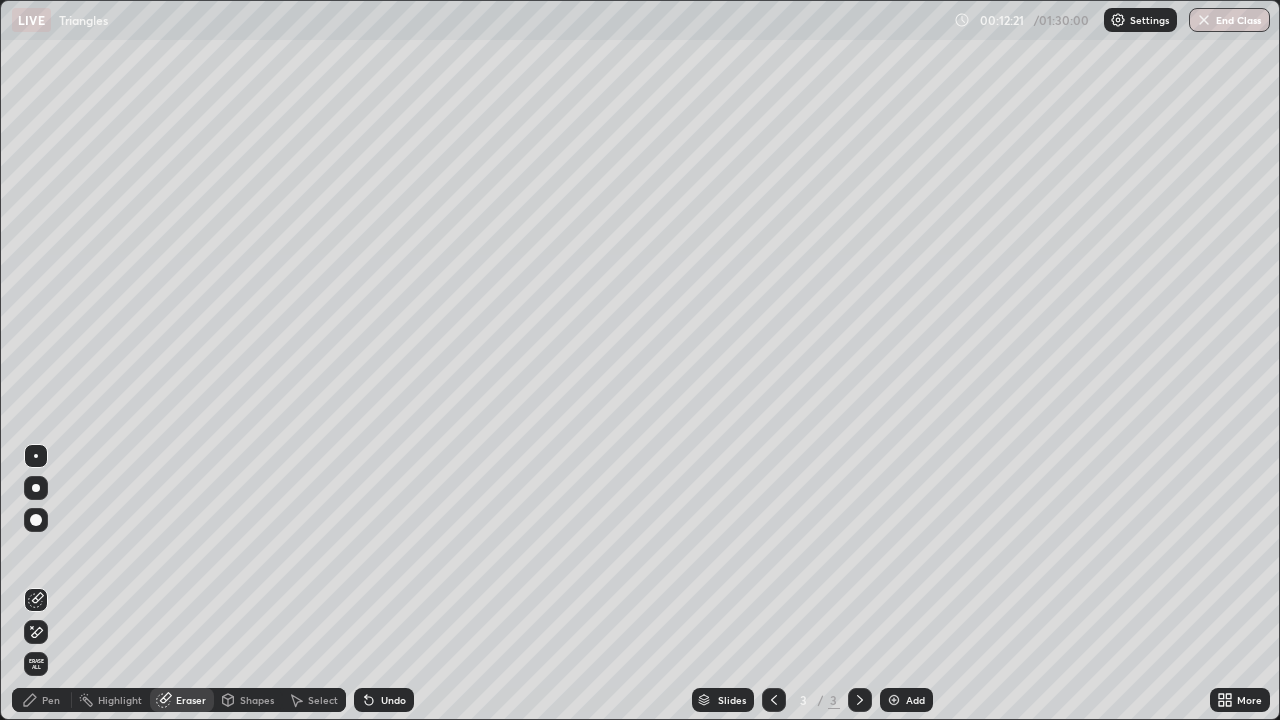 click on "Pen" at bounding box center [51, 700] 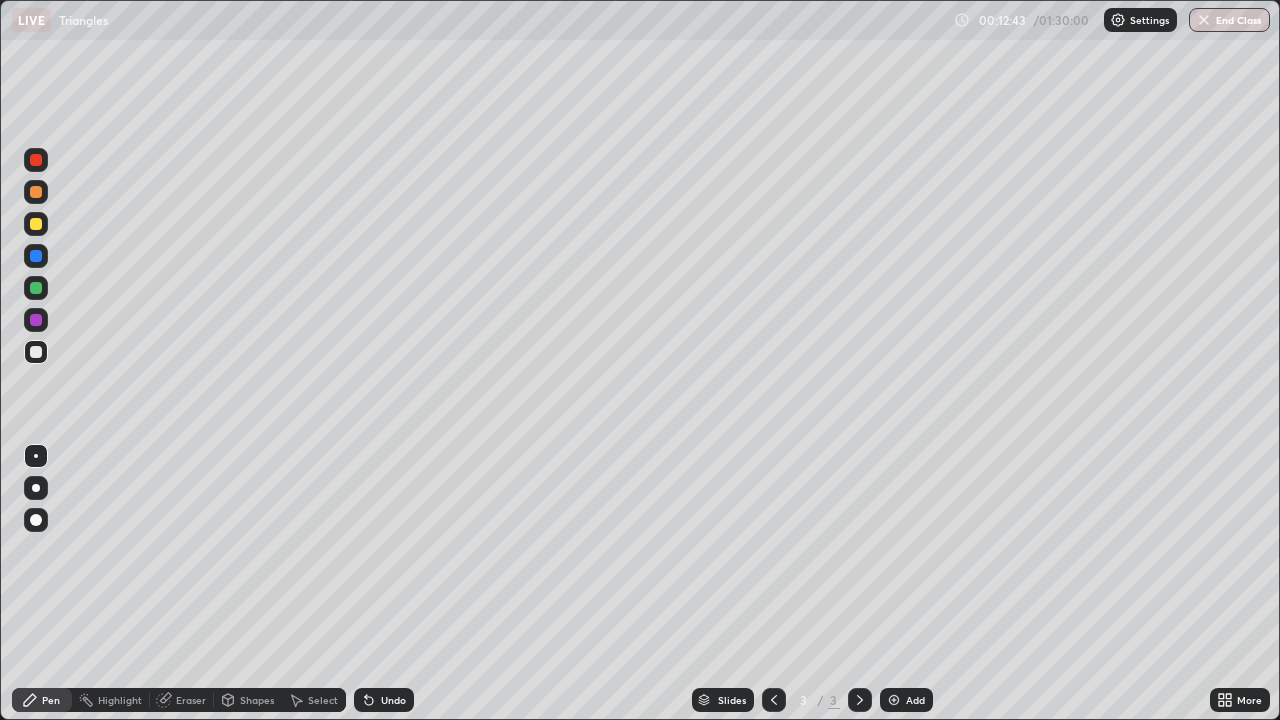 click at bounding box center (36, 160) 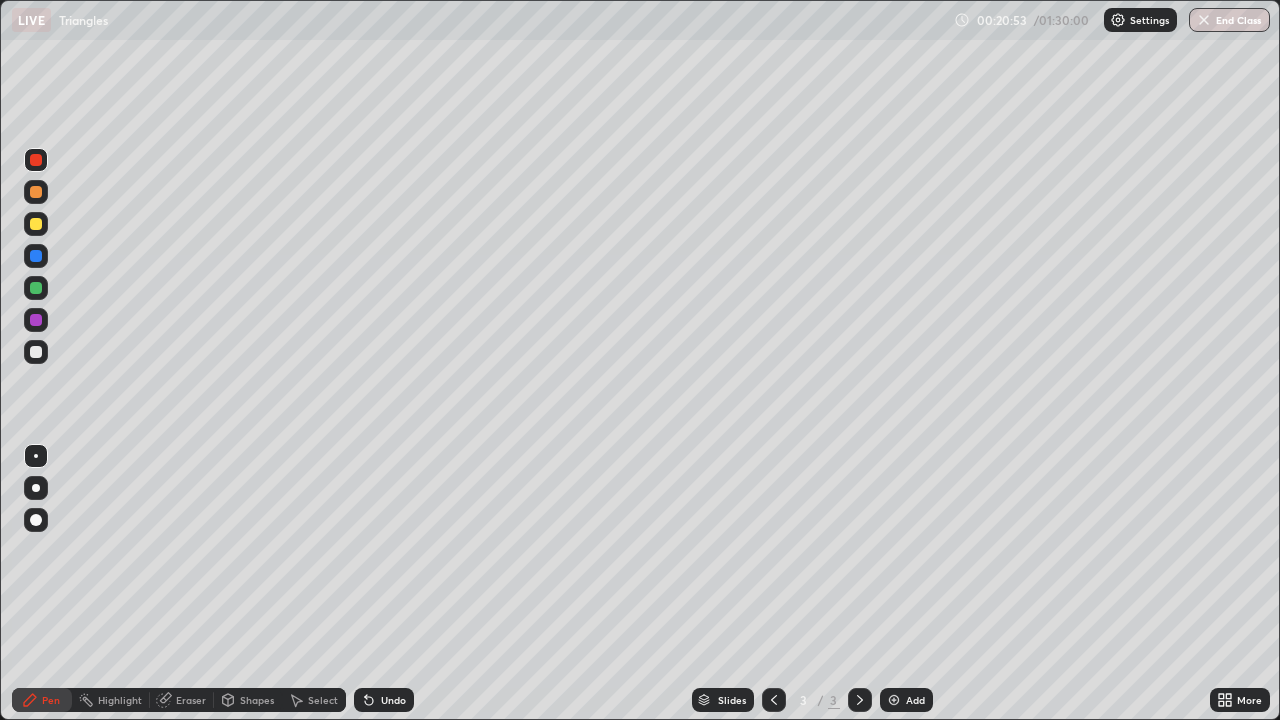click at bounding box center (894, 700) 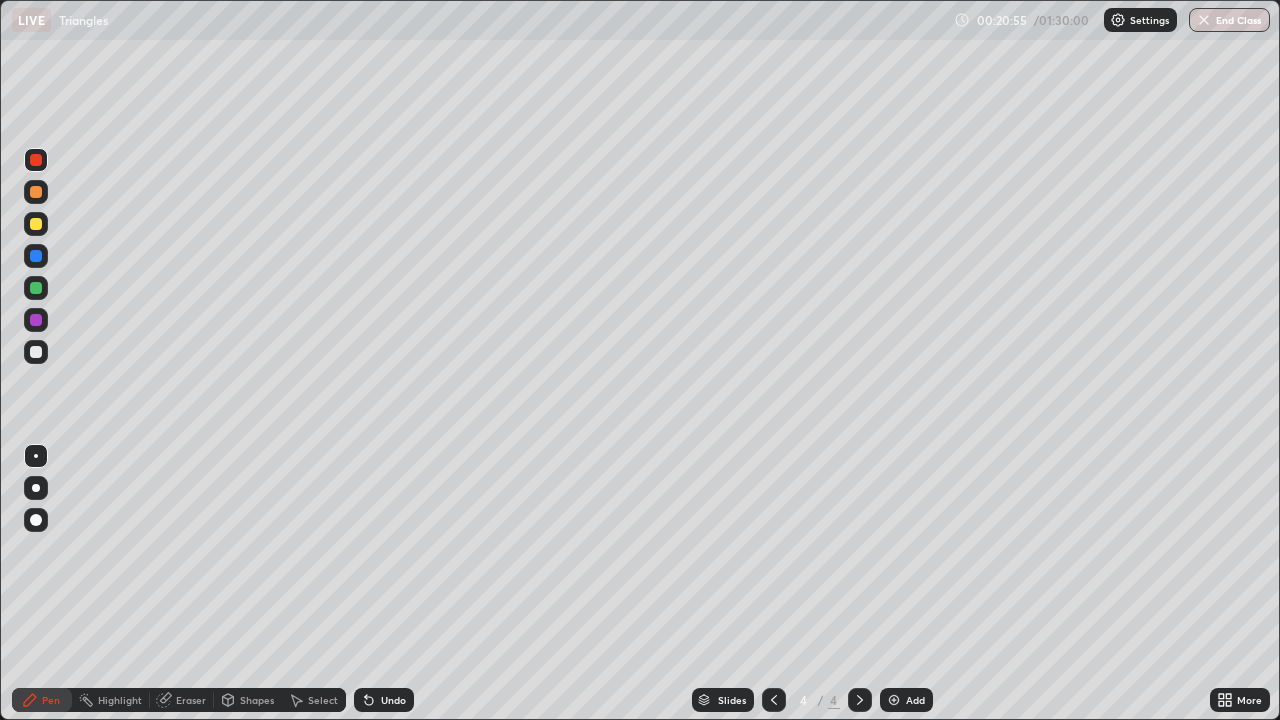 click at bounding box center [36, 352] 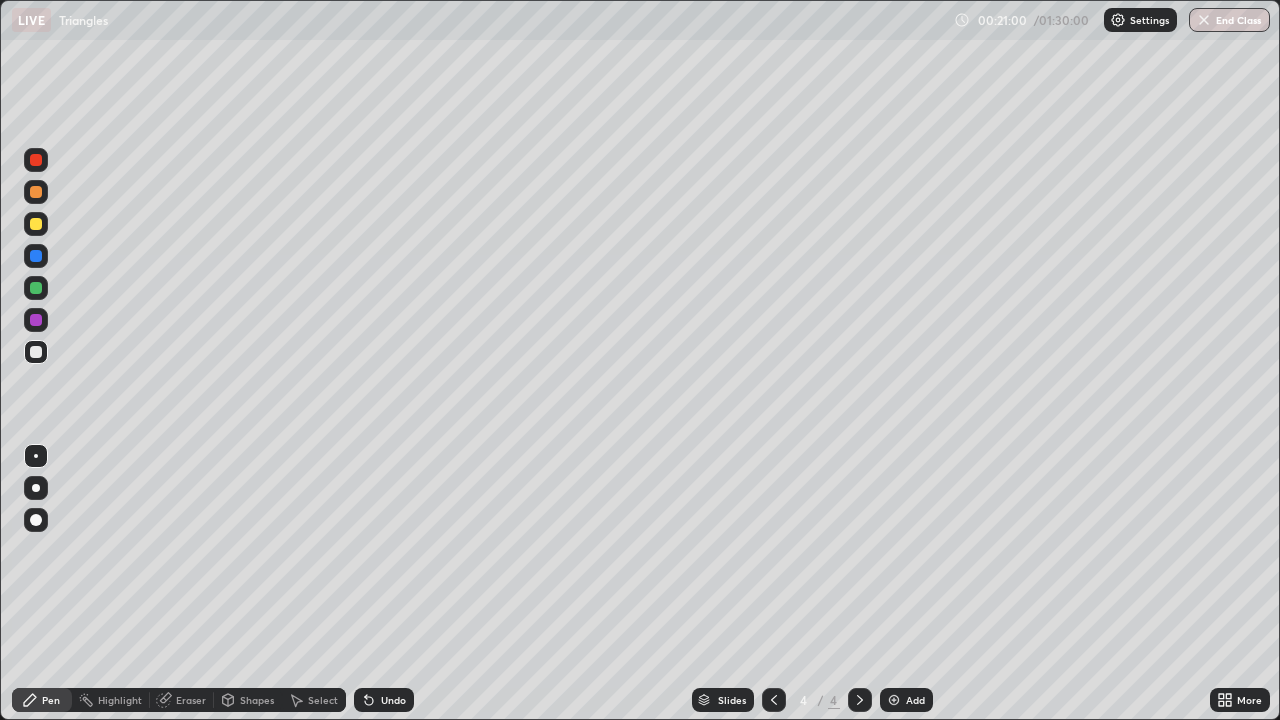 click at bounding box center [36, 224] 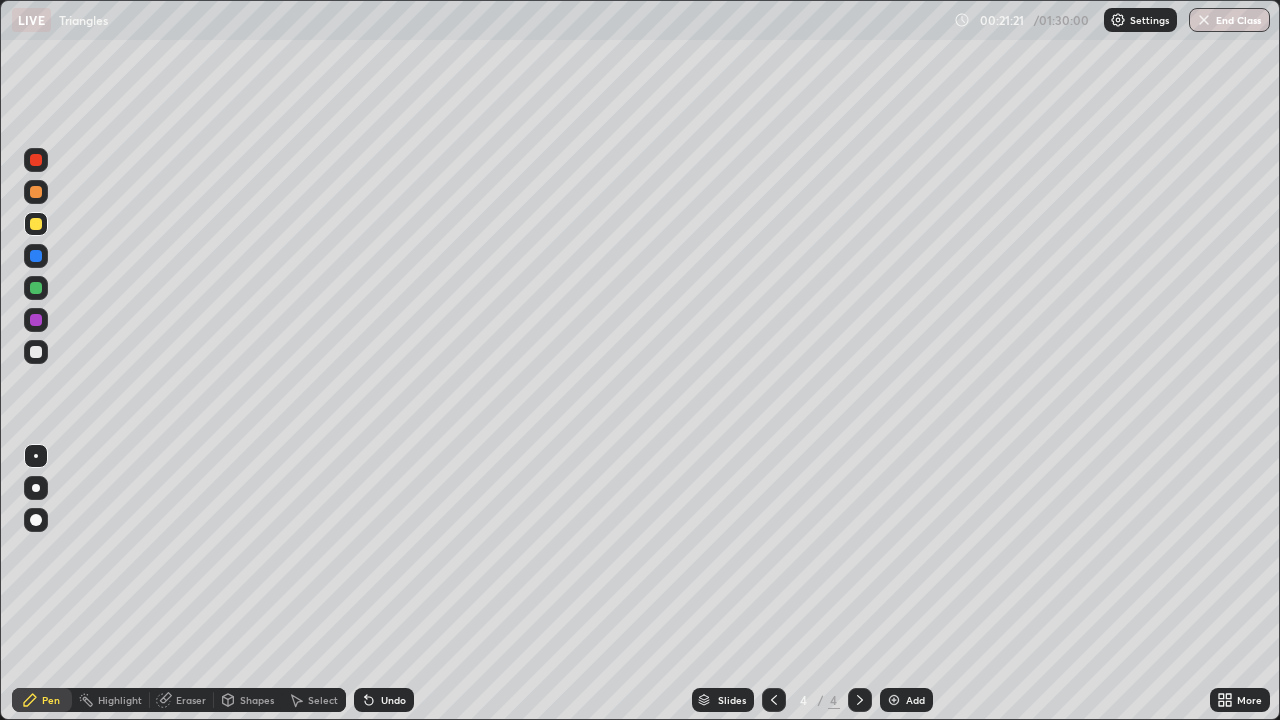 click on "Shapes" at bounding box center (257, 700) 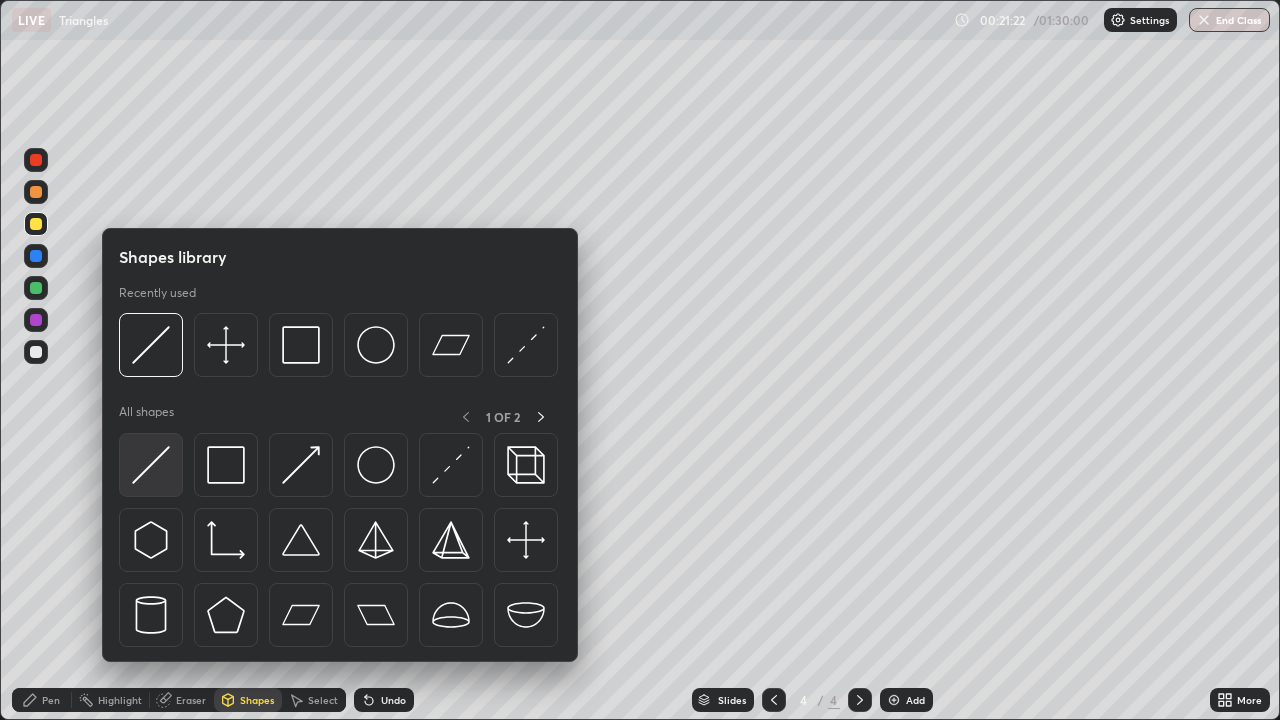 click at bounding box center [151, 465] 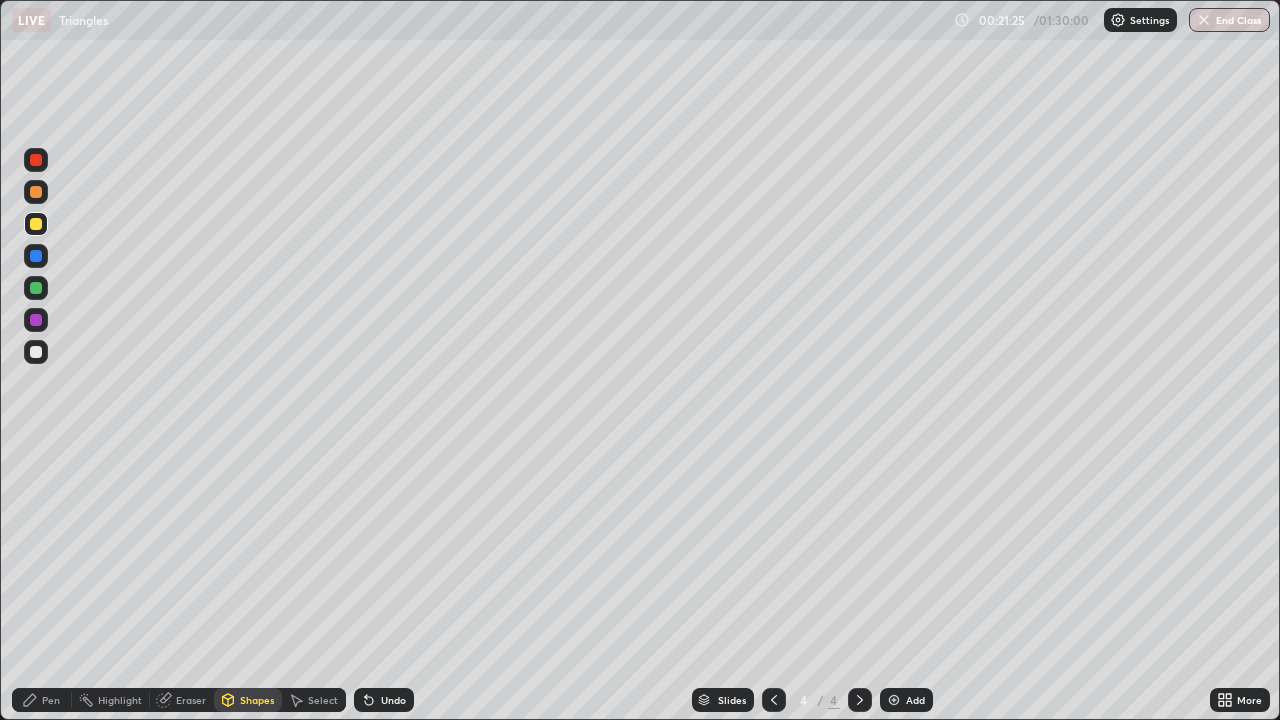 click at bounding box center (36, 352) 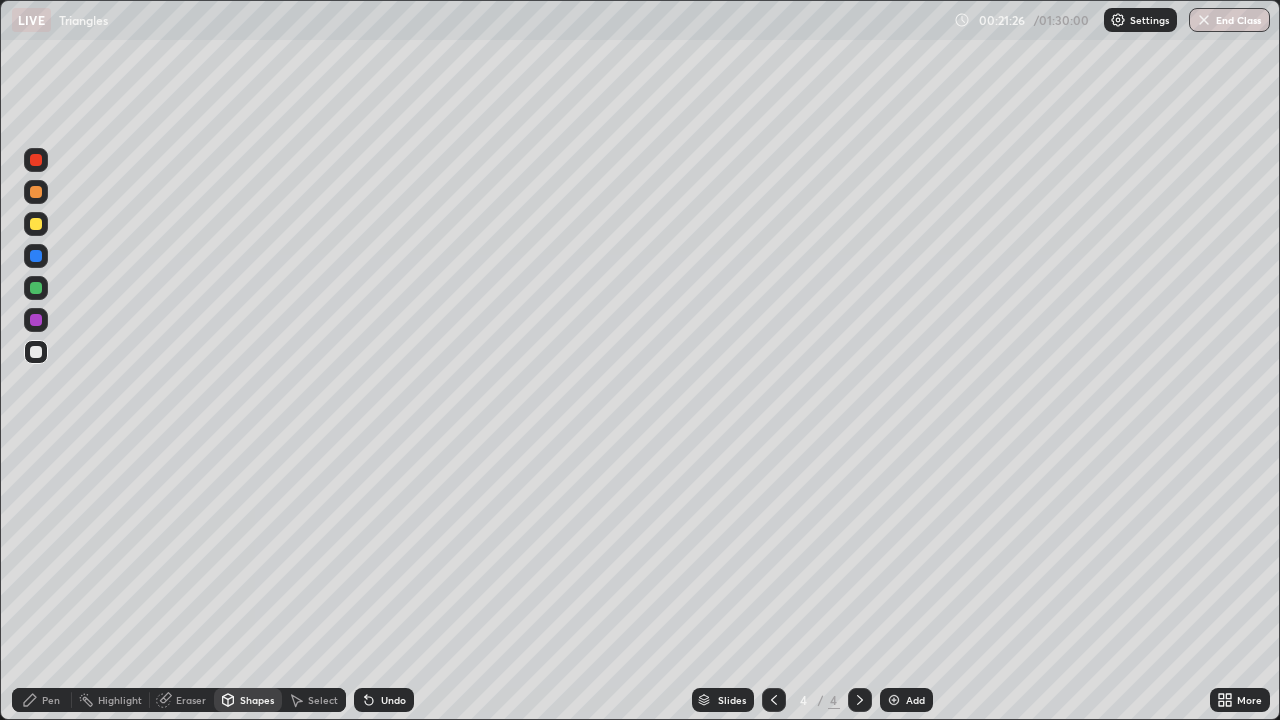 click on "Pen" at bounding box center [51, 700] 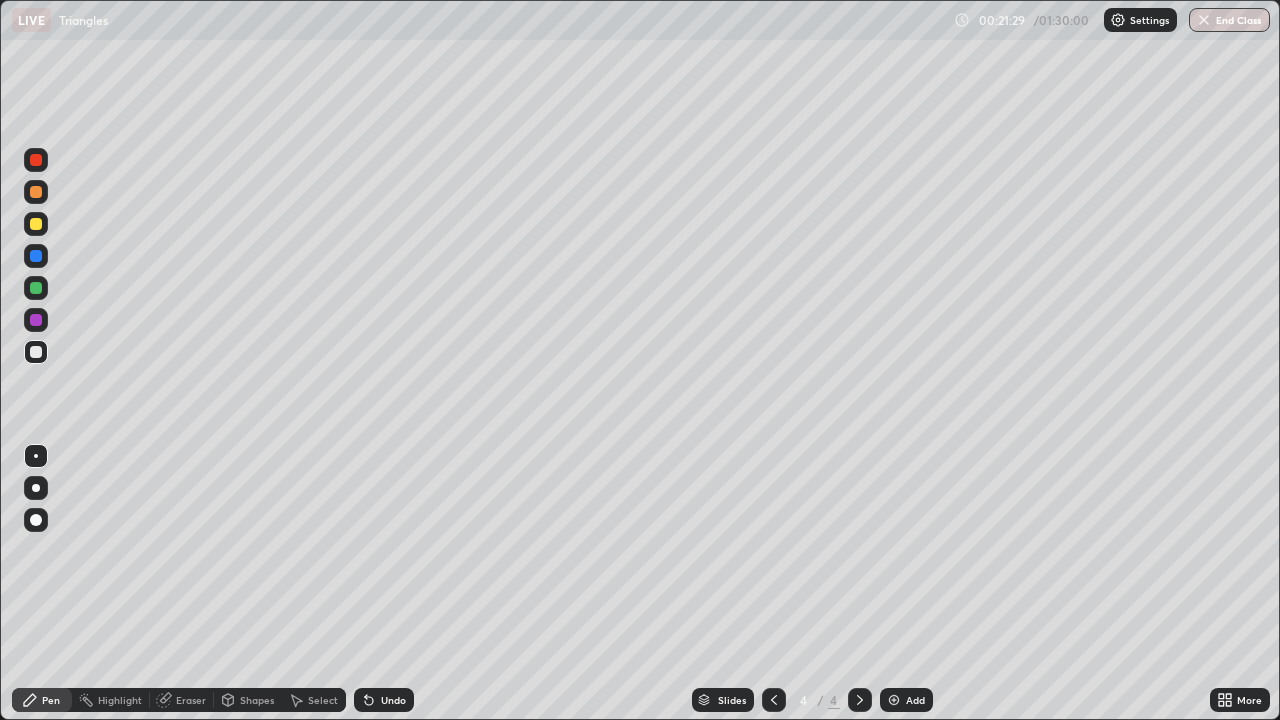 click on "Shapes" at bounding box center [257, 700] 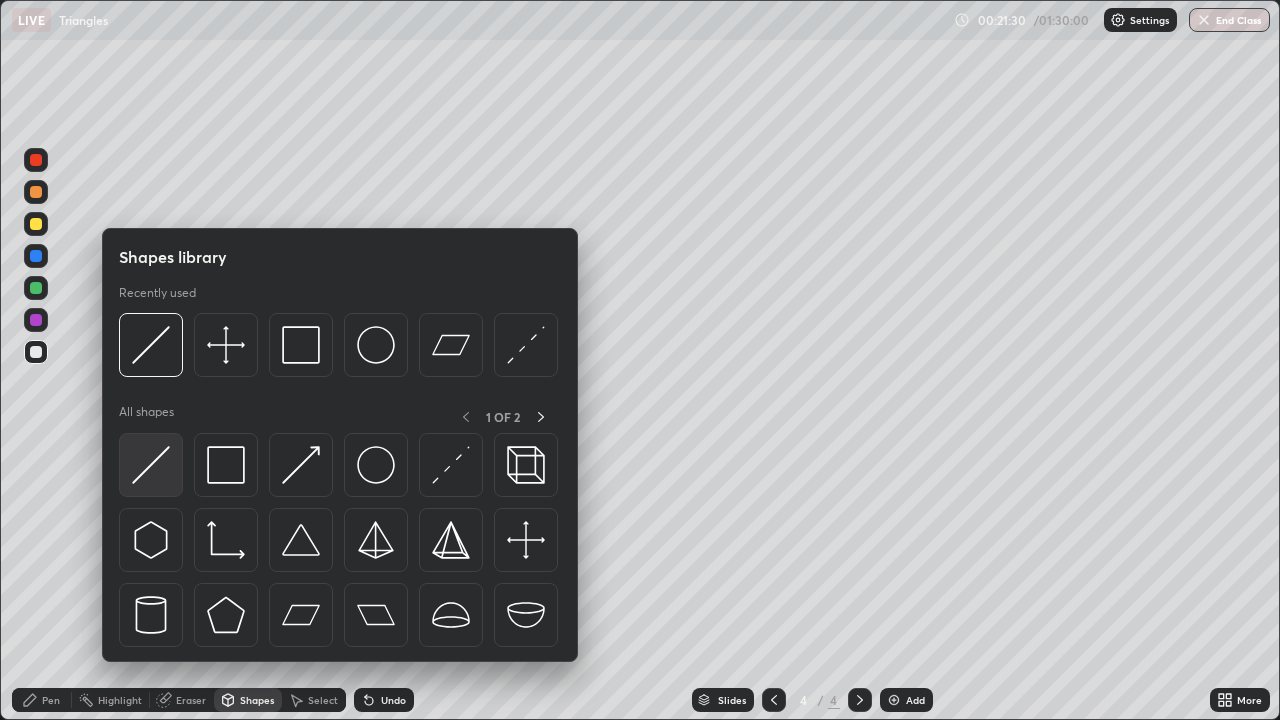 click at bounding box center [151, 465] 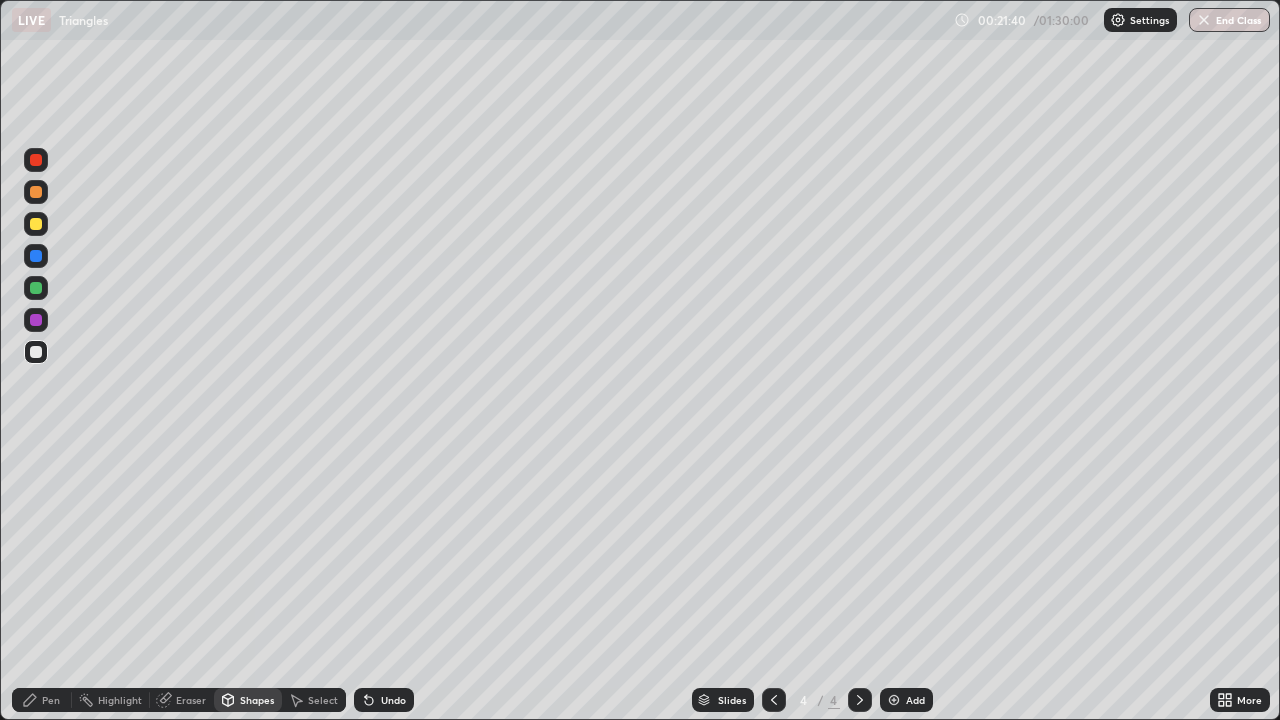 click on "Select" at bounding box center (323, 700) 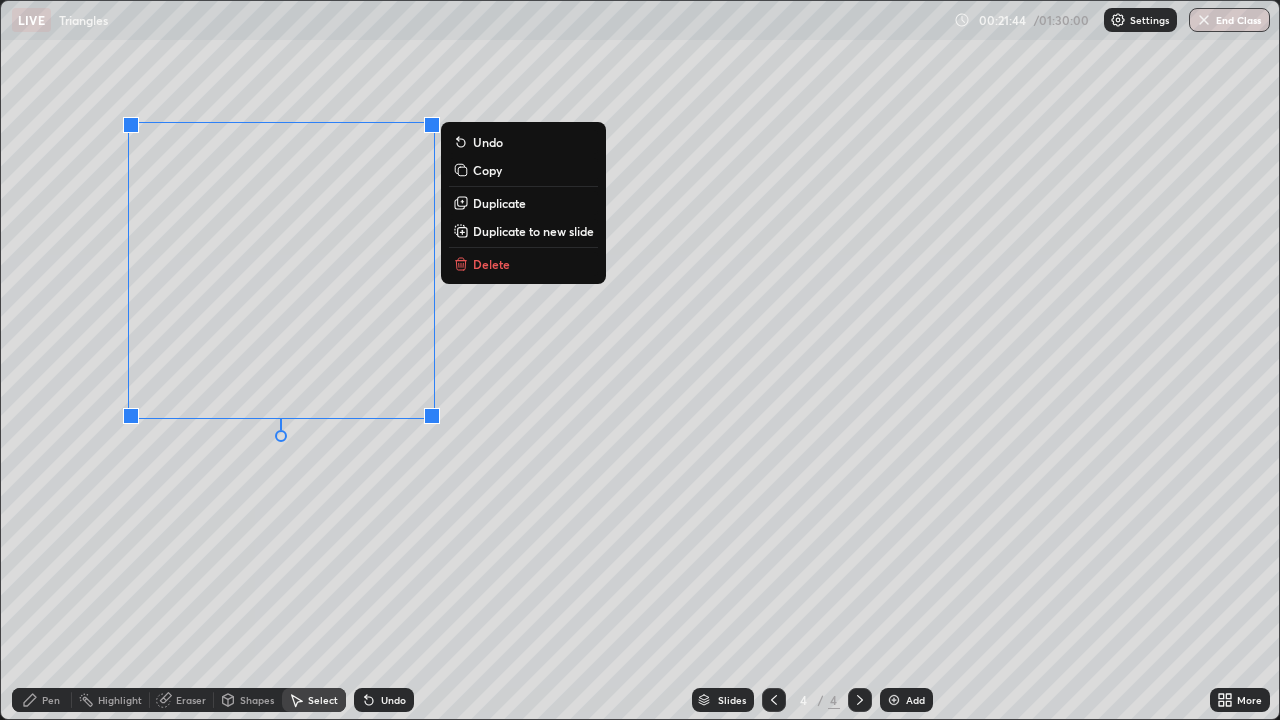 click on "0 ° Undo Copy Duplicate Duplicate to new slide Delete" at bounding box center (640, 360) 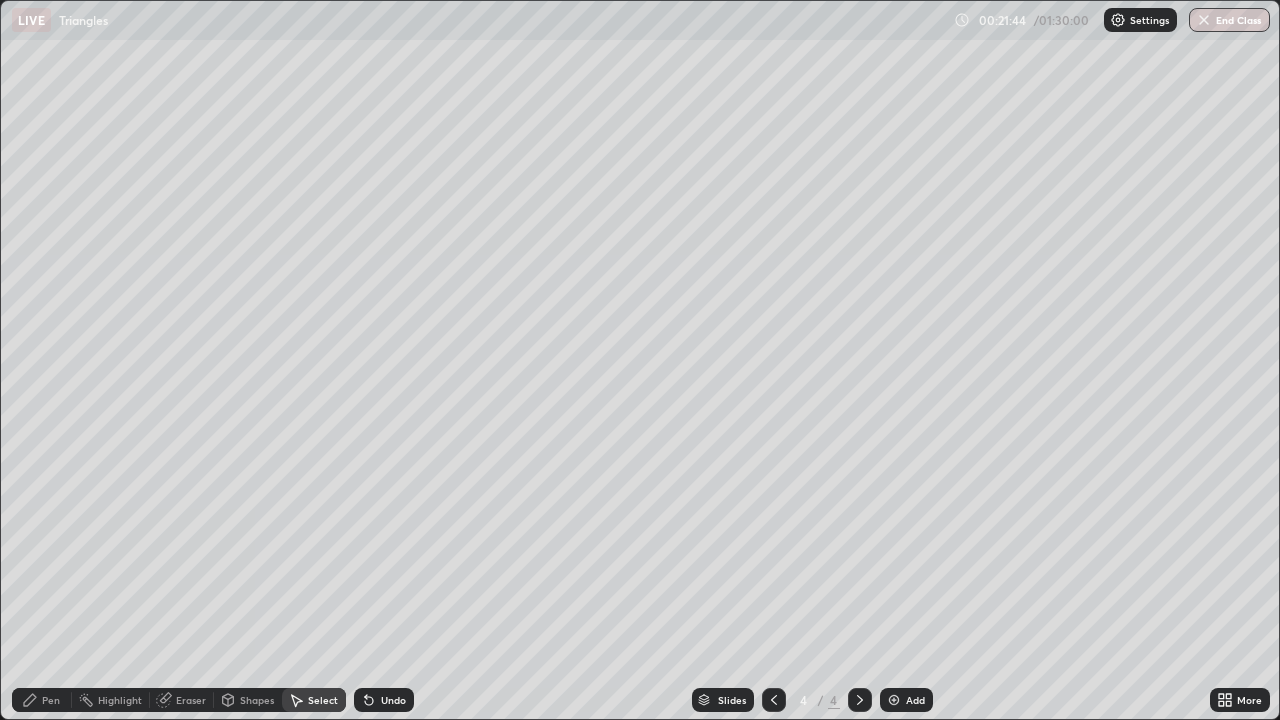 click on "Pen" at bounding box center (42, 700) 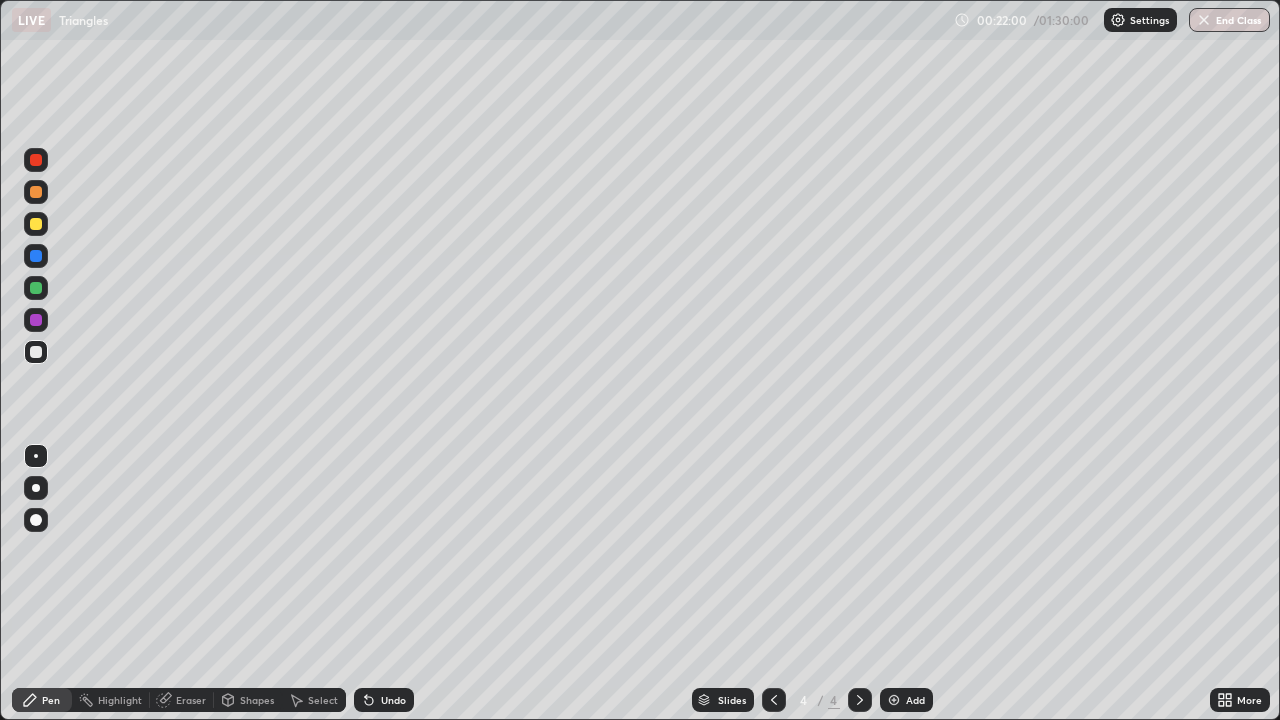 click at bounding box center (36, 320) 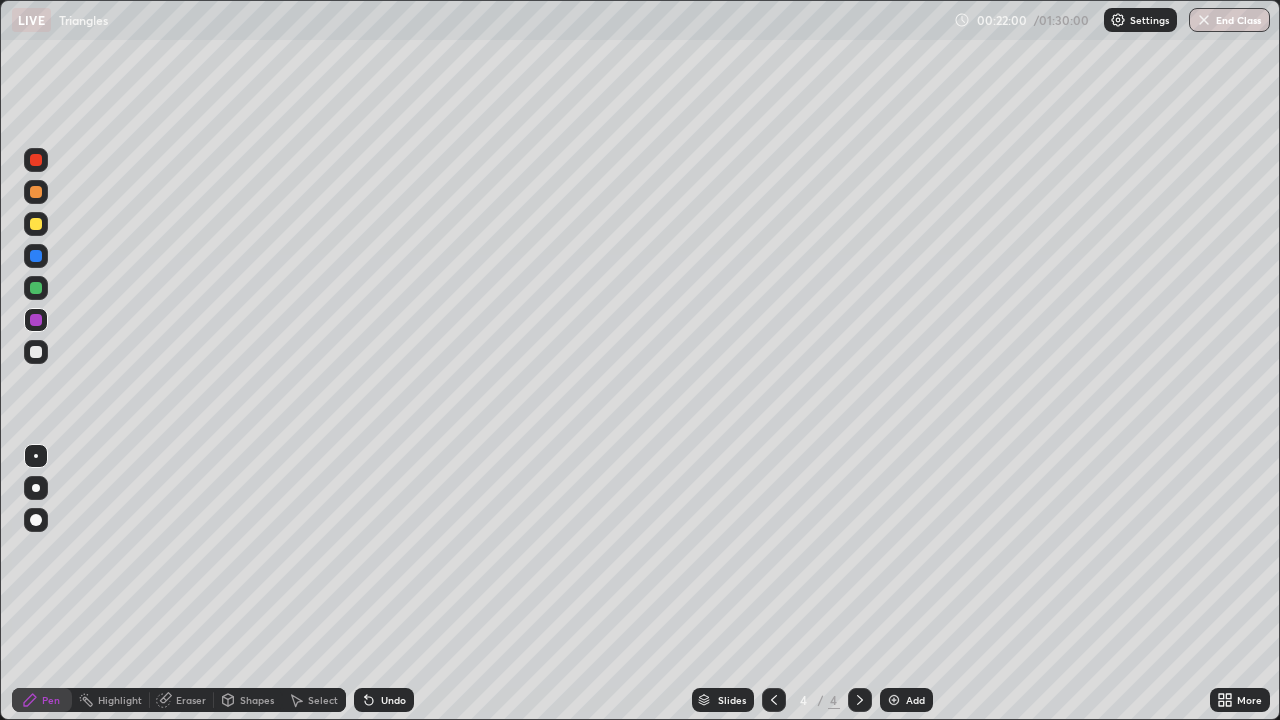 click on "Shapes" at bounding box center [257, 700] 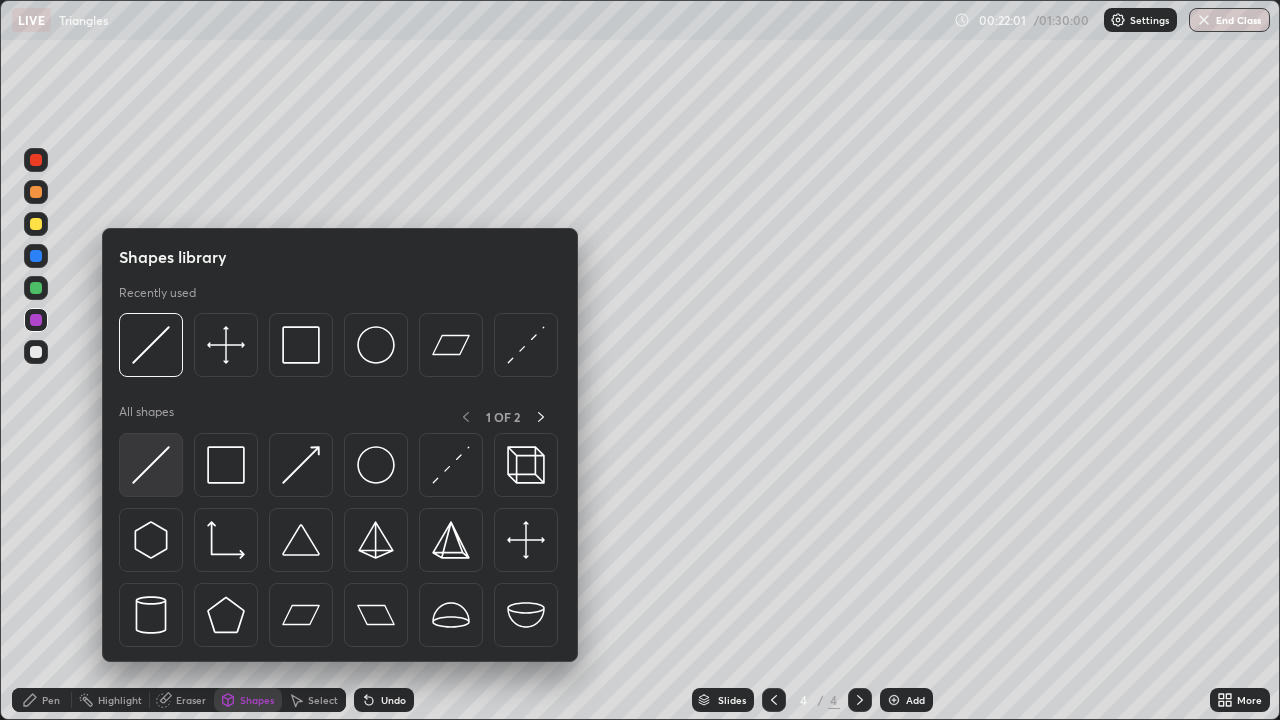 click at bounding box center [151, 465] 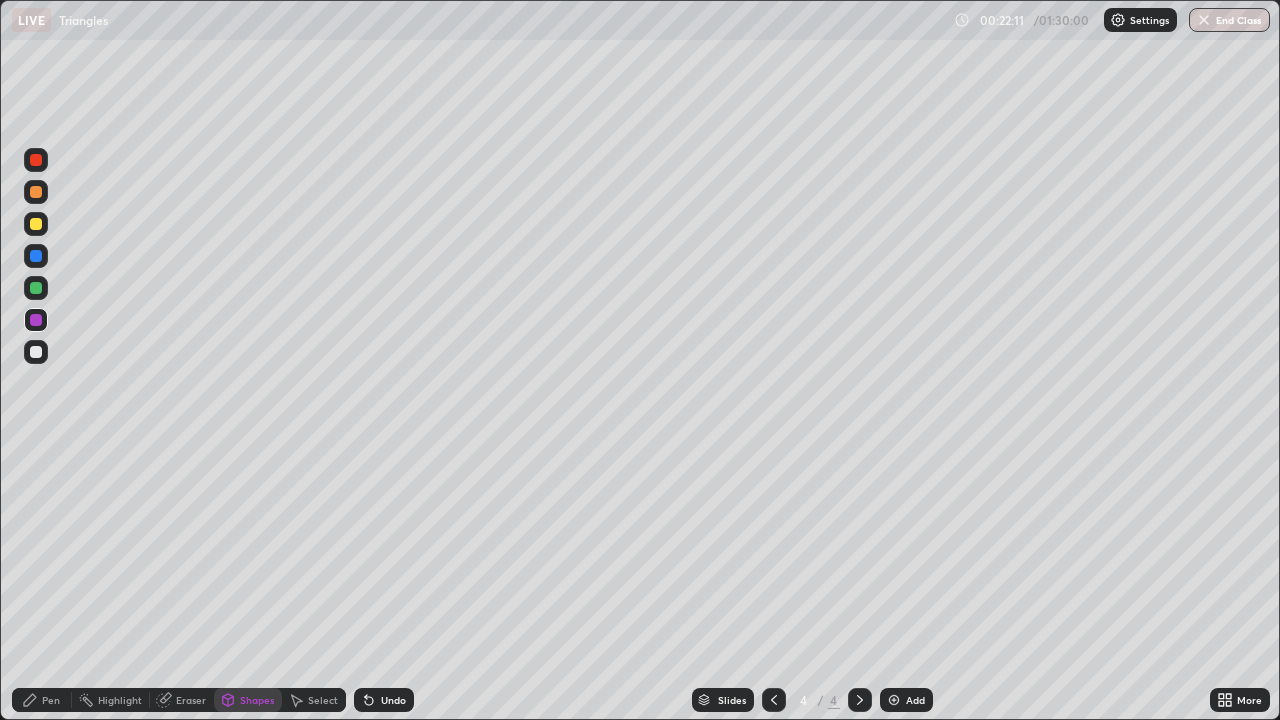 click 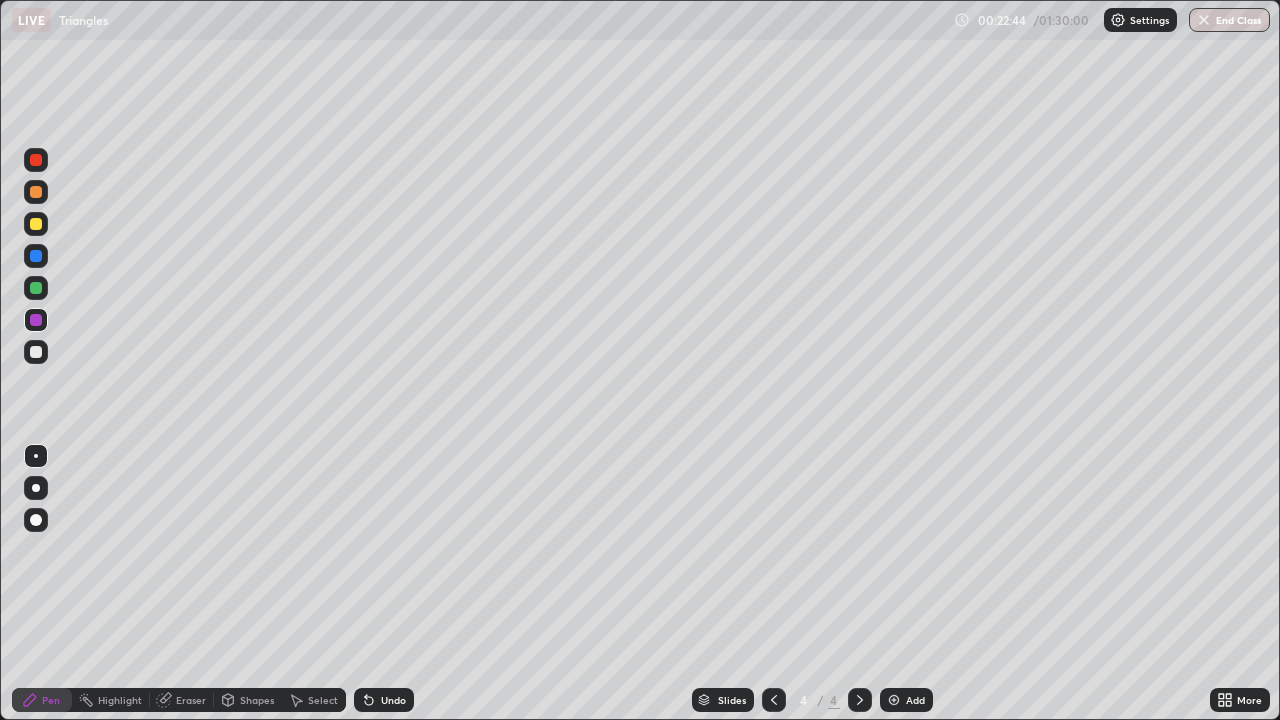 click at bounding box center (36, 352) 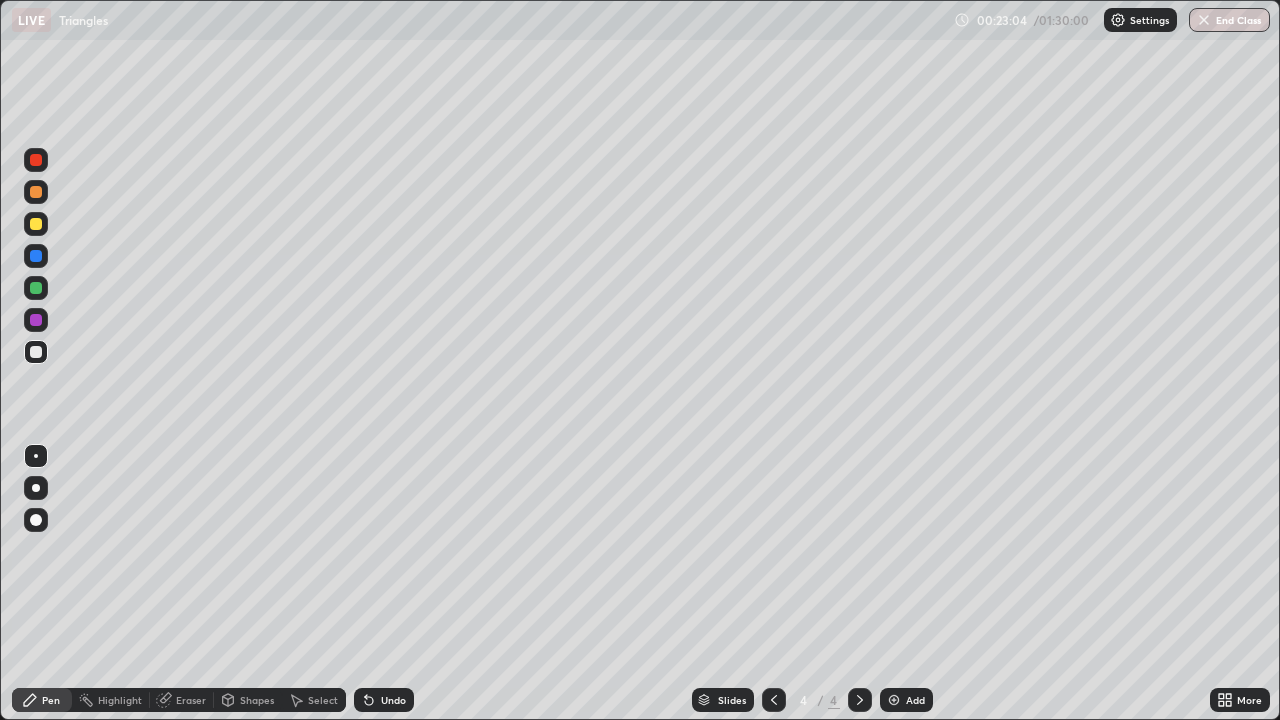 click at bounding box center [36, 352] 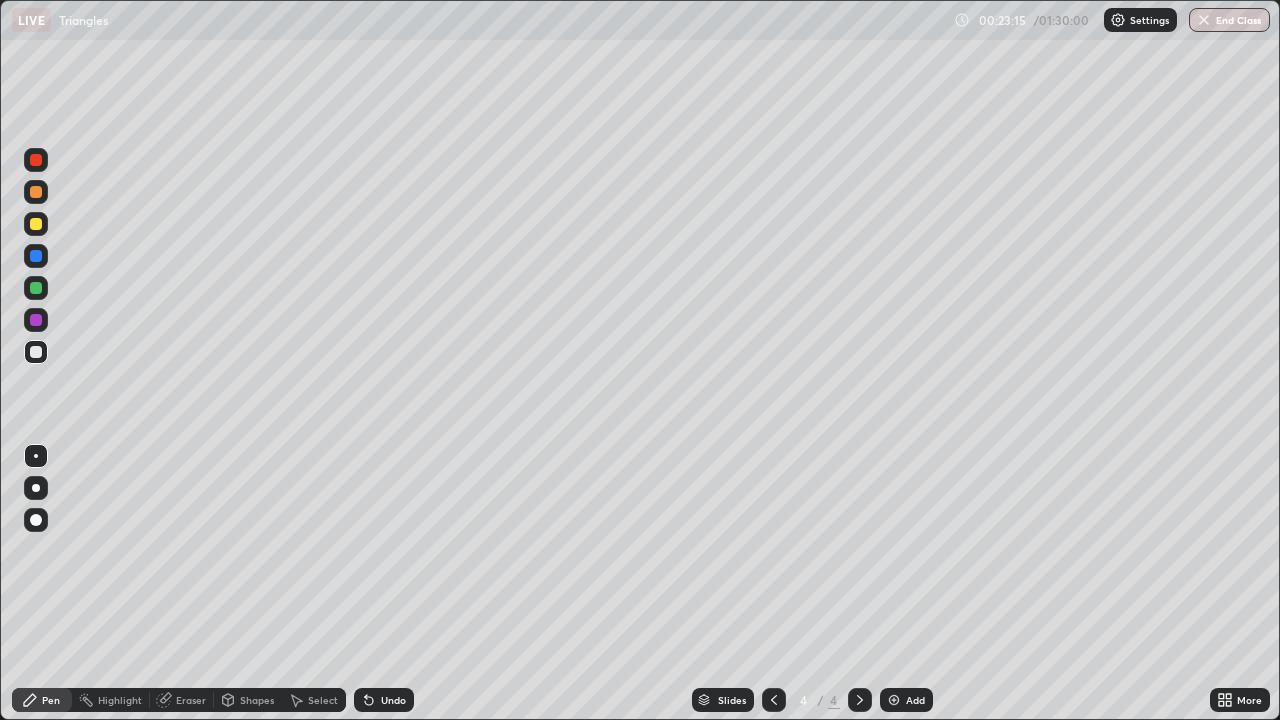click at bounding box center [36, 224] 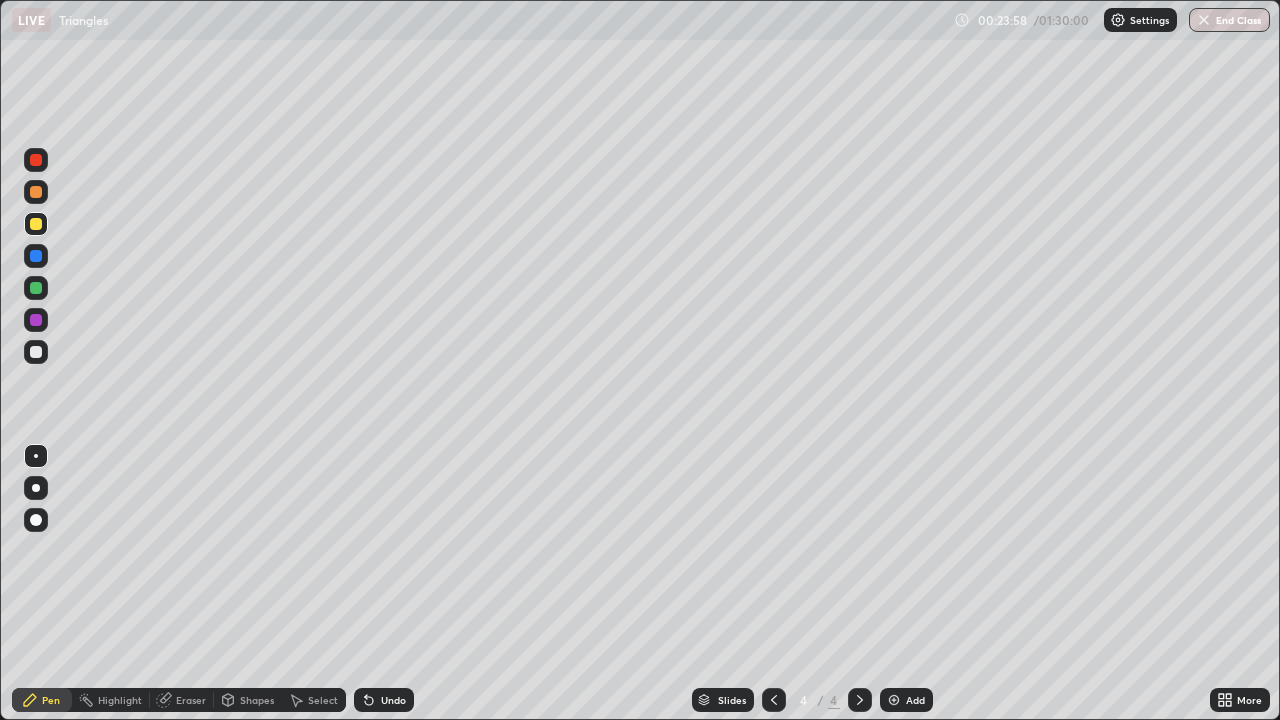 click on "Shapes" at bounding box center [257, 700] 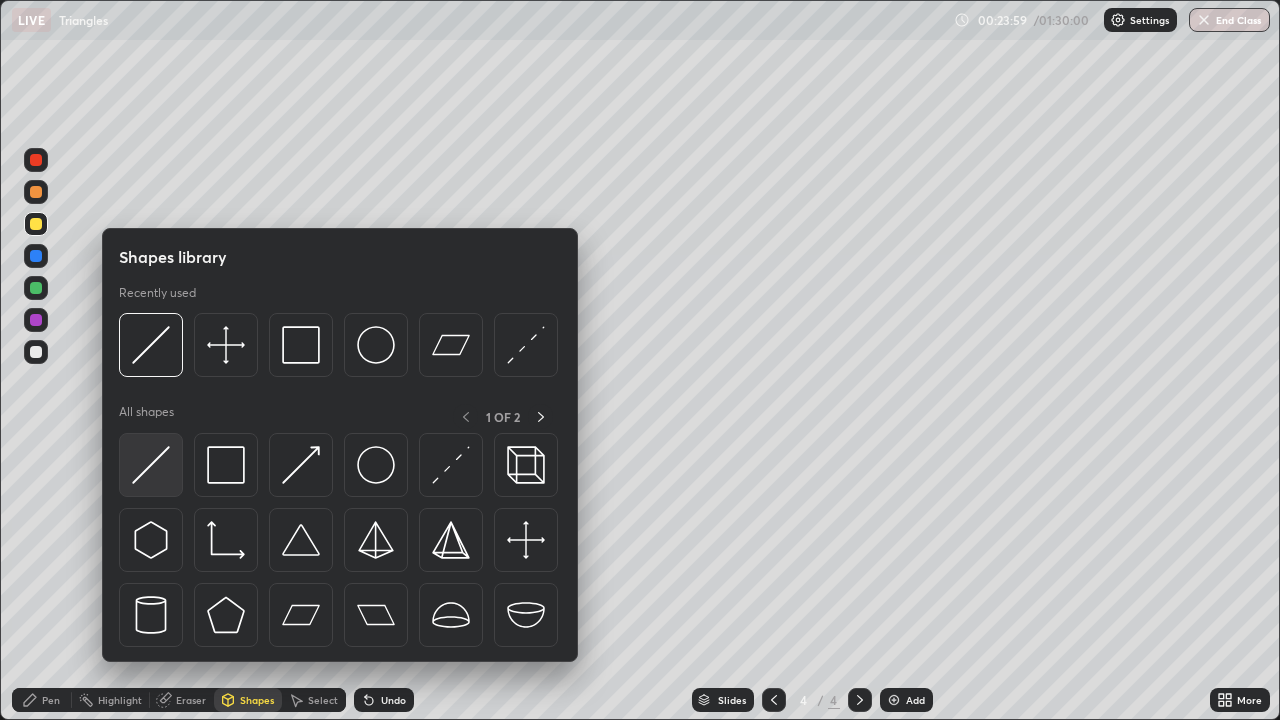 click at bounding box center [151, 465] 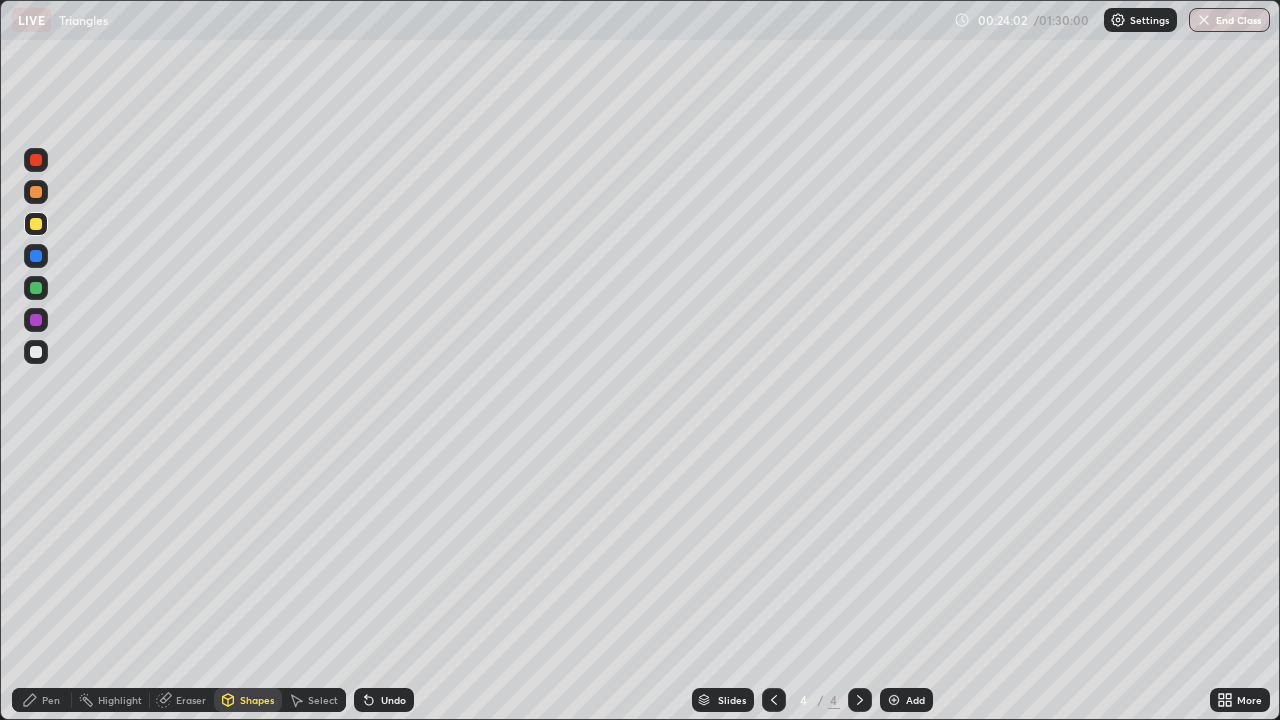 click on "Pen" at bounding box center [51, 700] 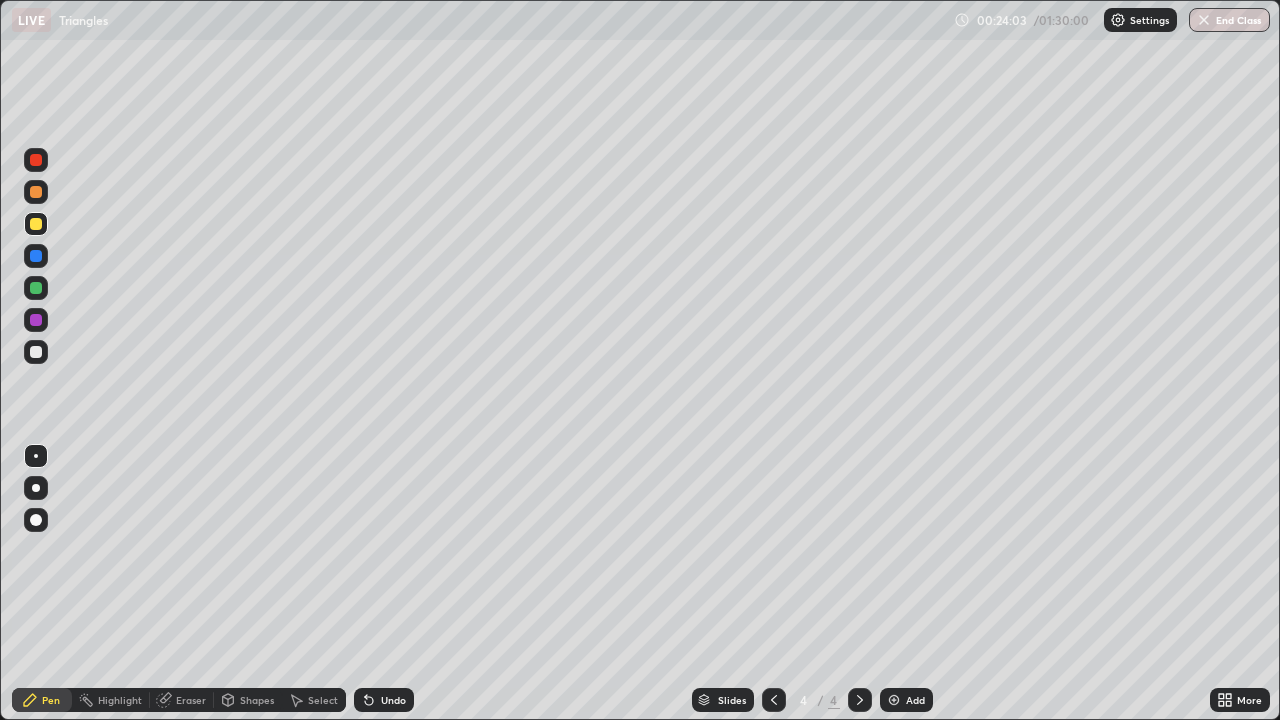 click at bounding box center [36, 352] 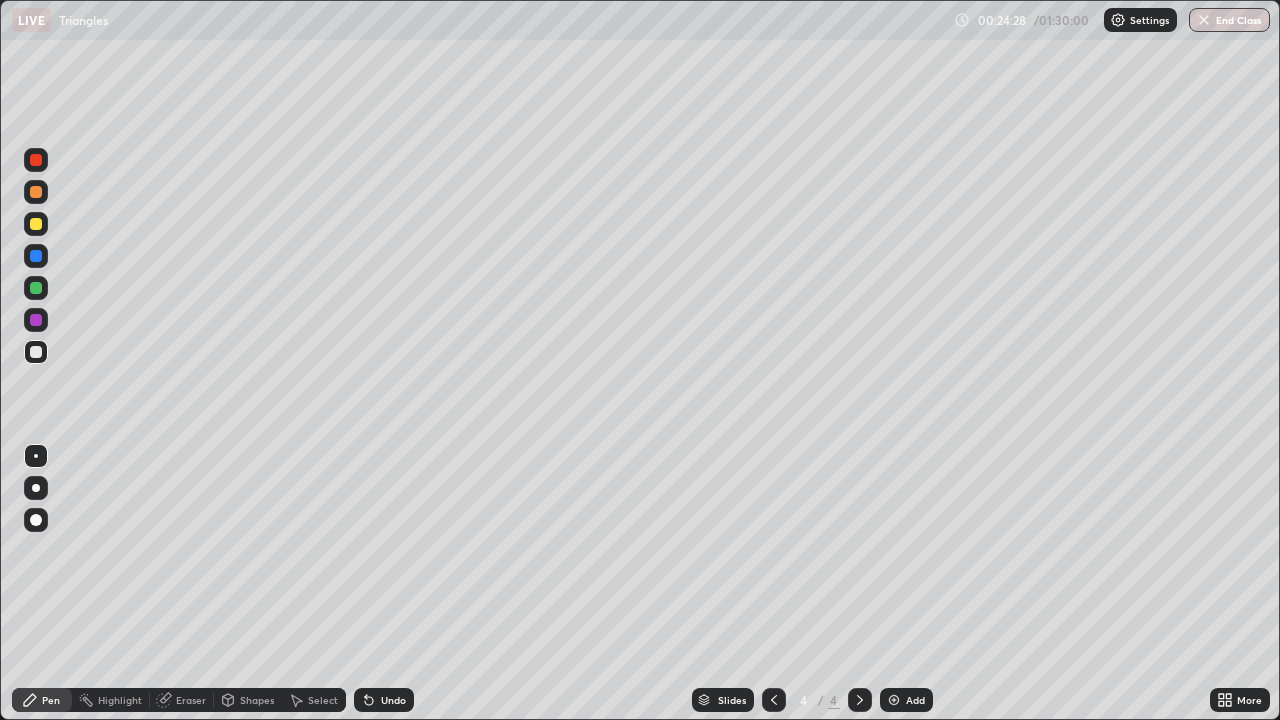 click on "Undo" at bounding box center (384, 700) 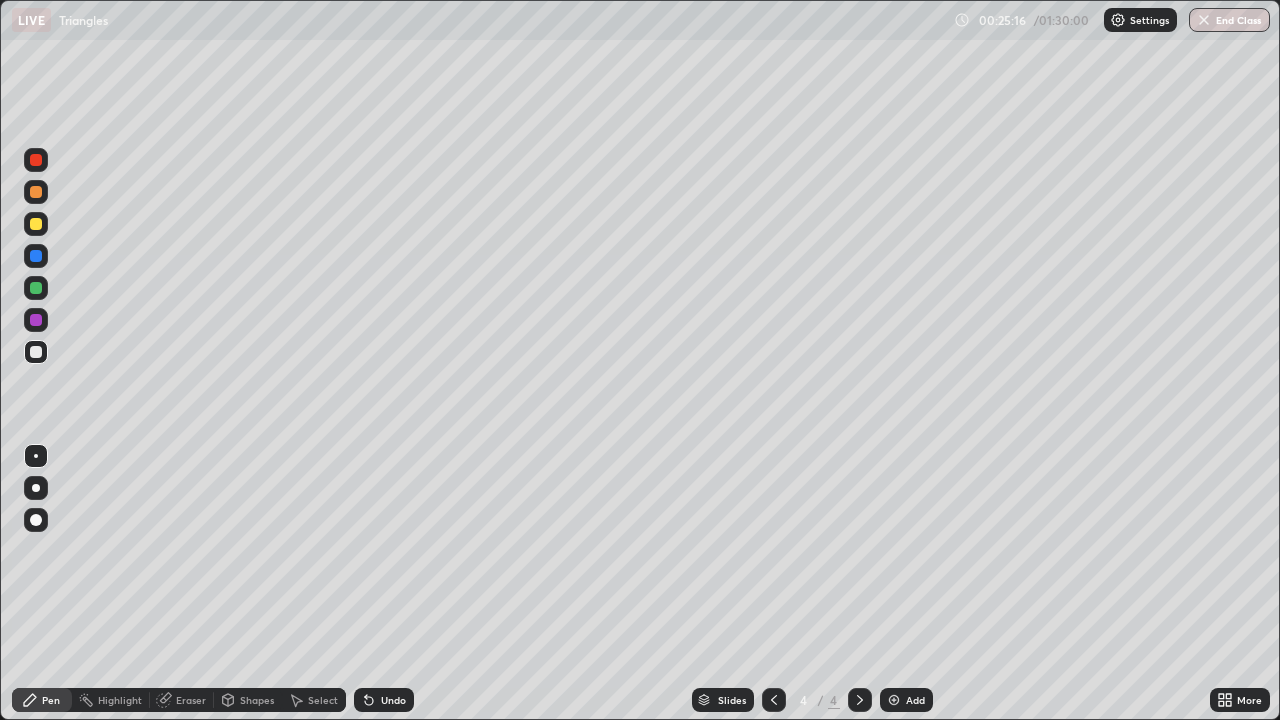 click at bounding box center (36, 224) 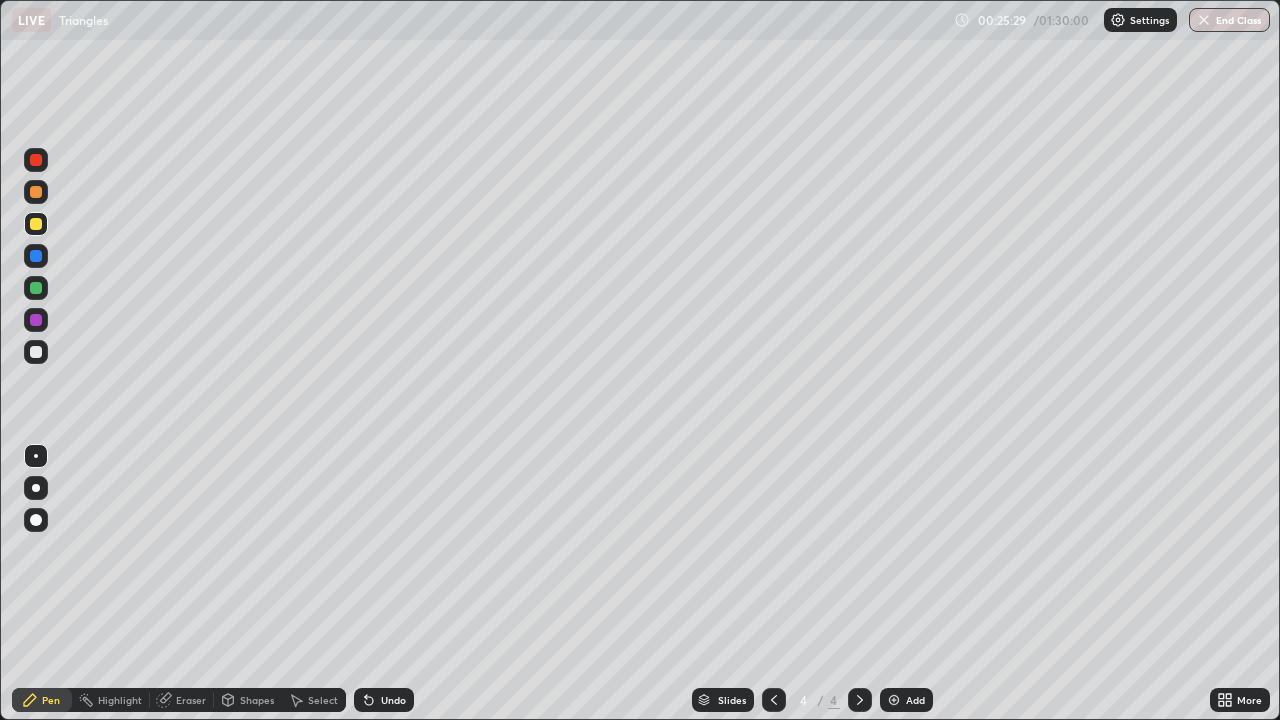 click at bounding box center (36, 352) 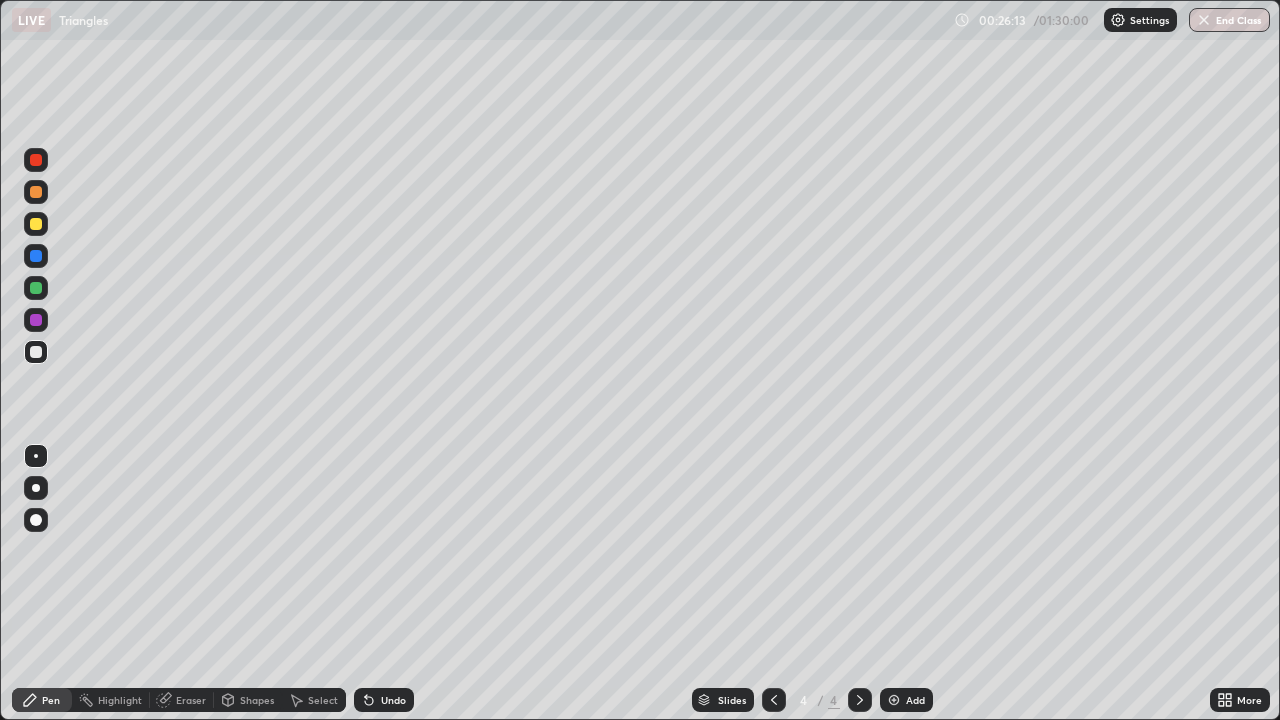 click at bounding box center [36, 256] 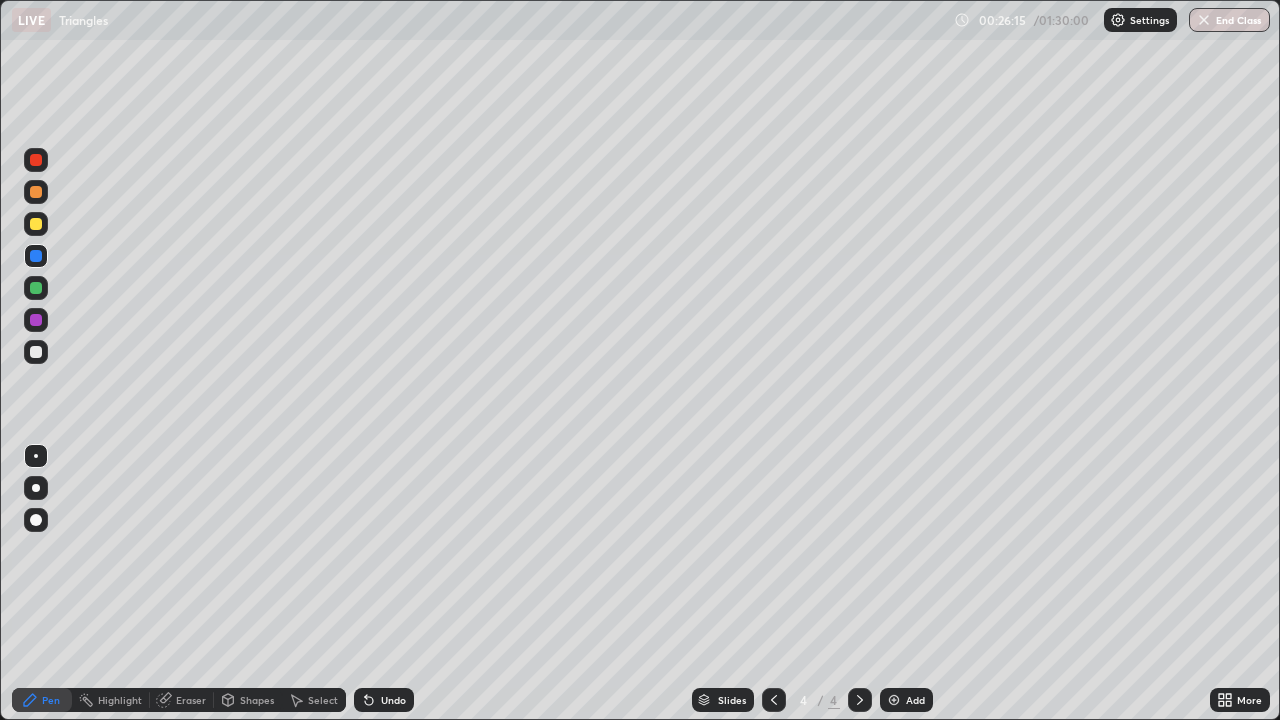click on "Eraser" at bounding box center [191, 700] 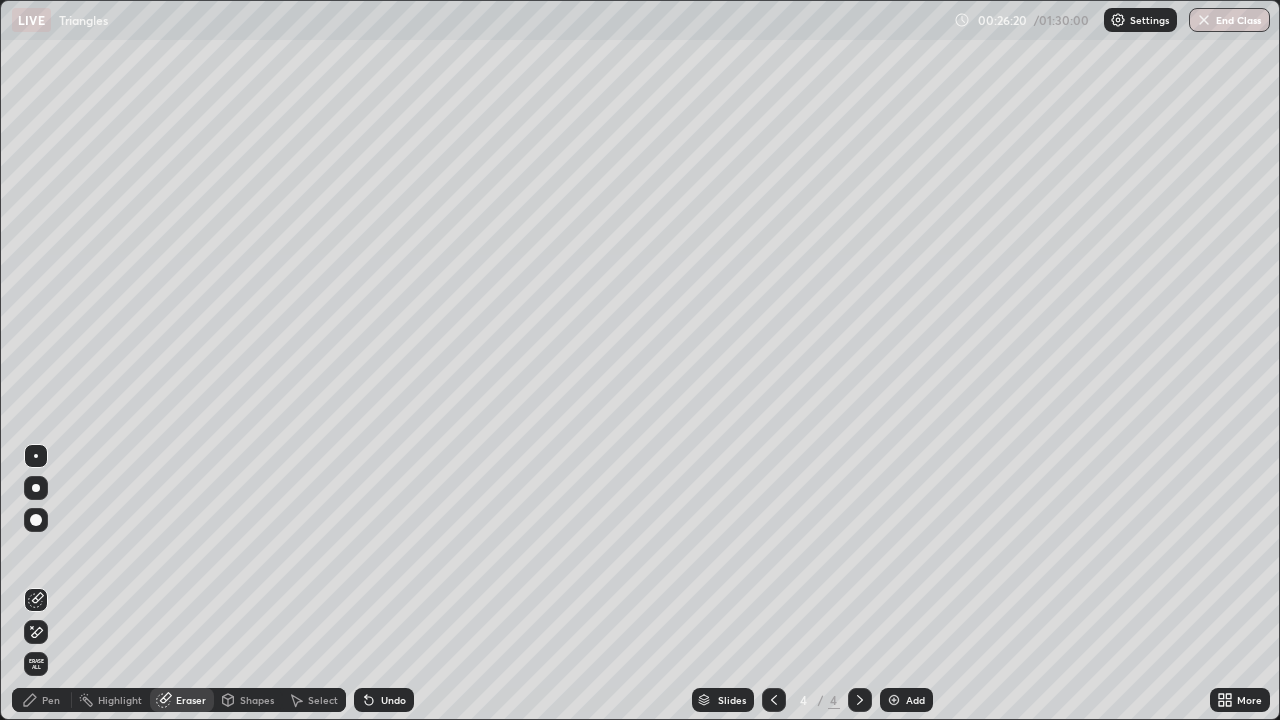 click on "Pen" at bounding box center [51, 700] 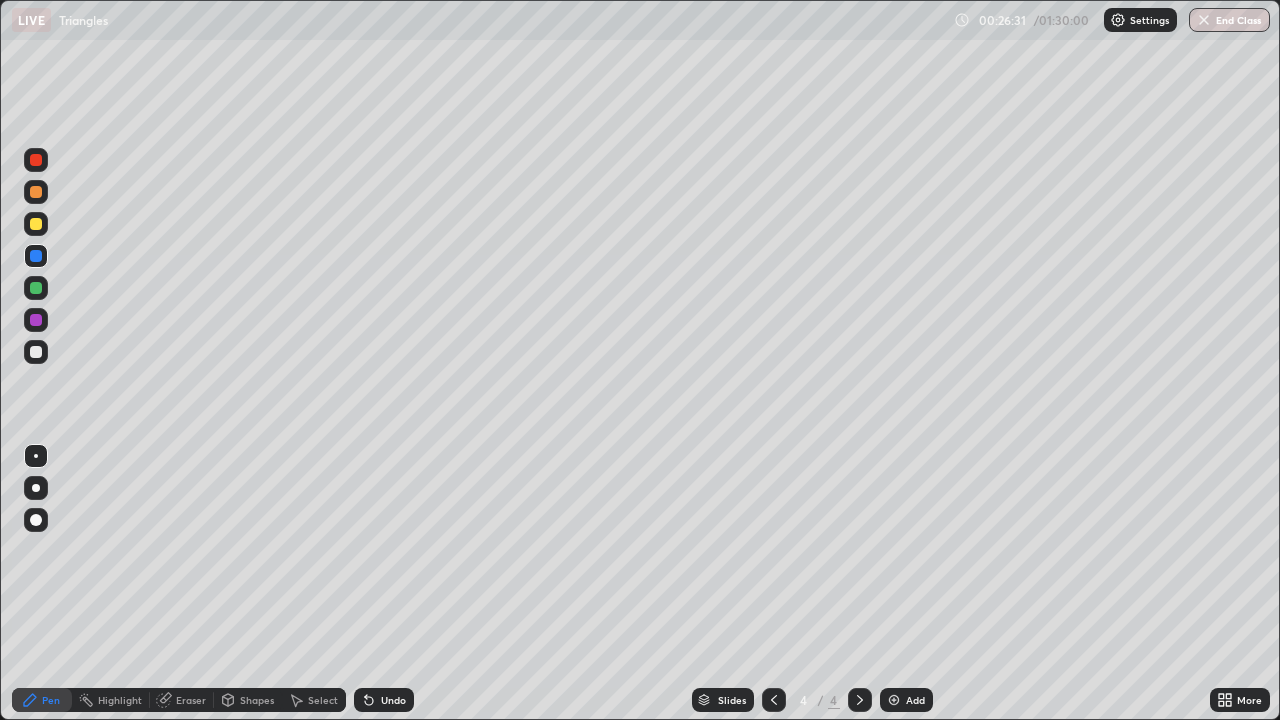 click on "Eraser" at bounding box center (191, 700) 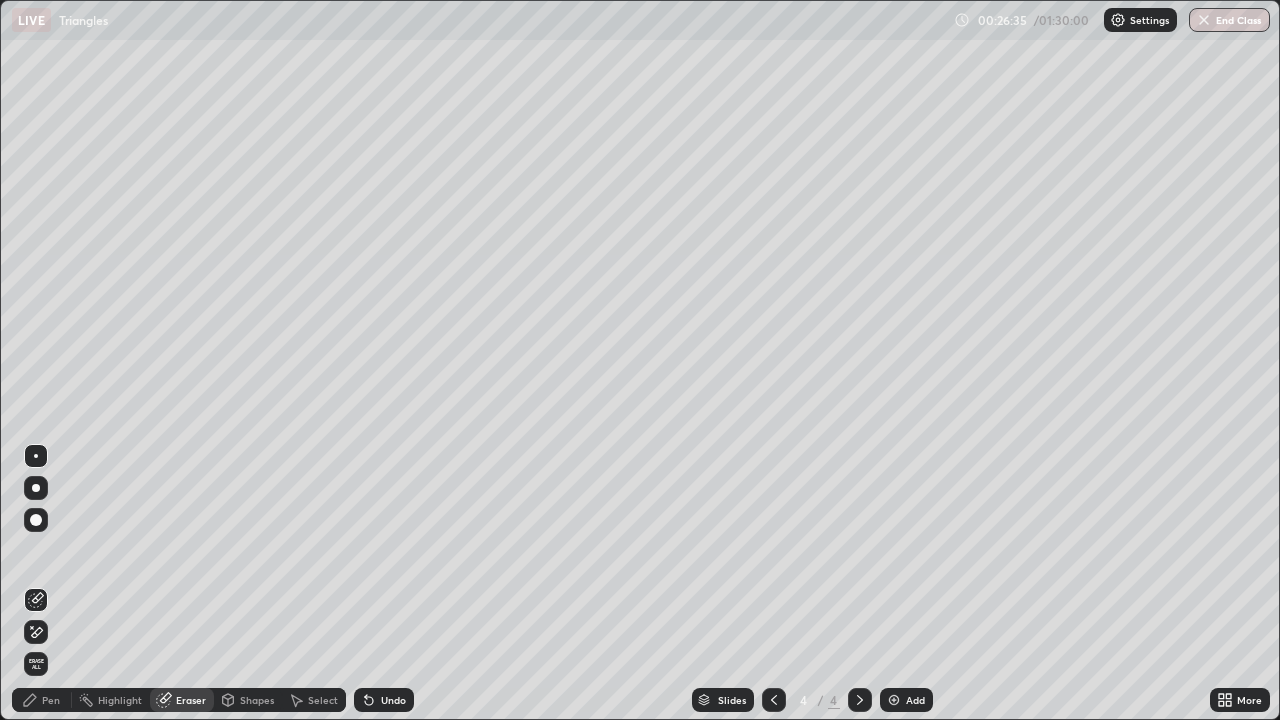 click on "Pen" at bounding box center (42, 700) 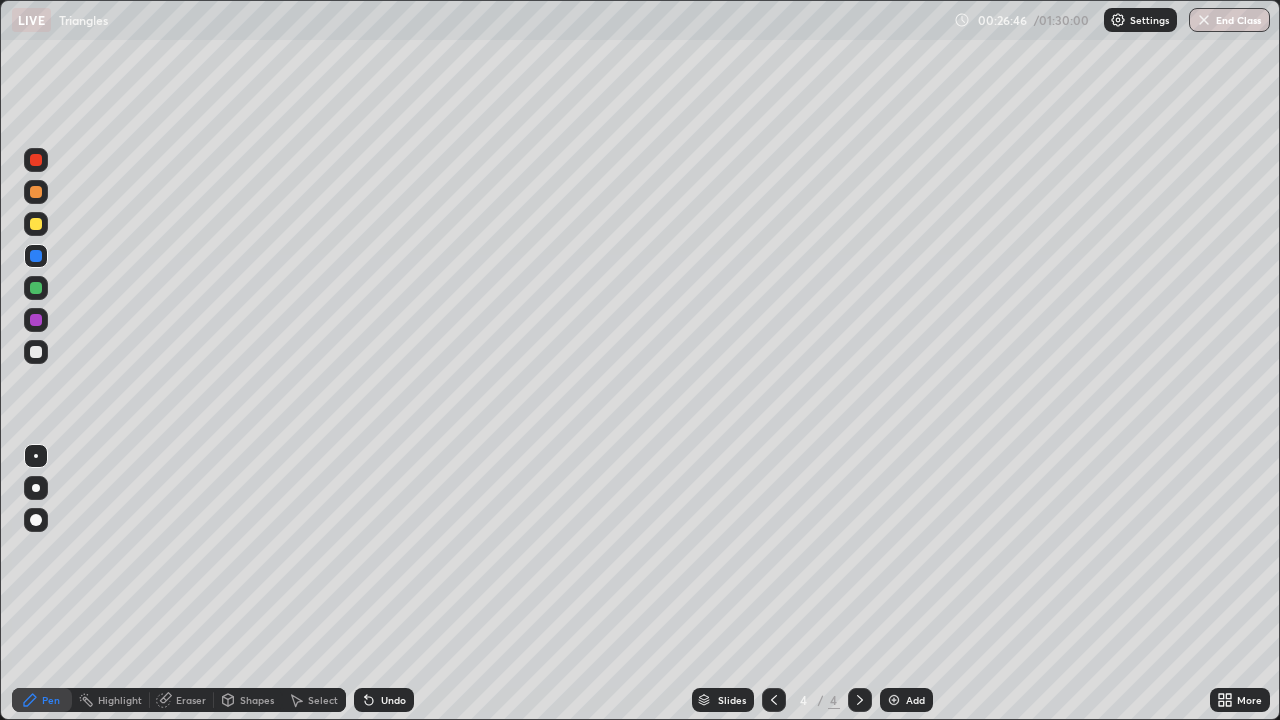 click at bounding box center [36, 352] 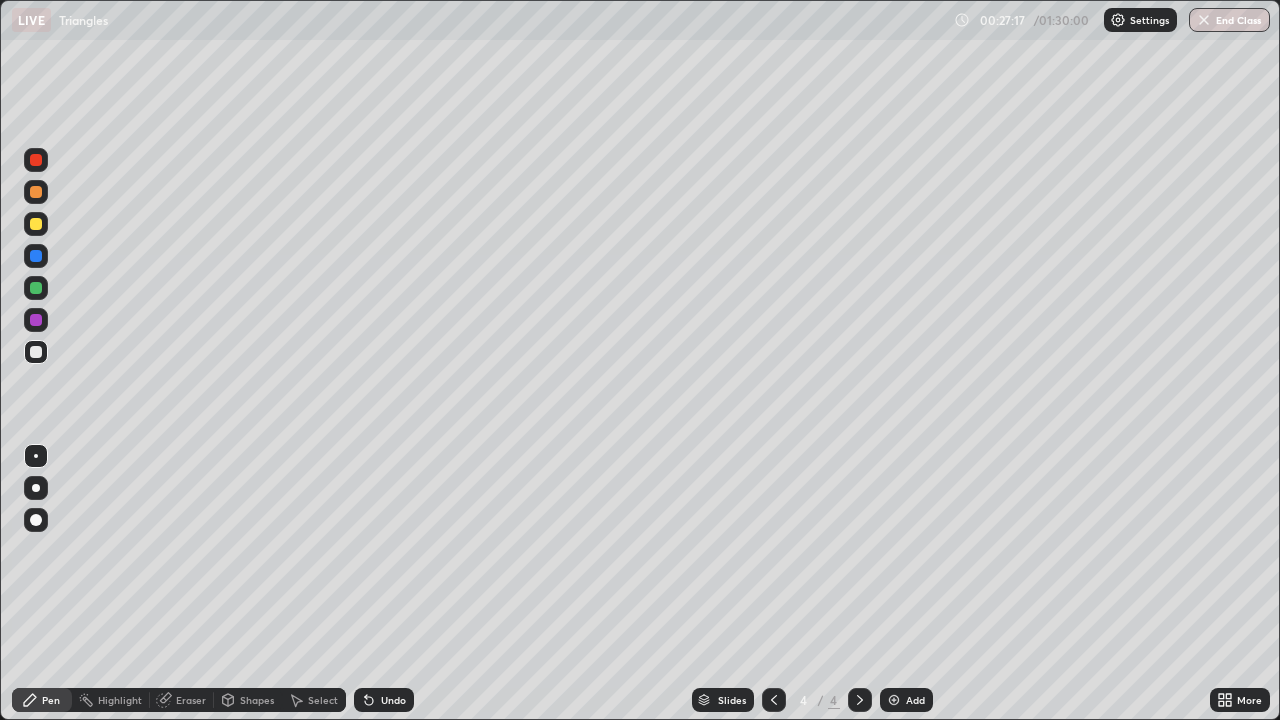 click at bounding box center [36, 224] 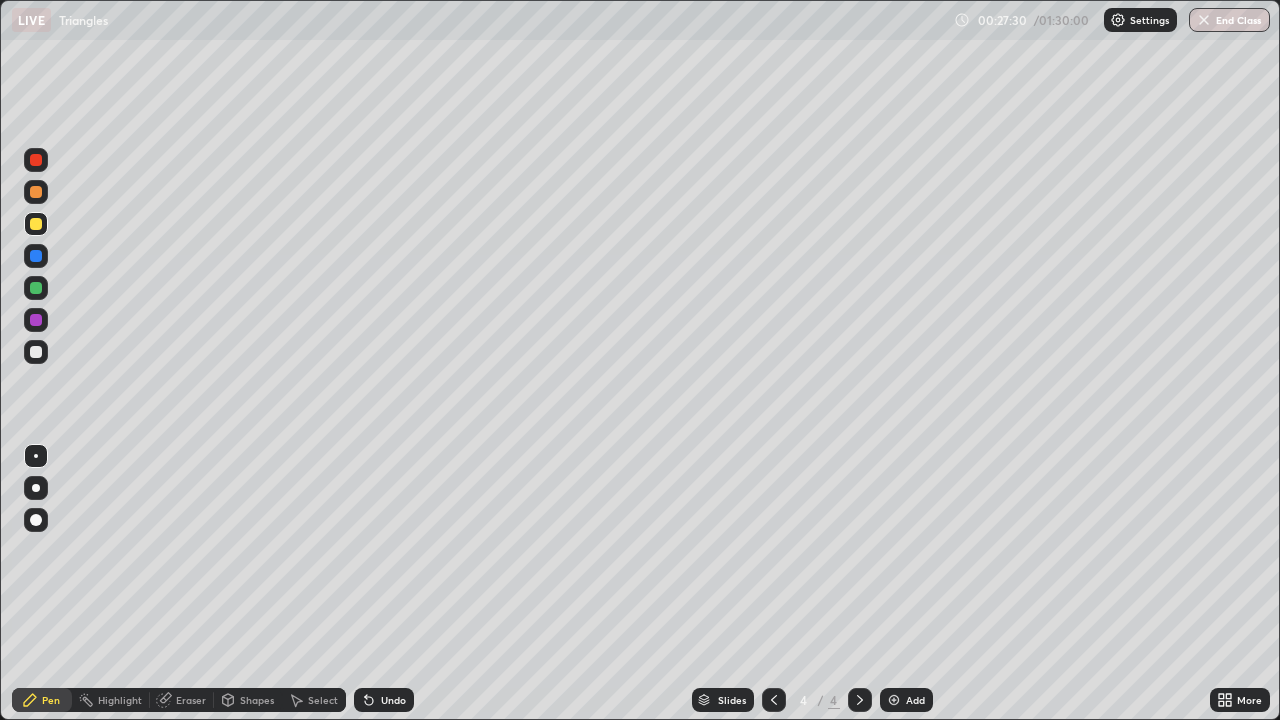 click at bounding box center [36, 352] 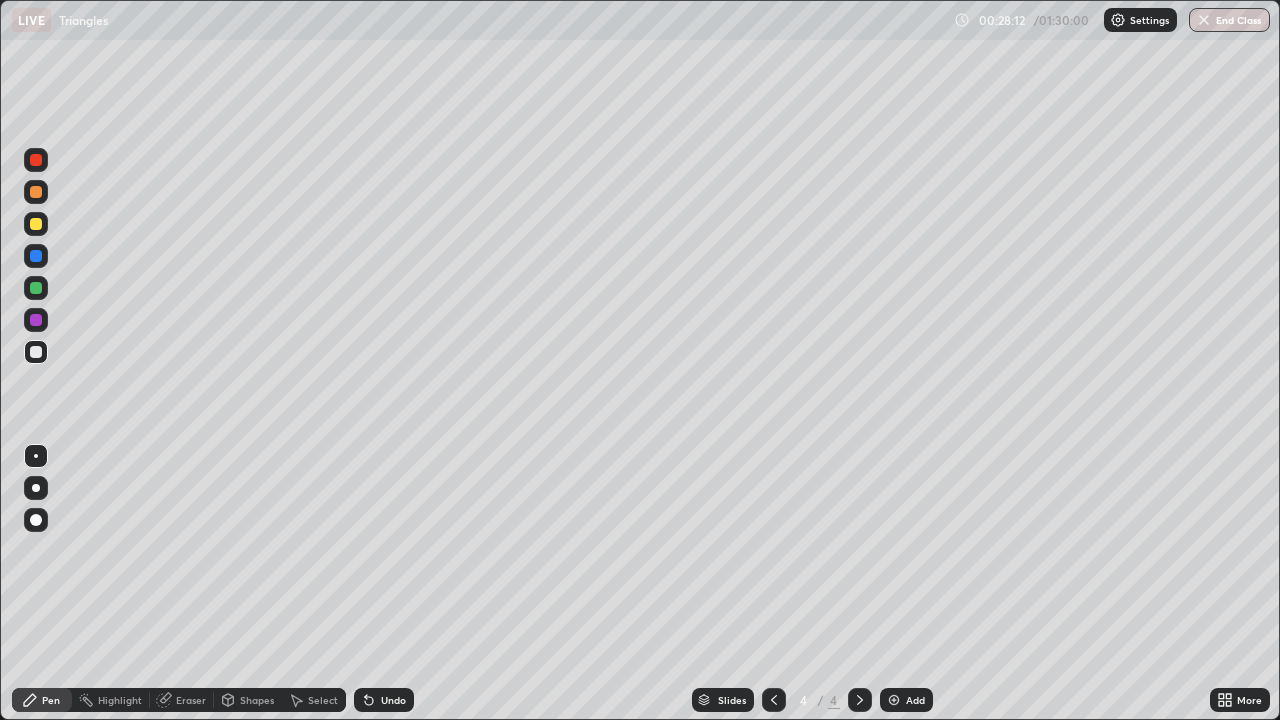 click at bounding box center [36, 224] 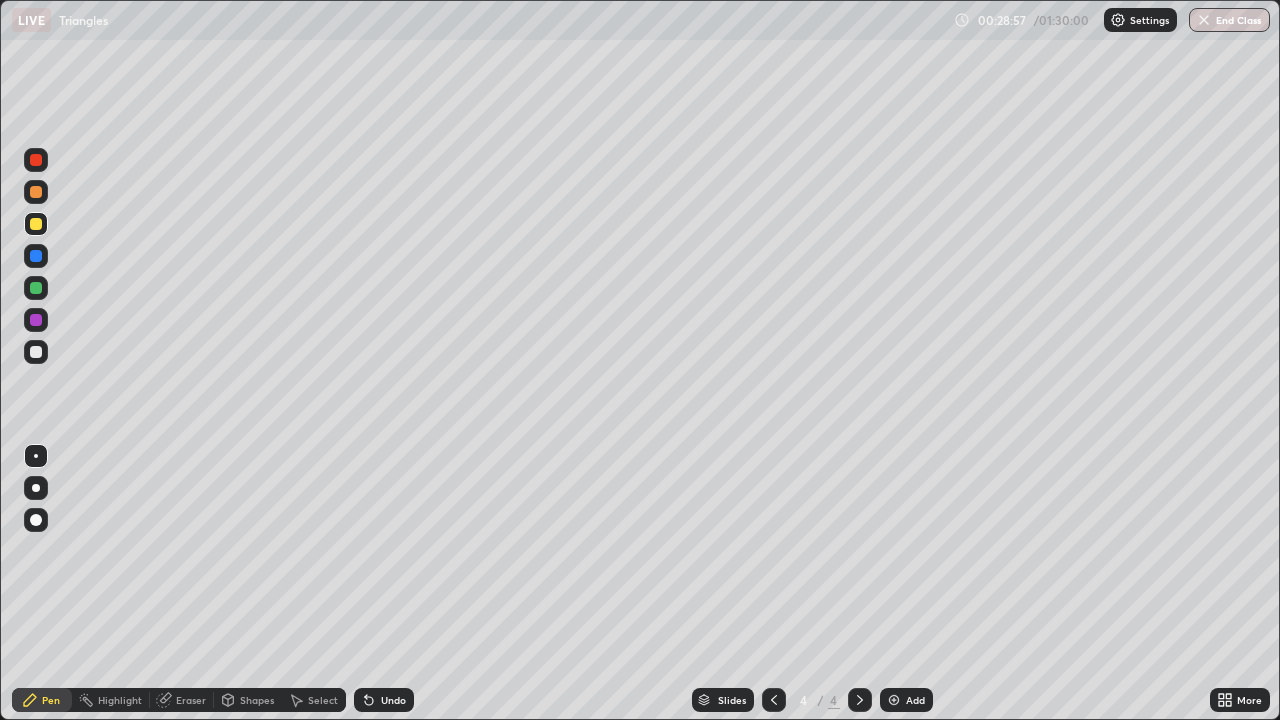 click at bounding box center (36, 352) 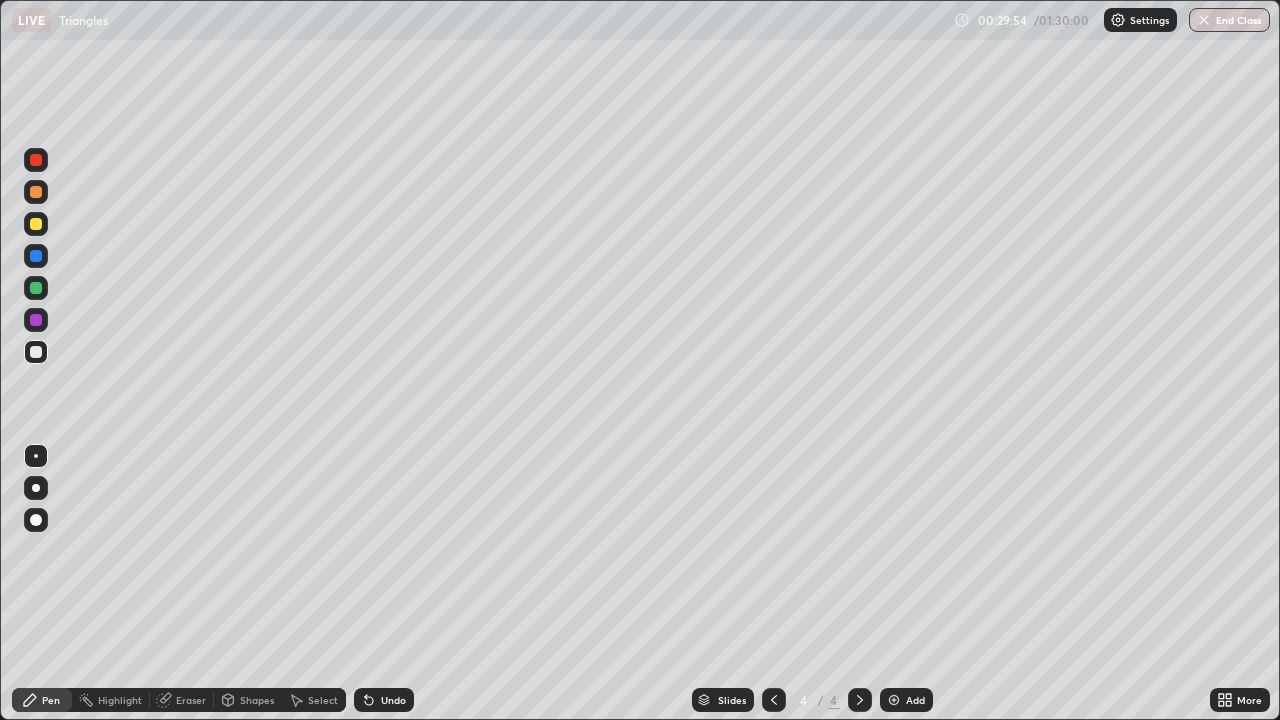 click on "Select" at bounding box center [323, 700] 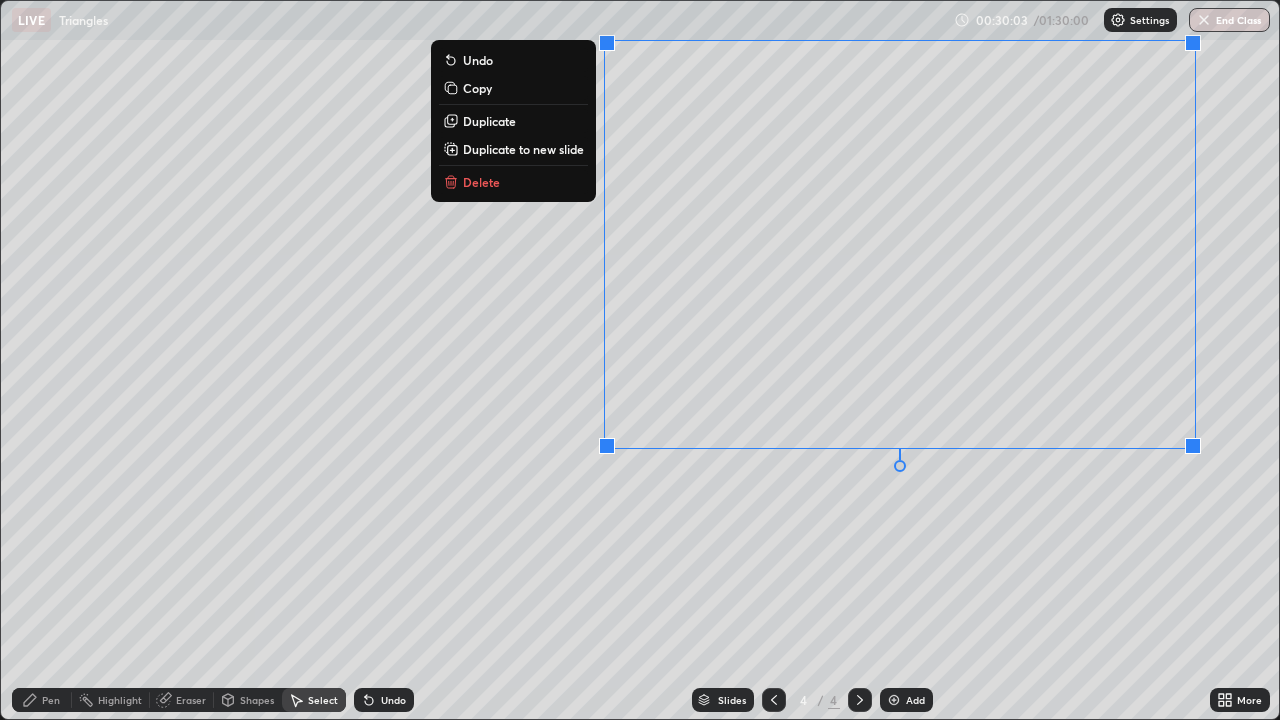 click on "0 ° Undo Copy Duplicate Duplicate to new slide Delete" at bounding box center [640, 360] 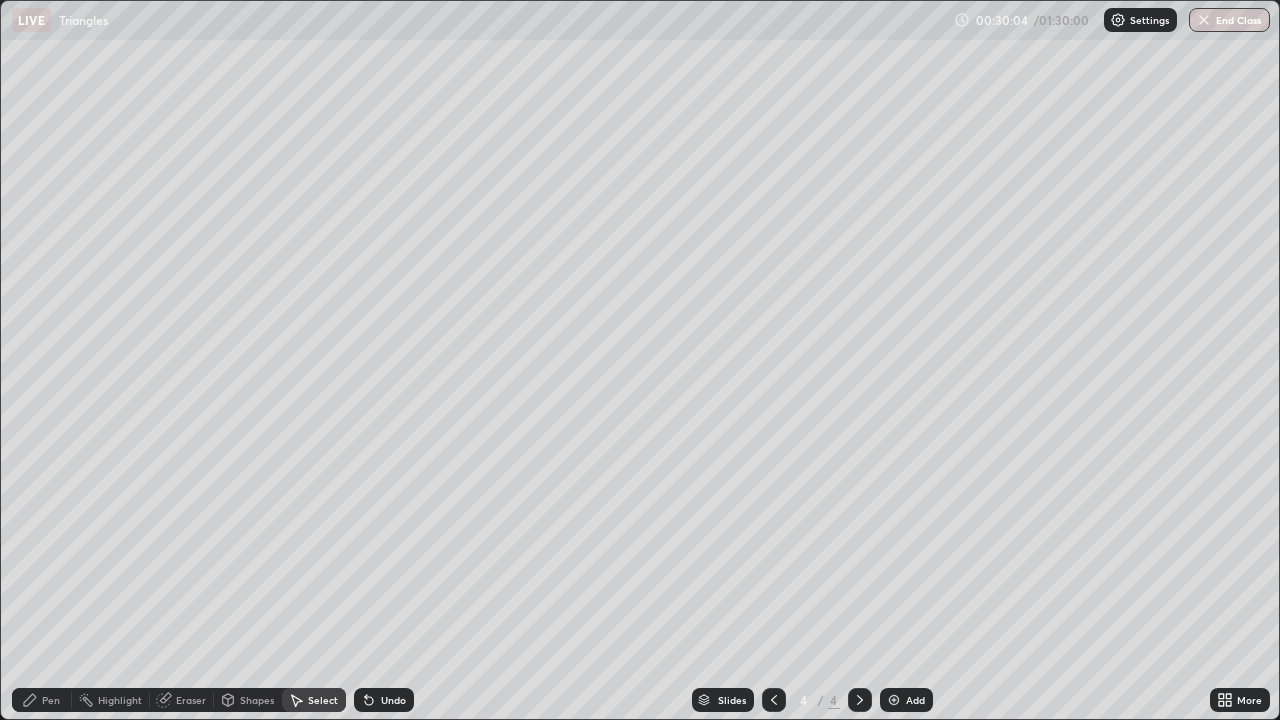 click on "Pen" at bounding box center (42, 700) 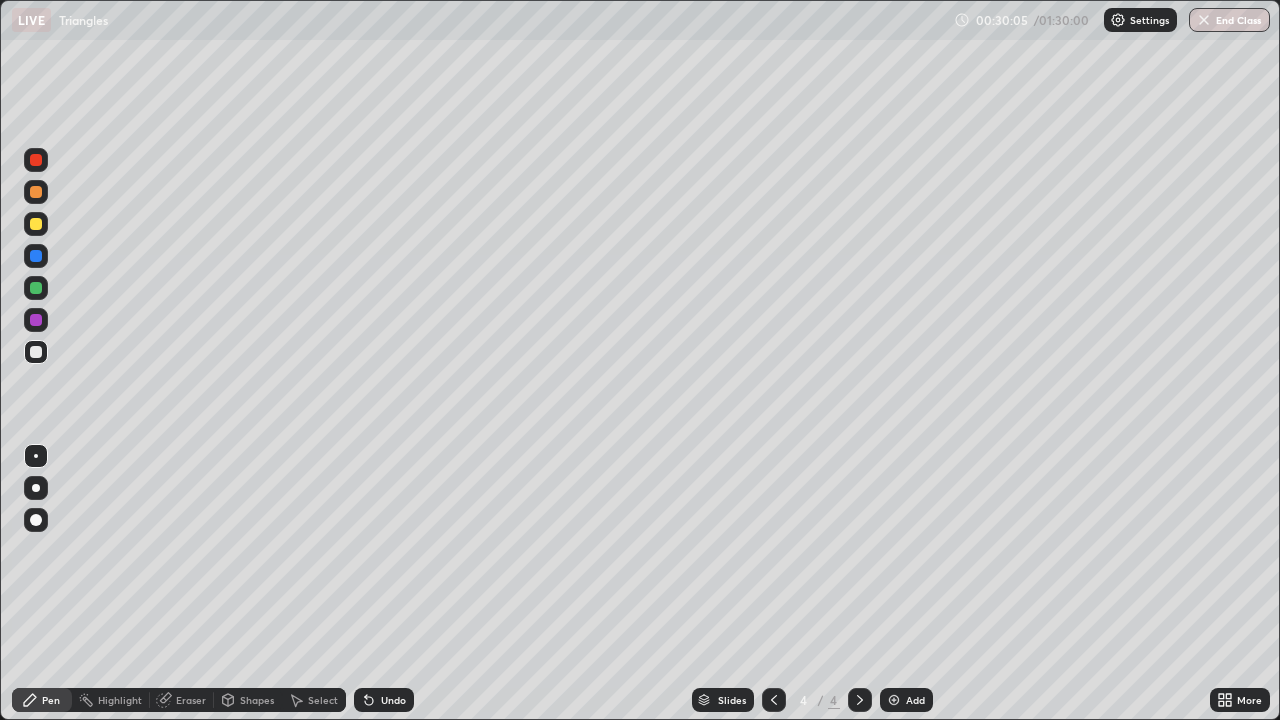 click at bounding box center [36, 352] 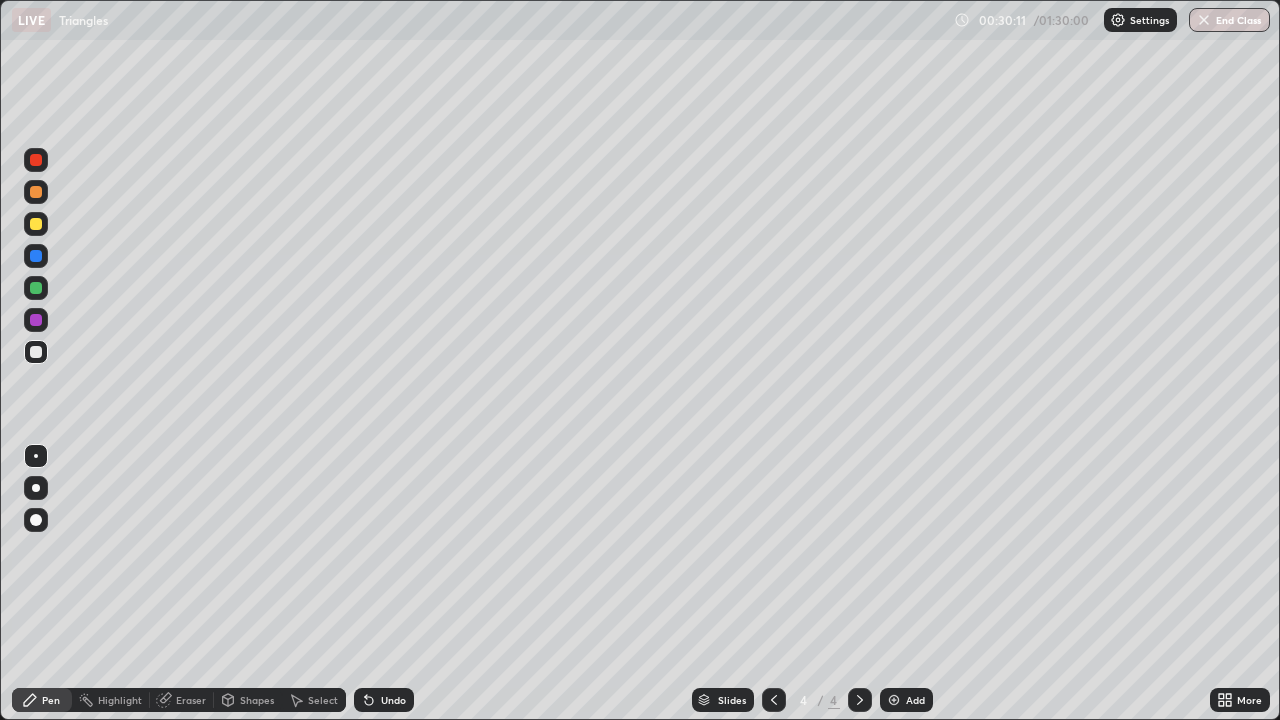 click on "Eraser" at bounding box center (191, 700) 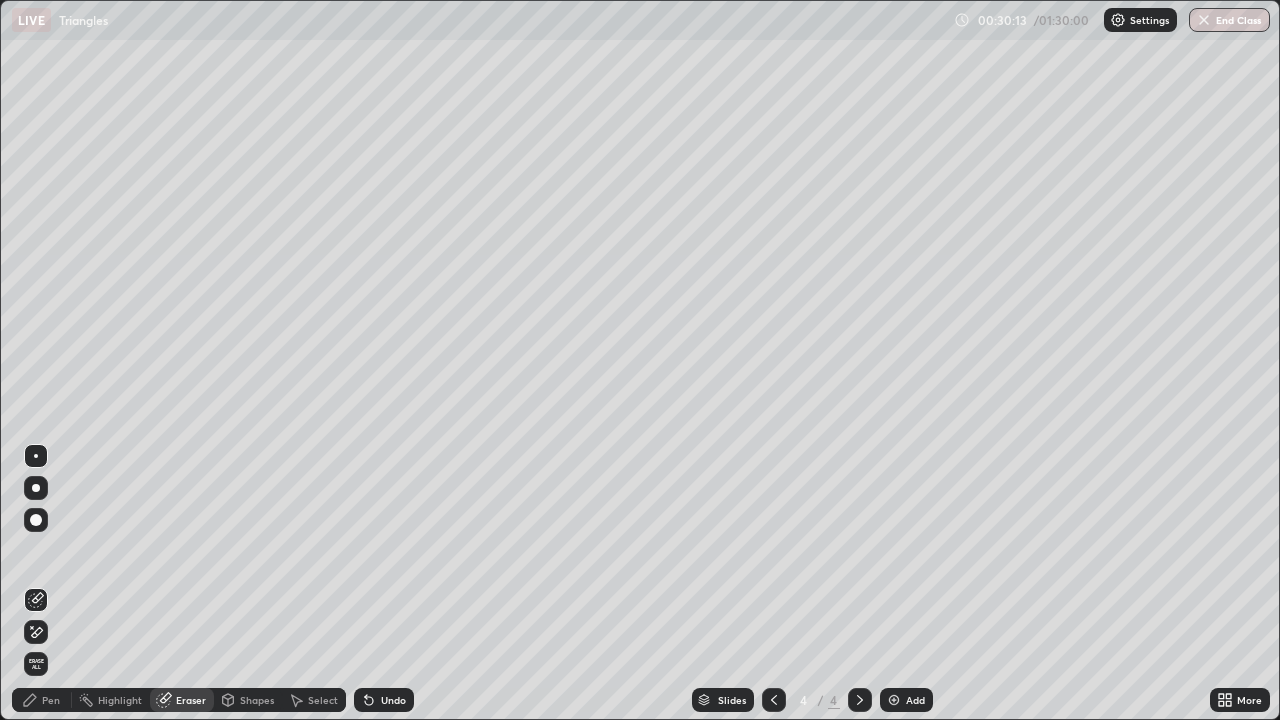 click on "Pen" at bounding box center (51, 700) 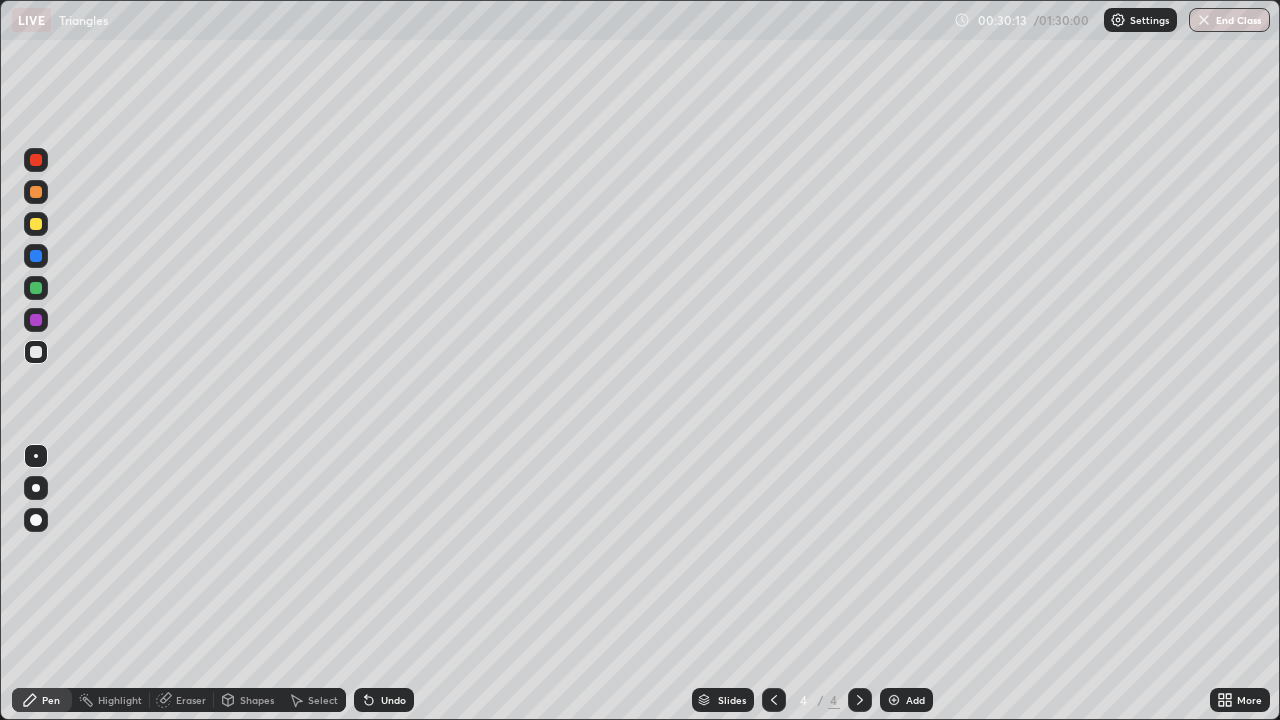 click at bounding box center [36, 224] 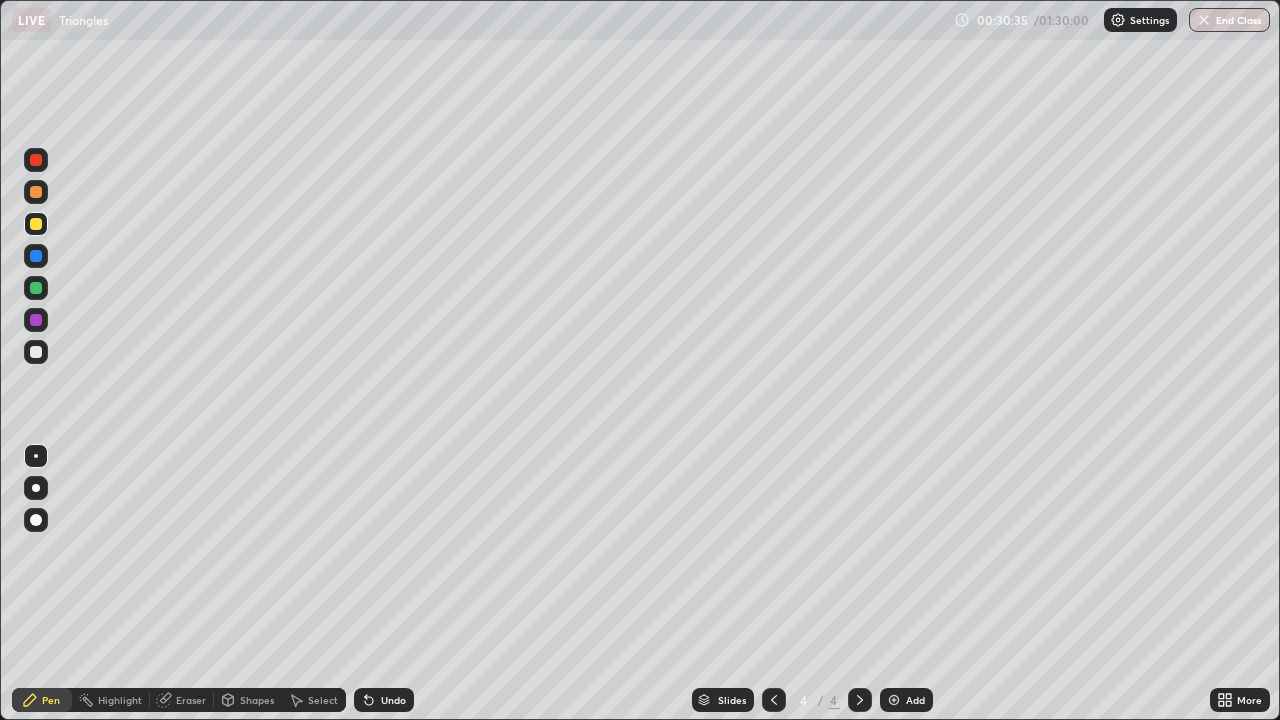 click at bounding box center [36, 352] 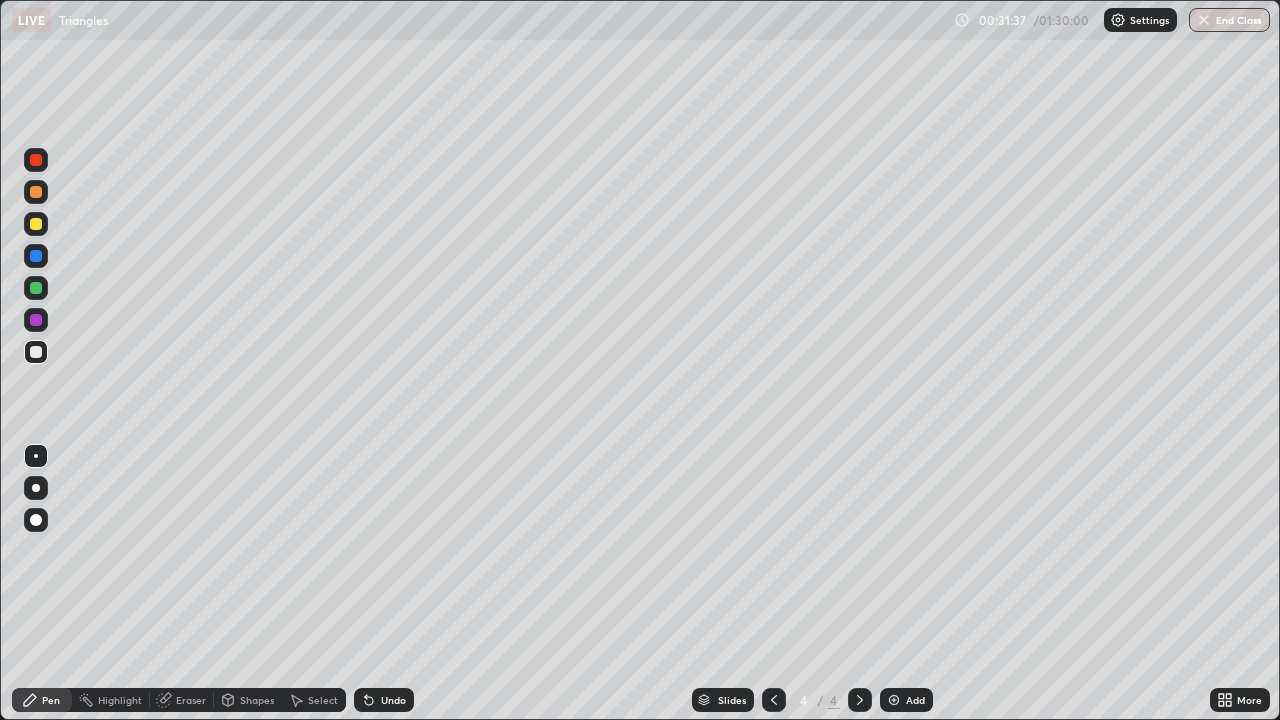 click at bounding box center [36, 224] 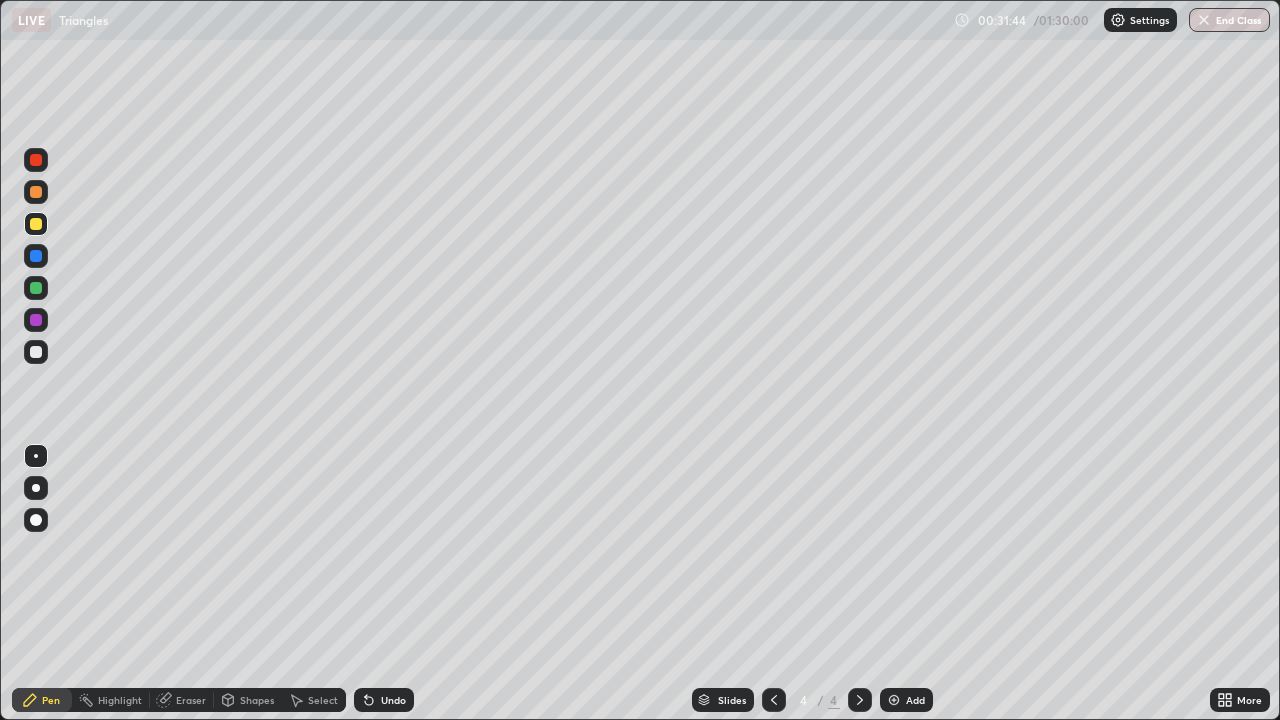click on "Undo" at bounding box center [384, 700] 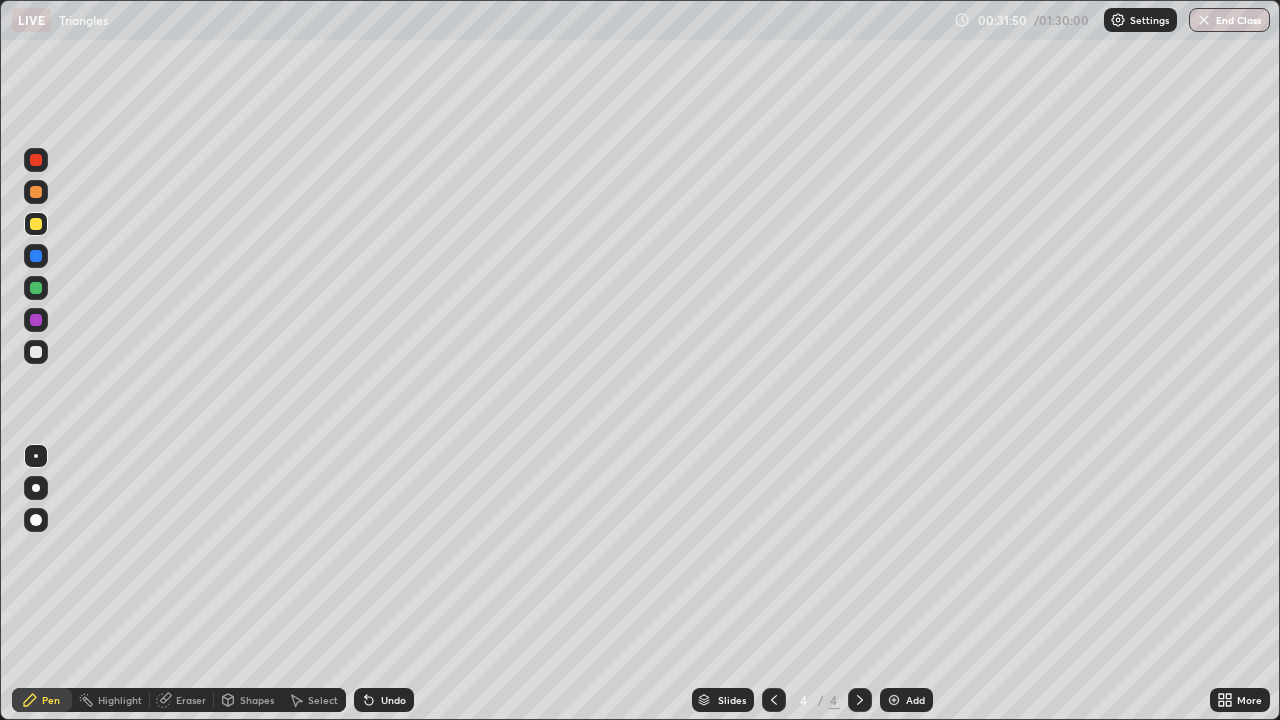 click at bounding box center (36, 352) 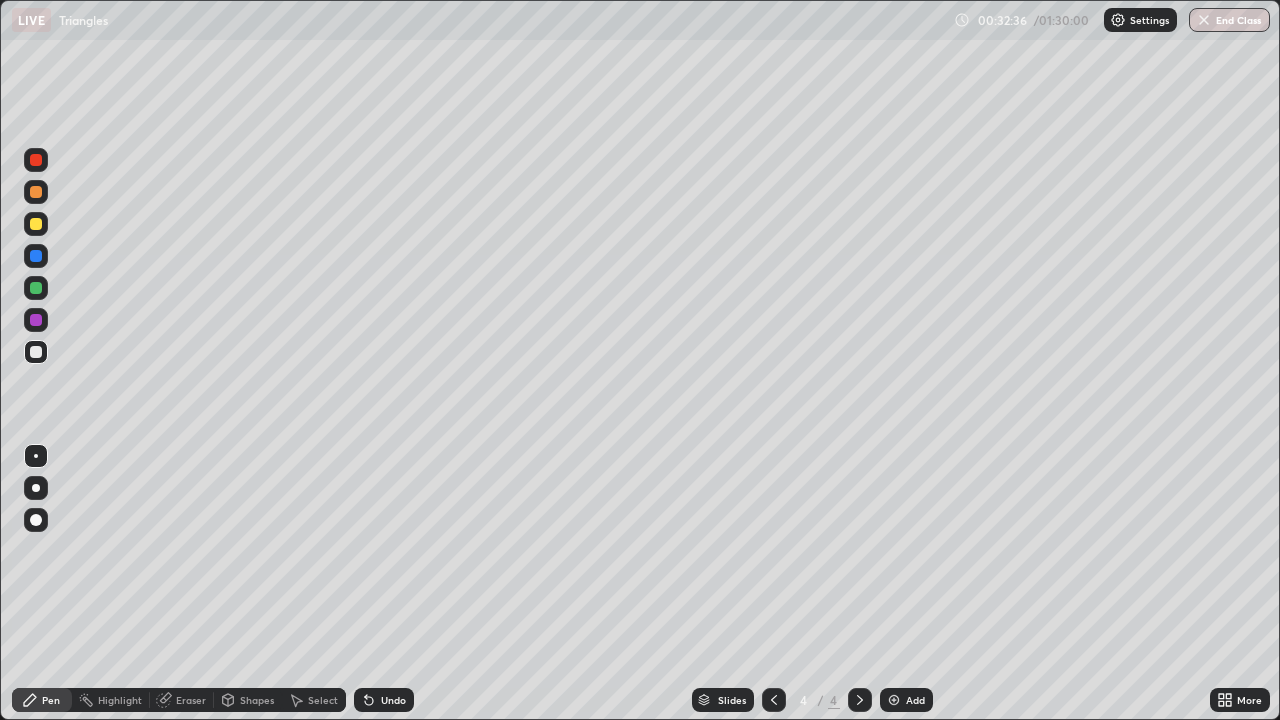click on "Undo" at bounding box center [393, 700] 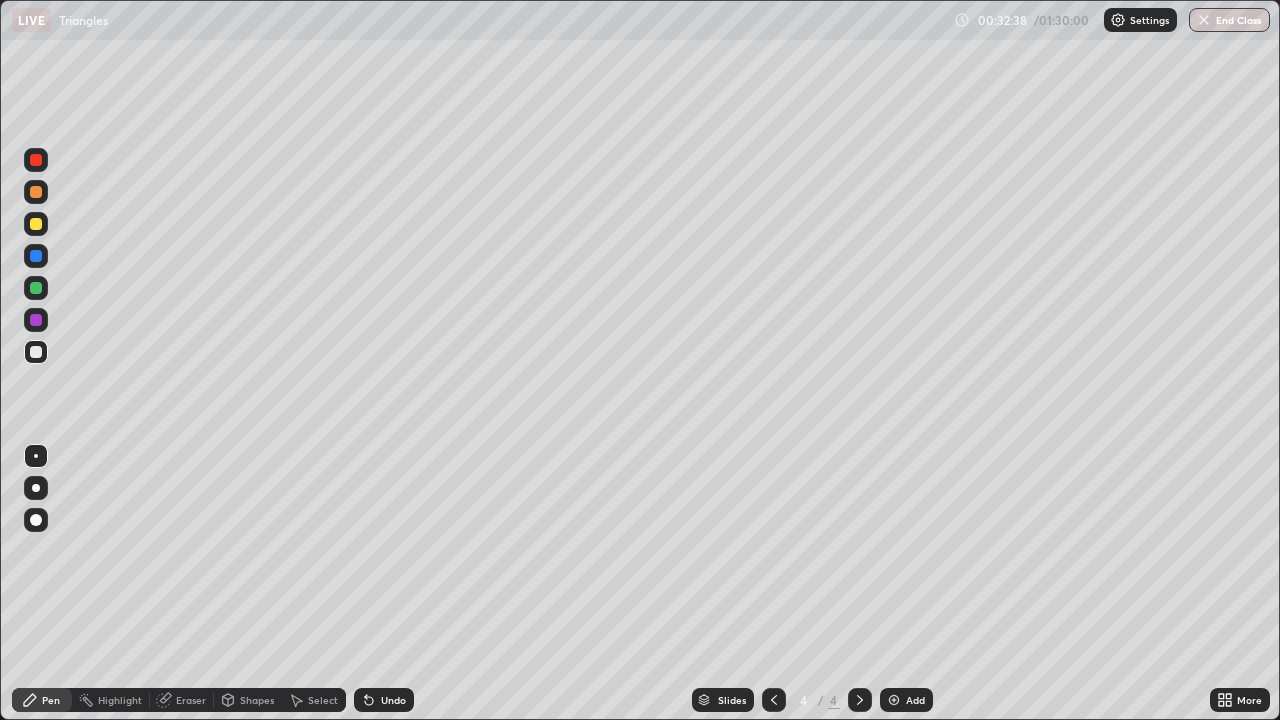 click at bounding box center (36, 224) 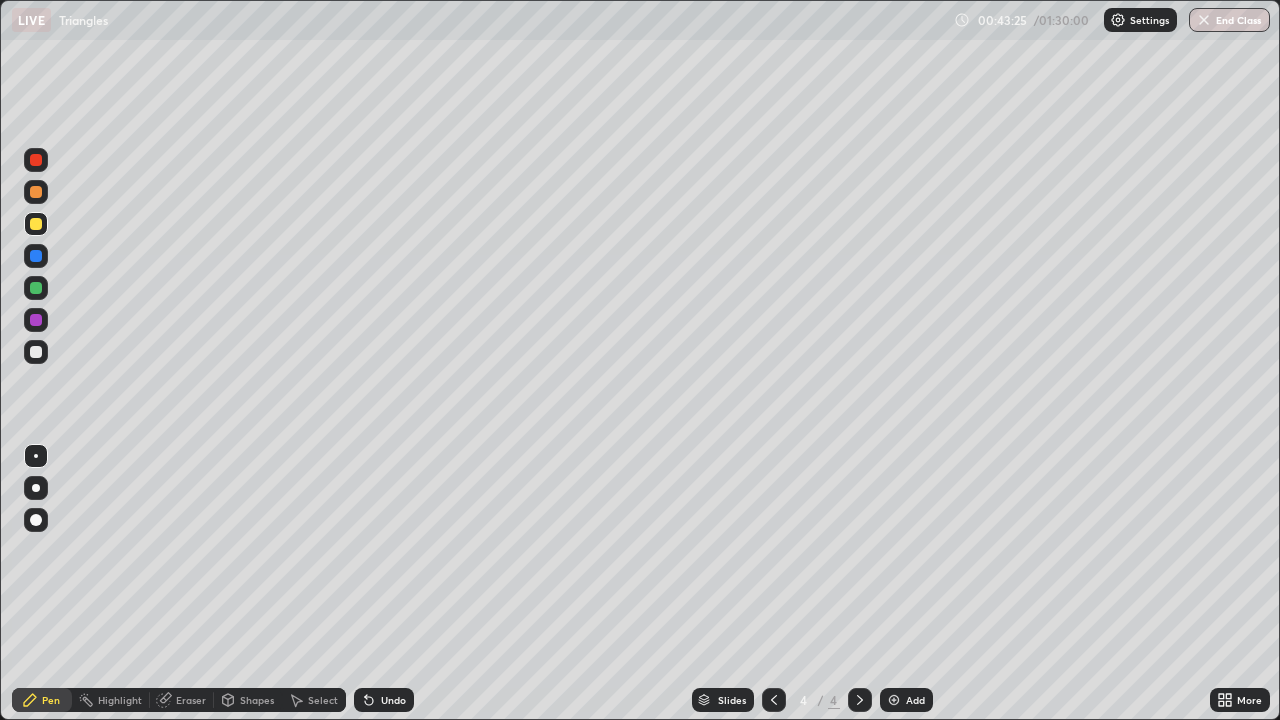 click on "Undo" at bounding box center [393, 700] 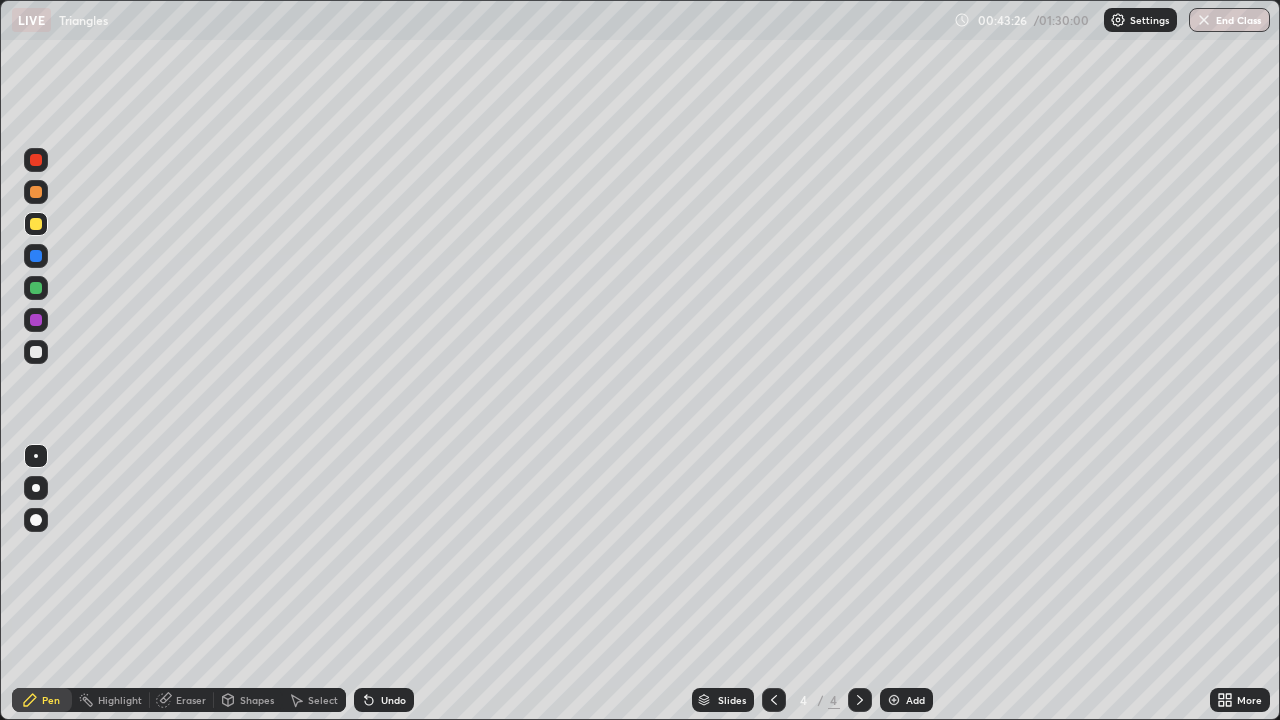 click on "Undo" at bounding box center (393, 700) 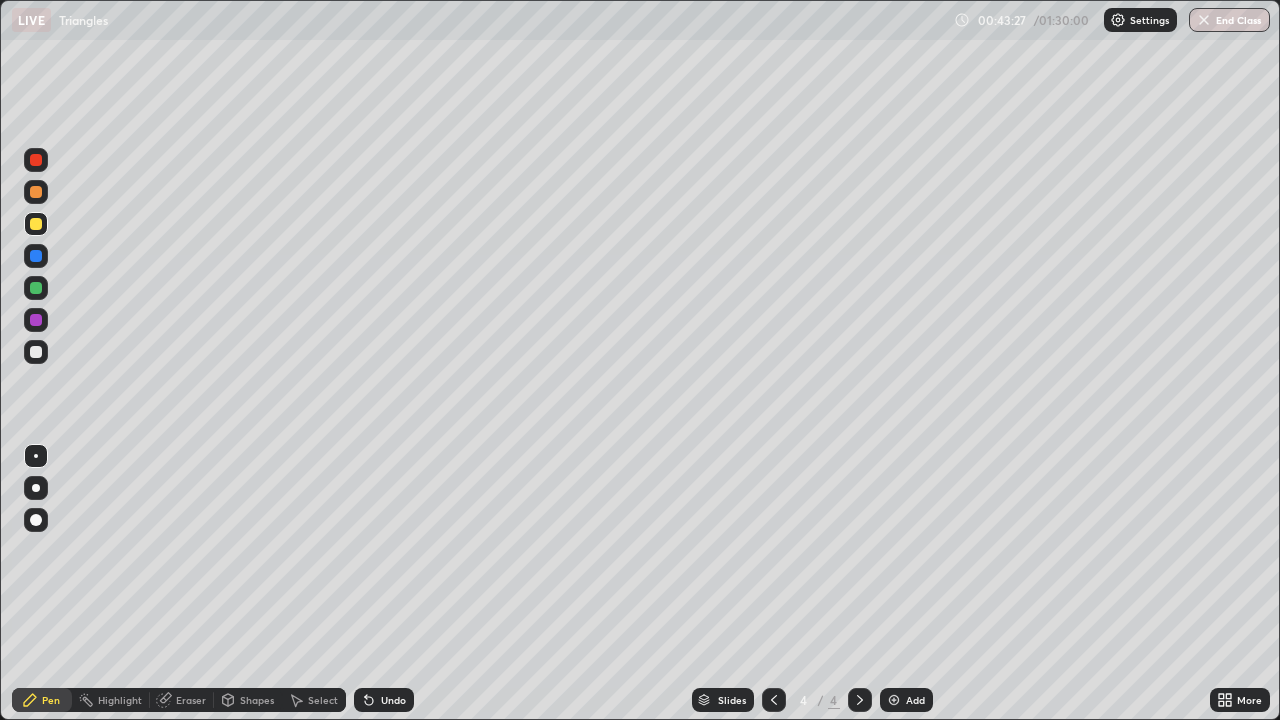 click on "Undo" at bounding box center (393, 700) 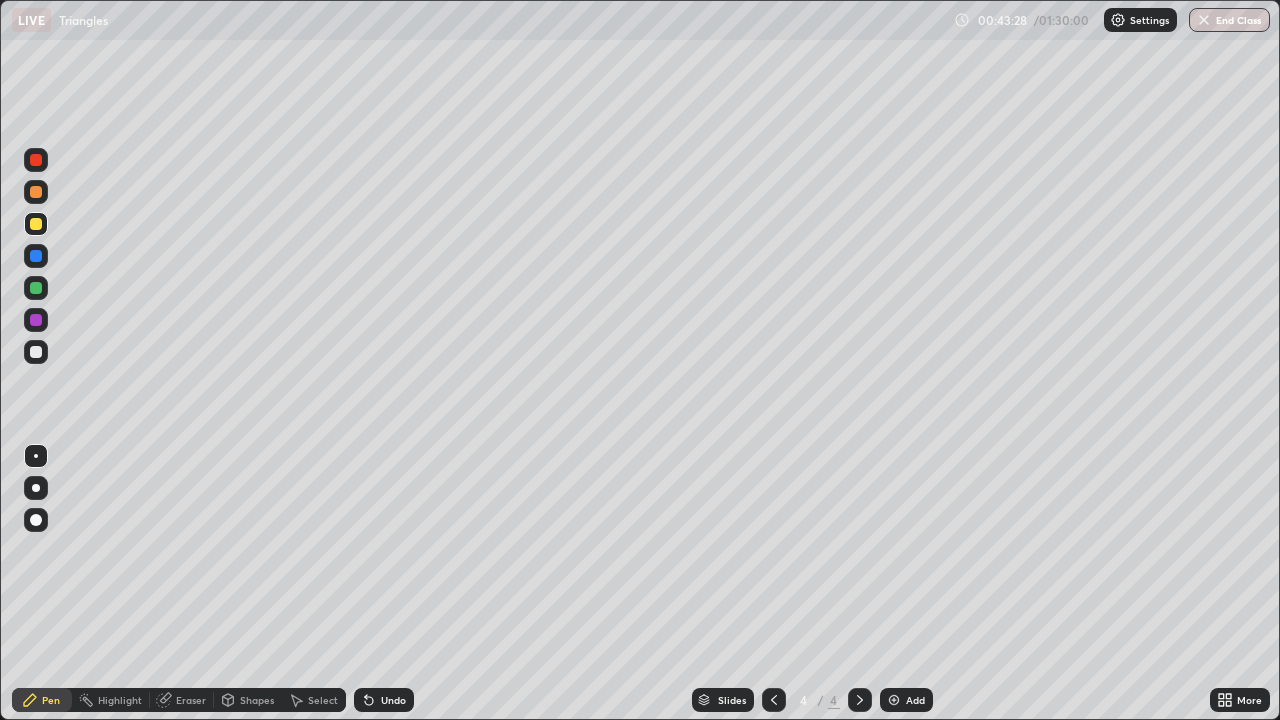 click on "Undo" at bounding box center (384, 700) 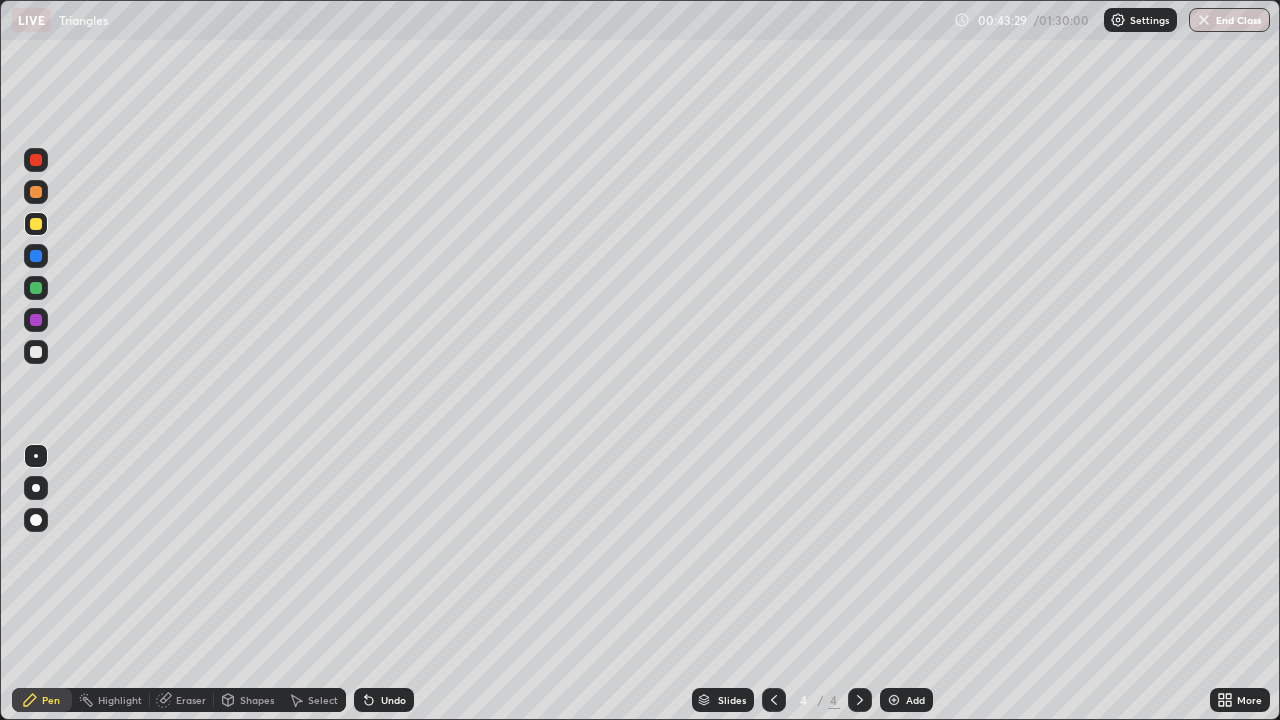 click on "Undo" at bounding box center [384, 700] 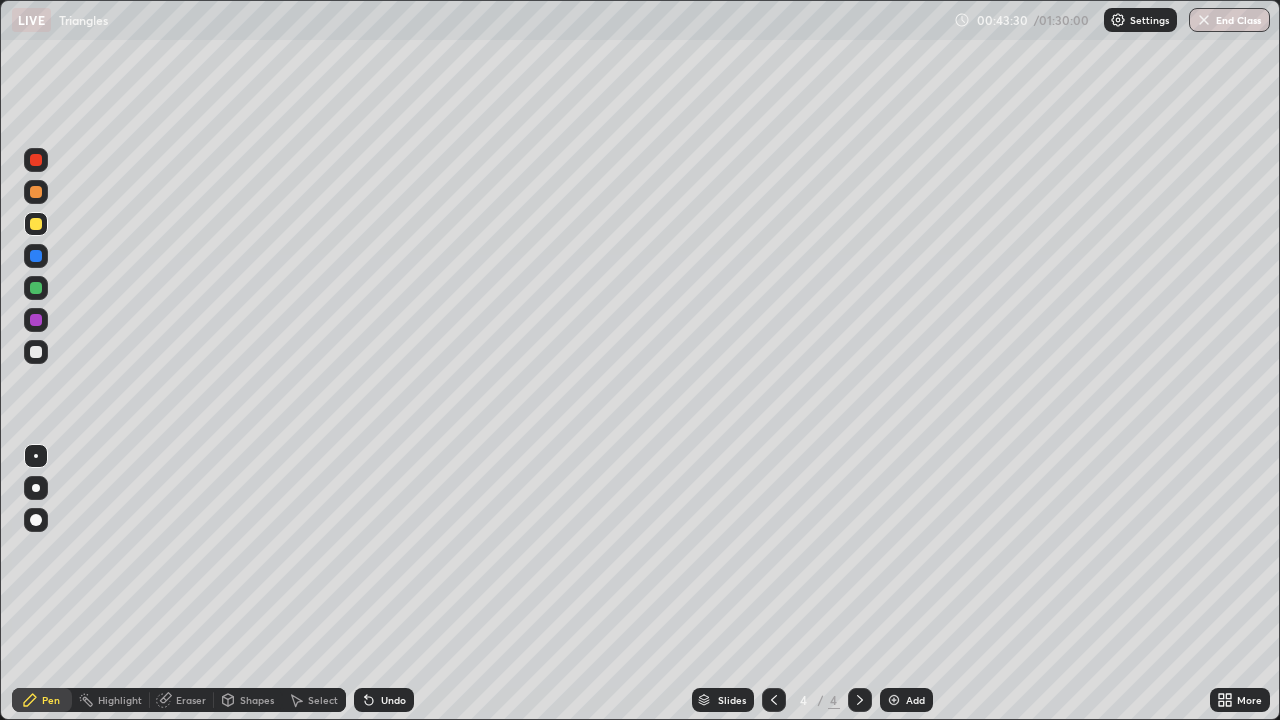 click on "Undo" at bounding box center [384, 700] 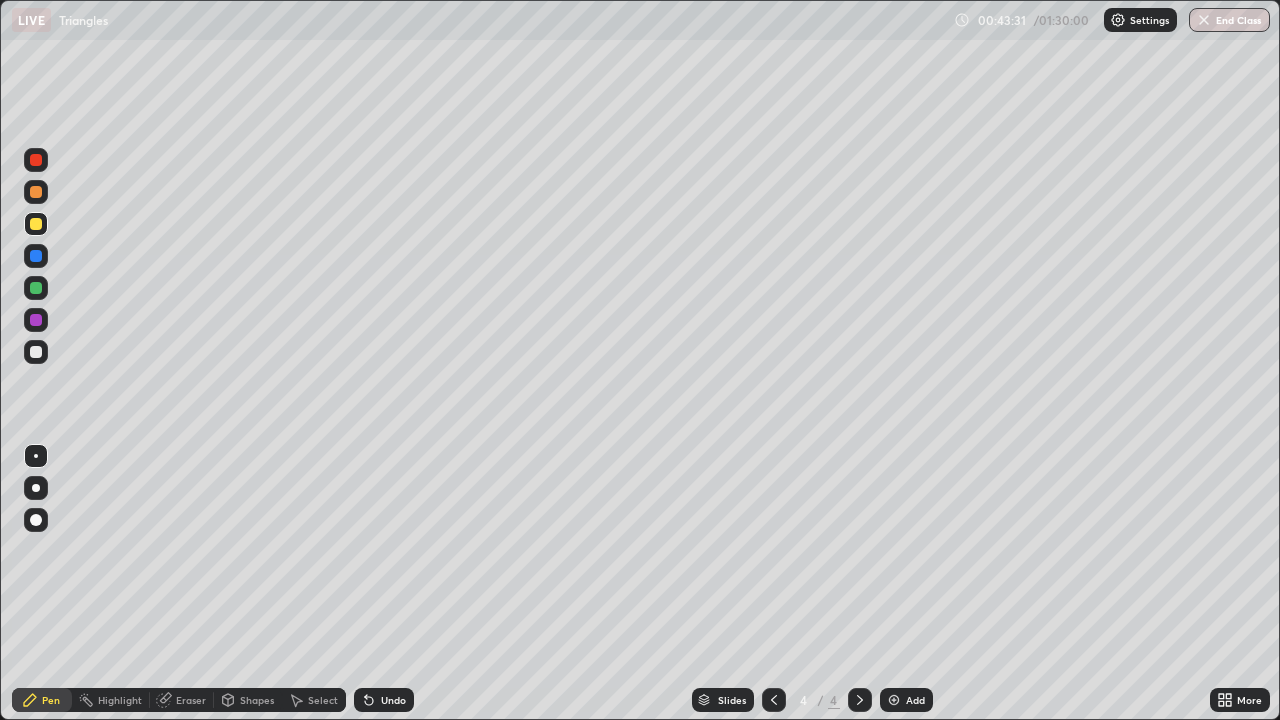 click on "Undo" at bounding box center [393, 700] 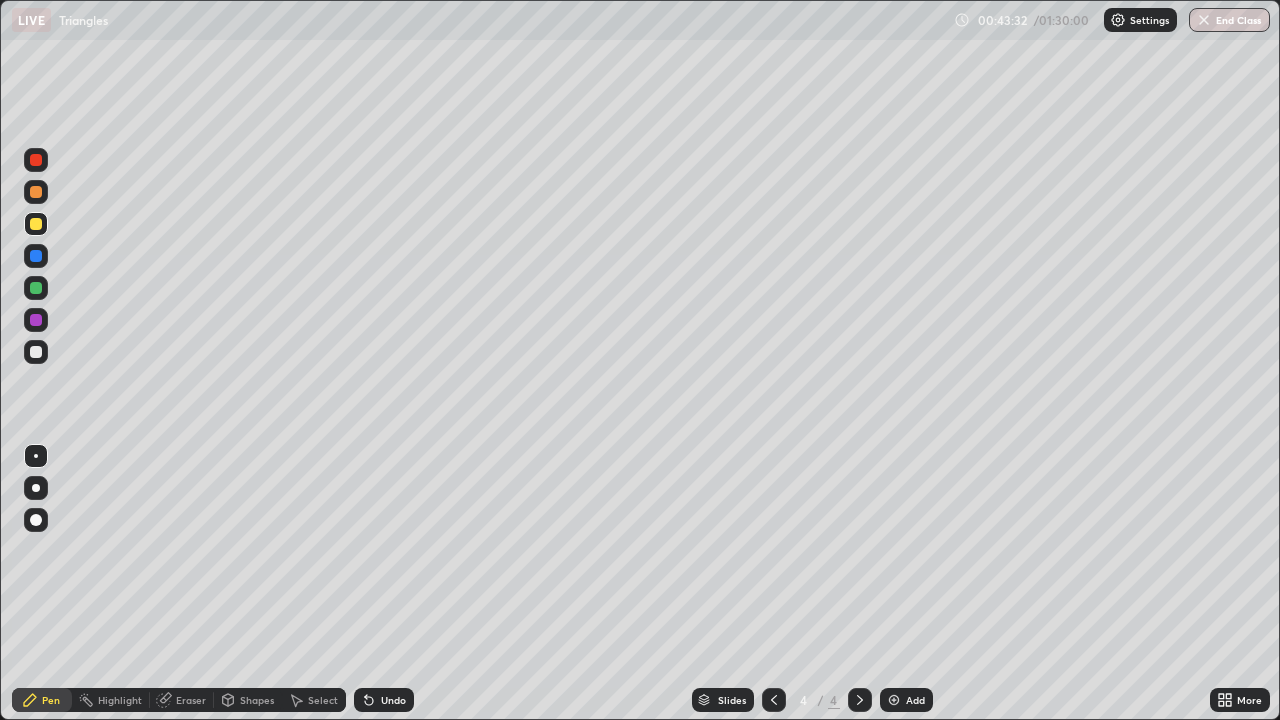 click on "Undo" at bounding box center (393, 700) 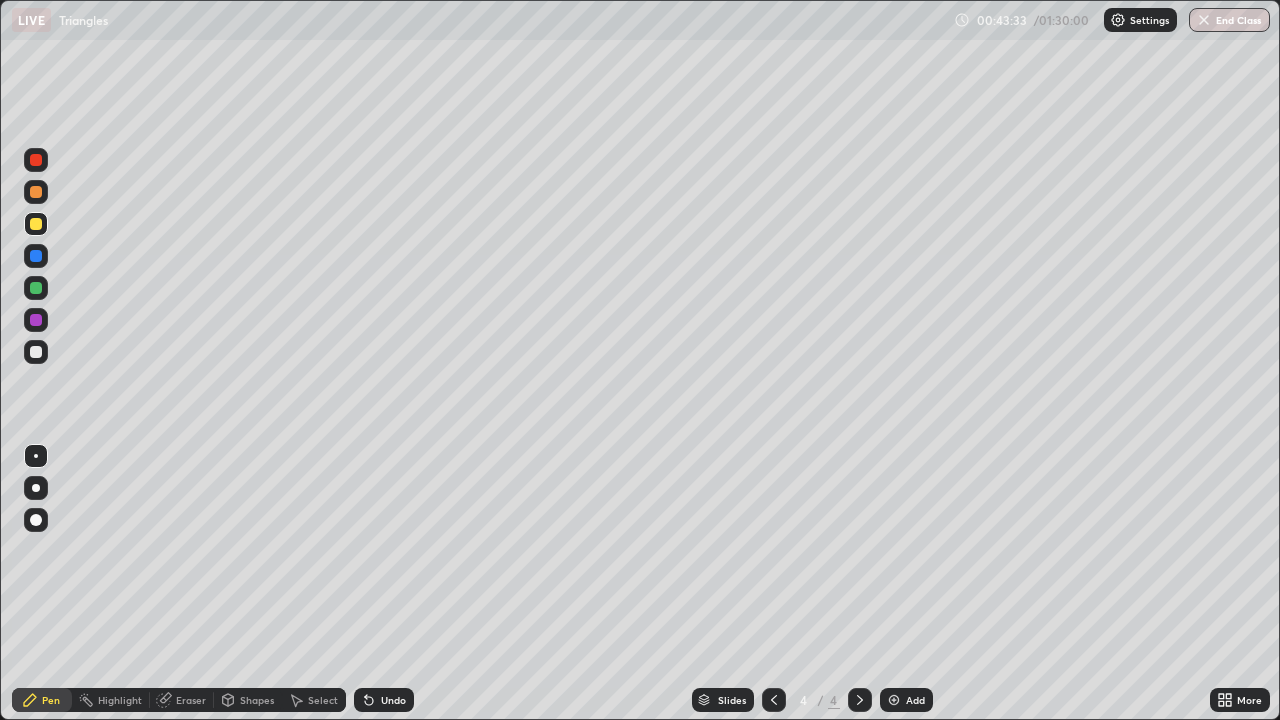 click on "Undo" at bounding box center (384, 700) 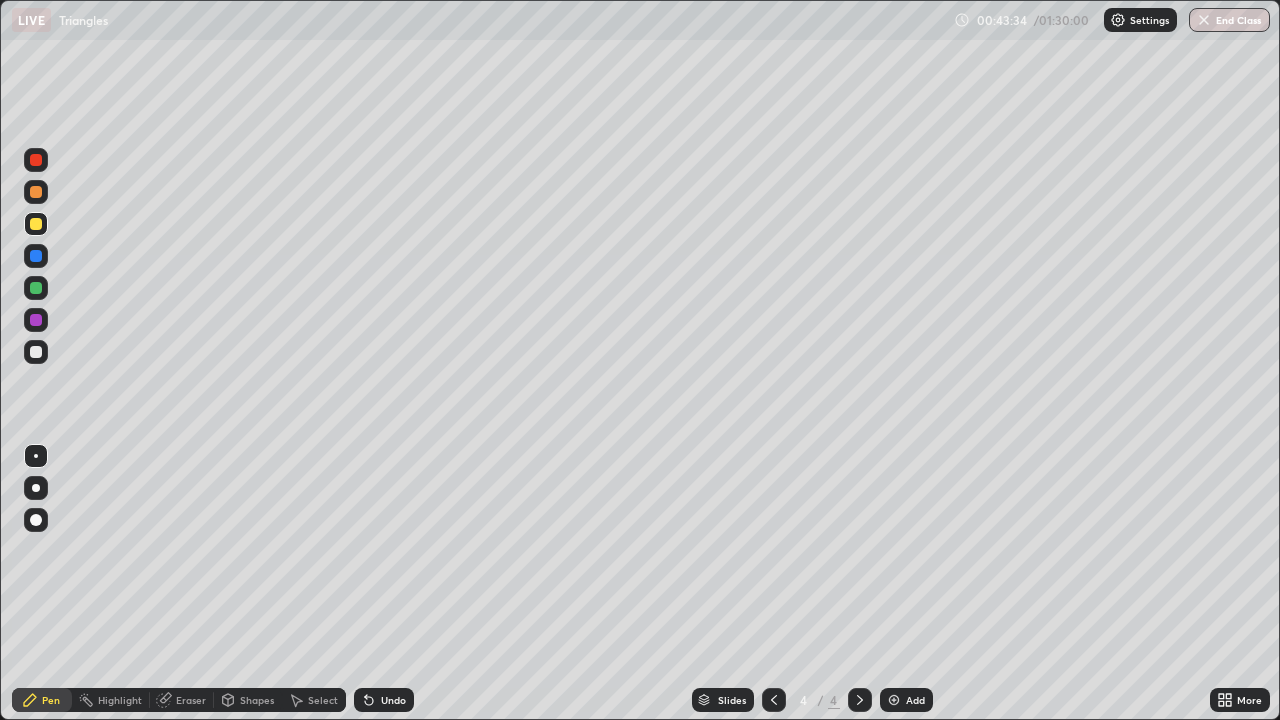 click on "Undo" at bounding box center (384, 700) 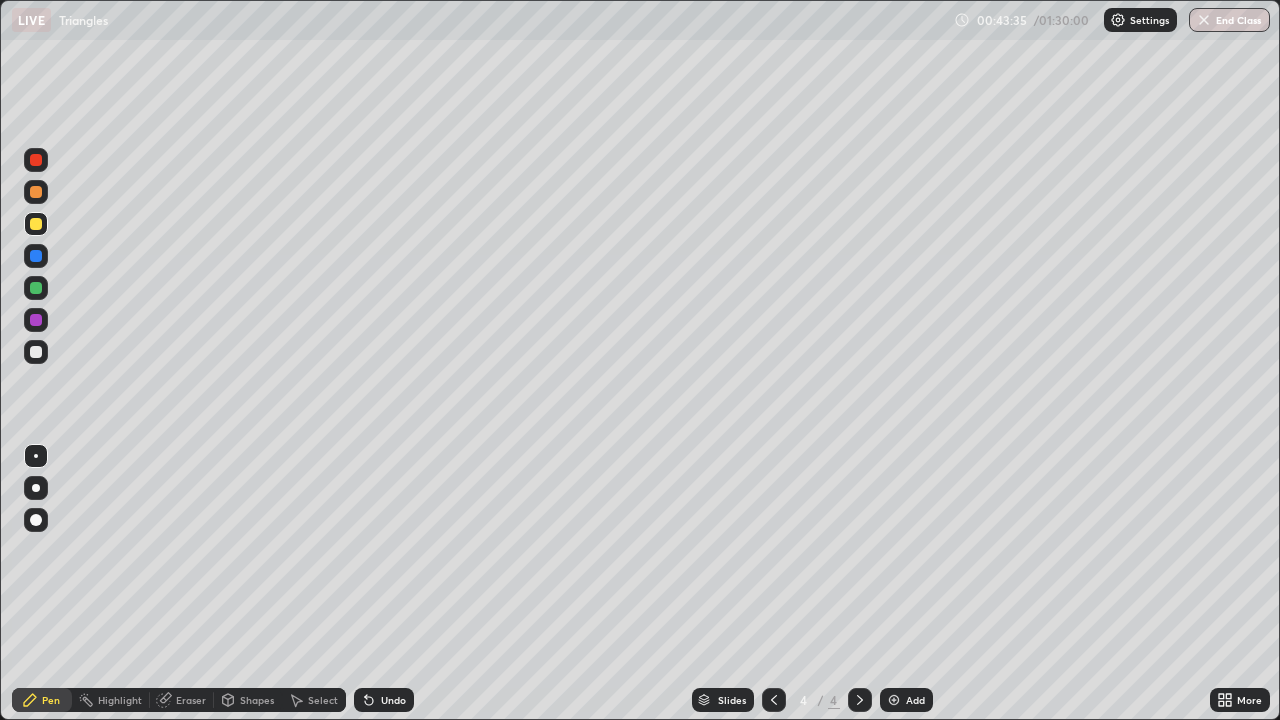 click 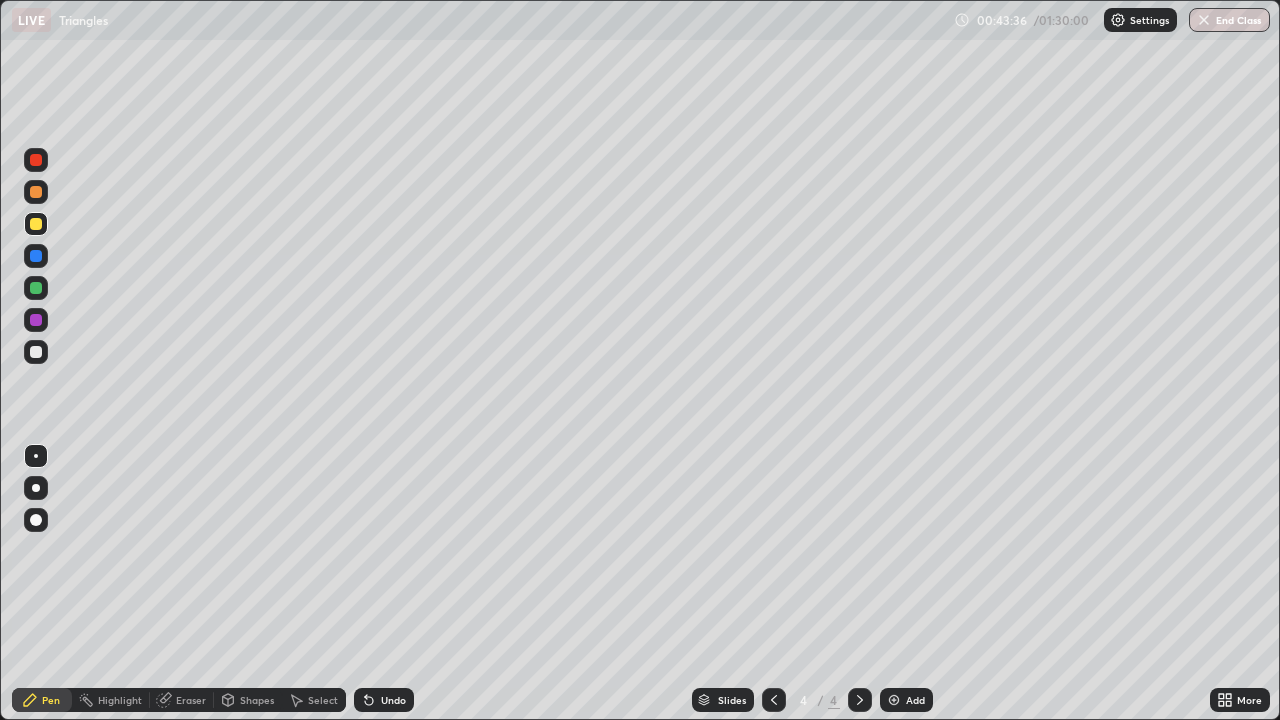 click on "Undo" at bounding box center (384, 700) 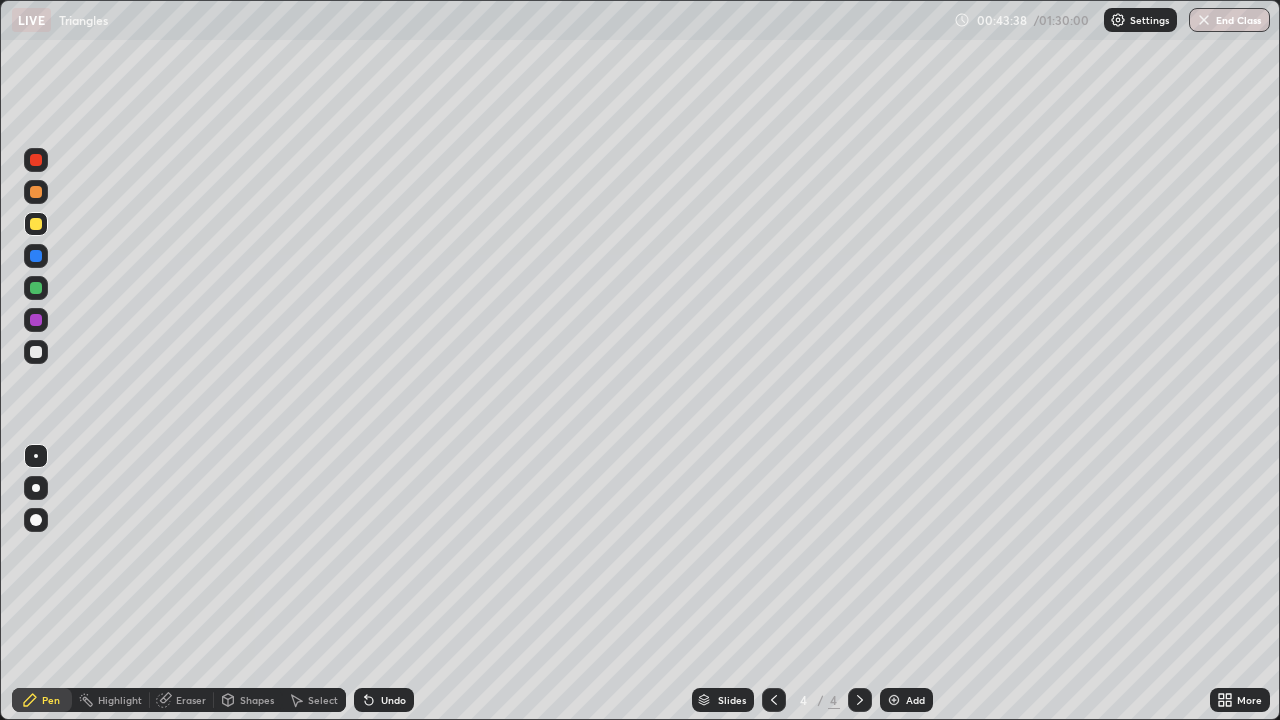 click on "Add" at bounding box center (915, 700) 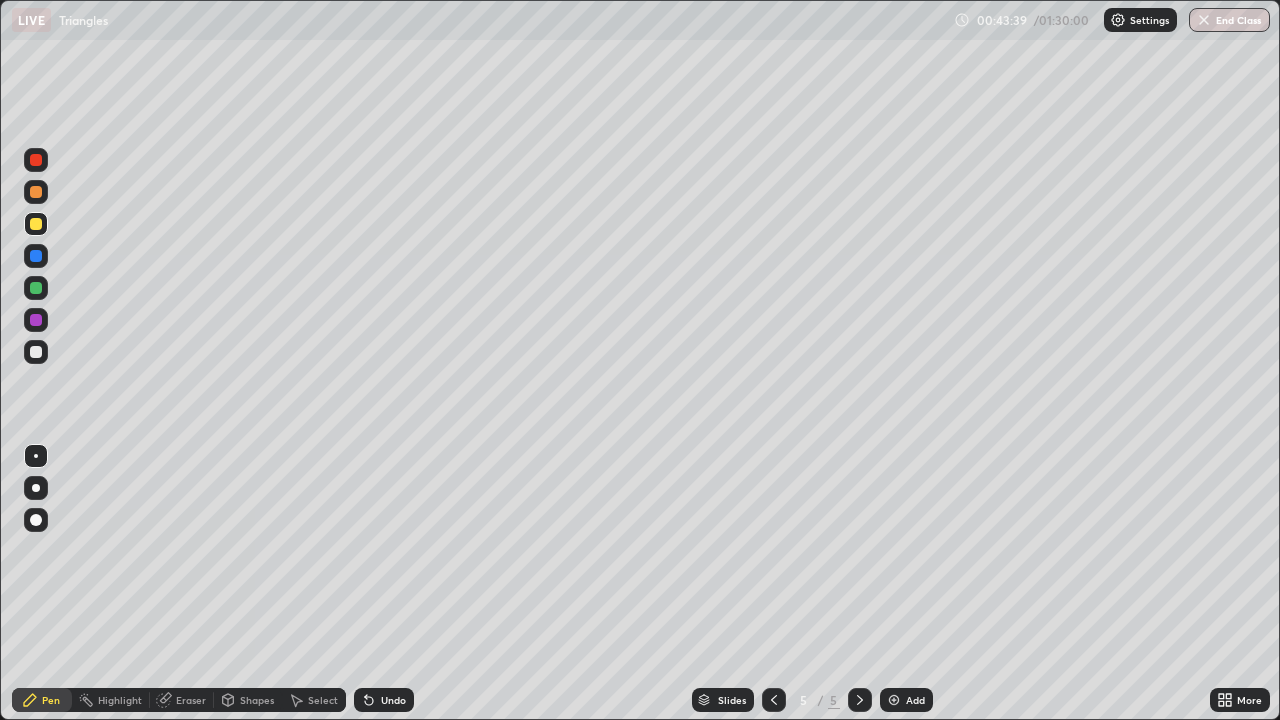 click on "Shapes" at bounding box center (257, 700) 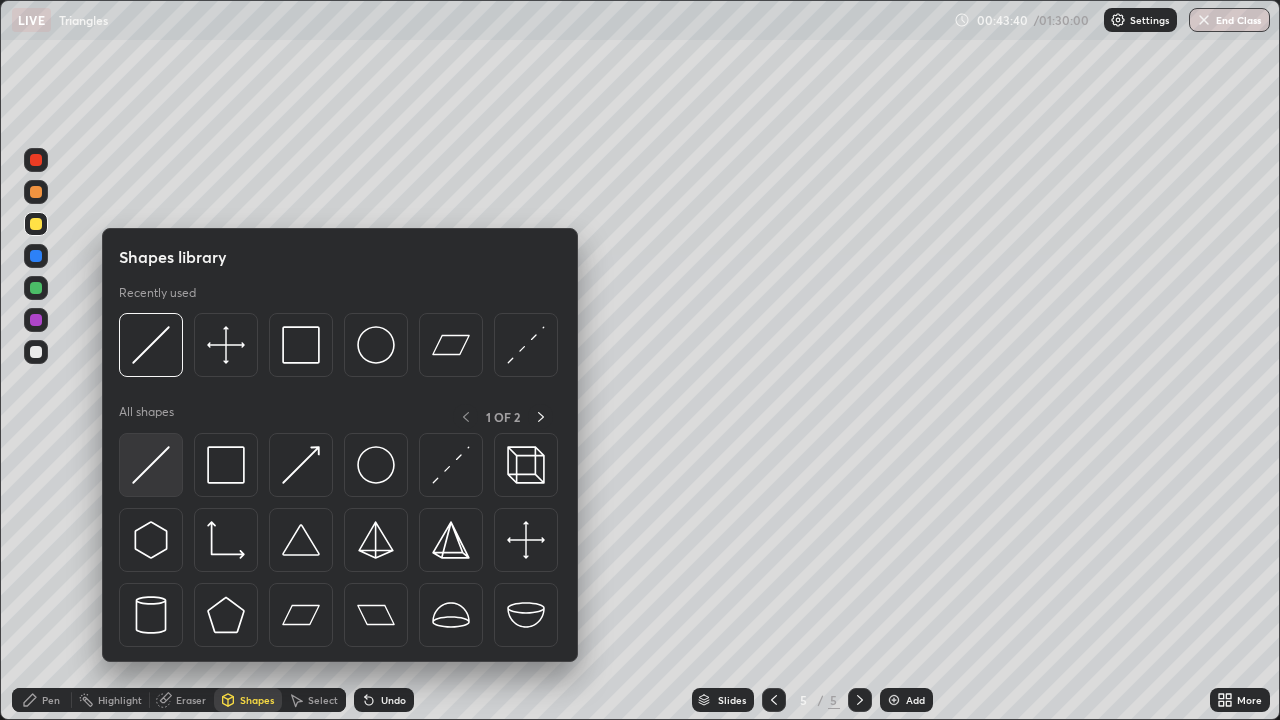 click at bounding box center [151, 465] 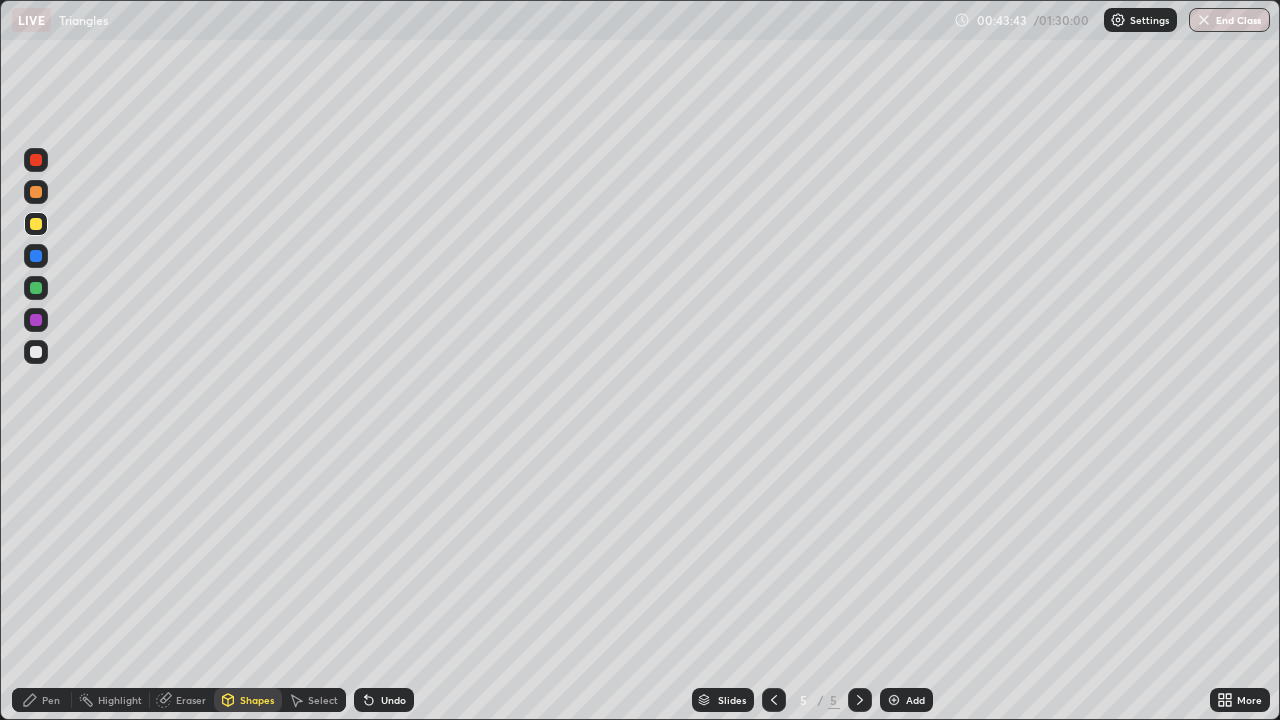 click on "Pen" at bounding box center [51, 700] 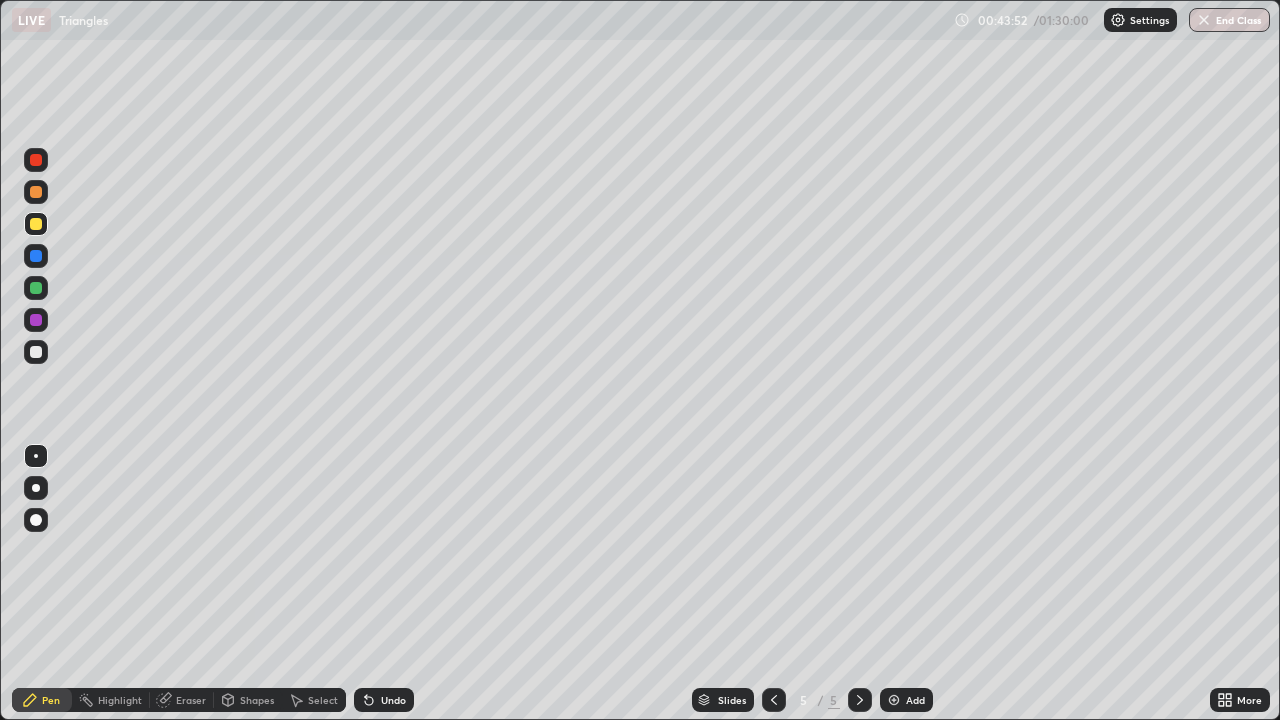 click at bounding box center (36, 352) 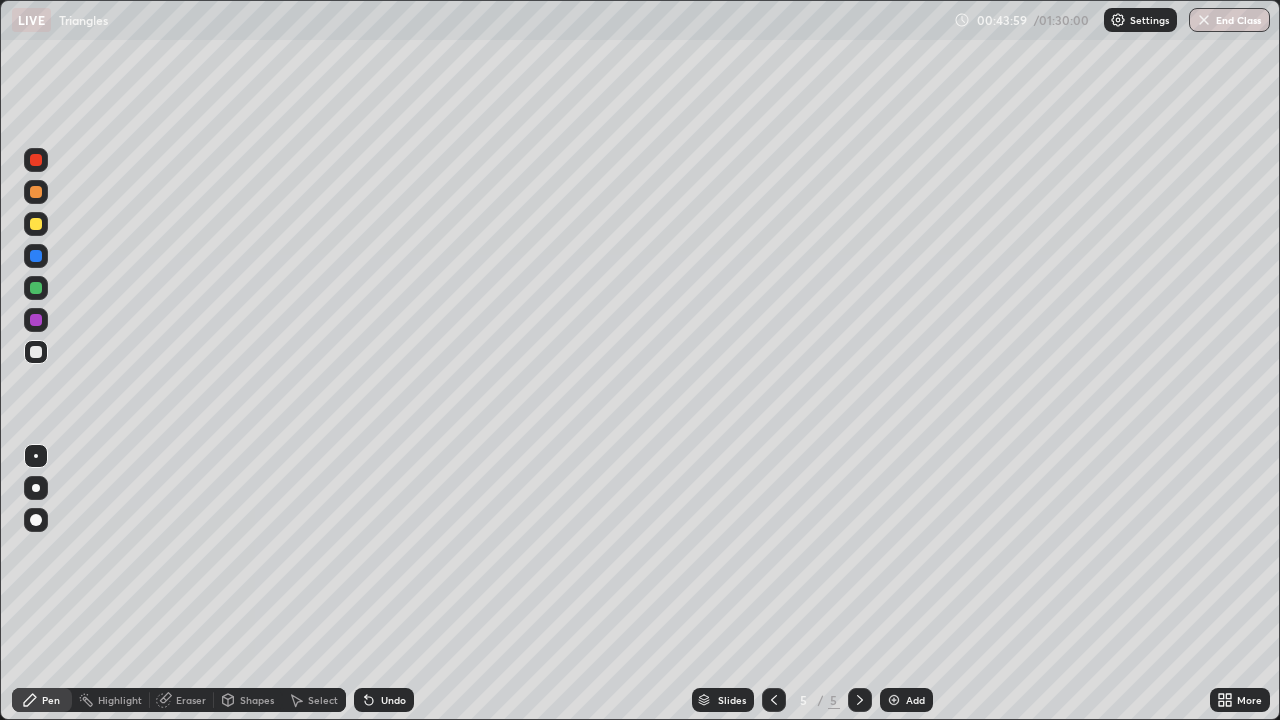 click at bounding box center (36, 224) 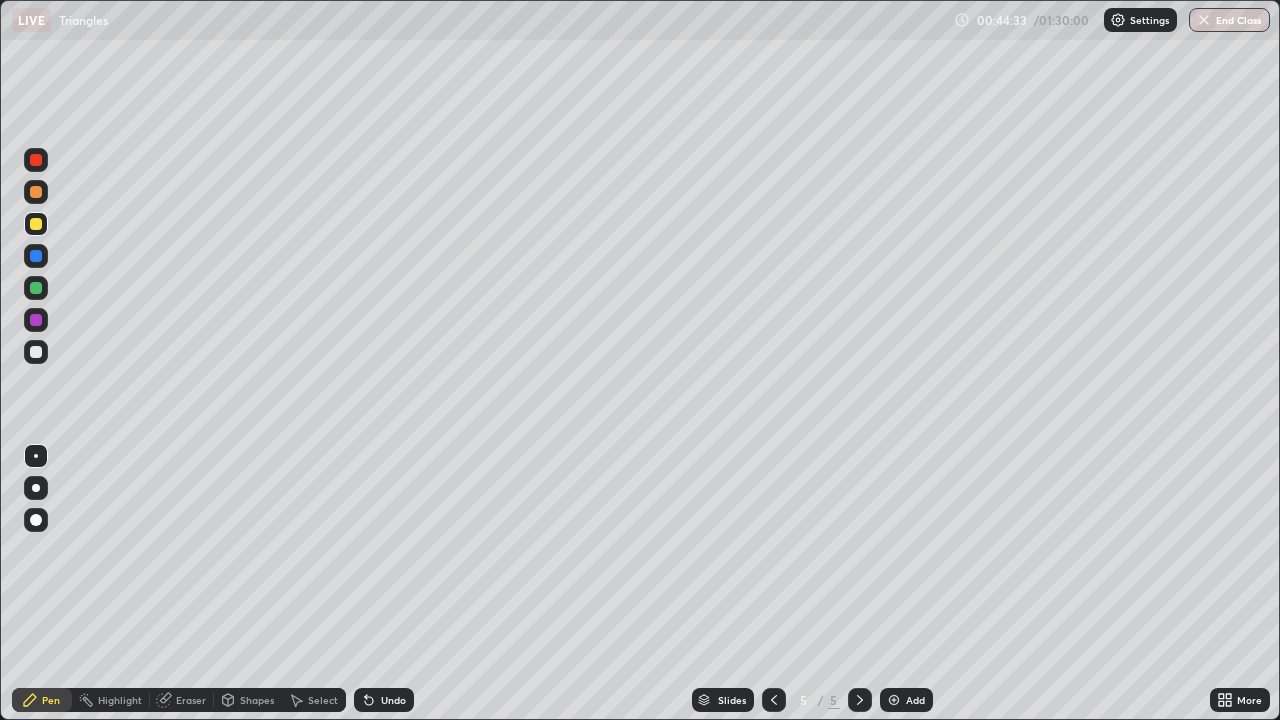 click on "Shapes" at bounding box center (257, 700) 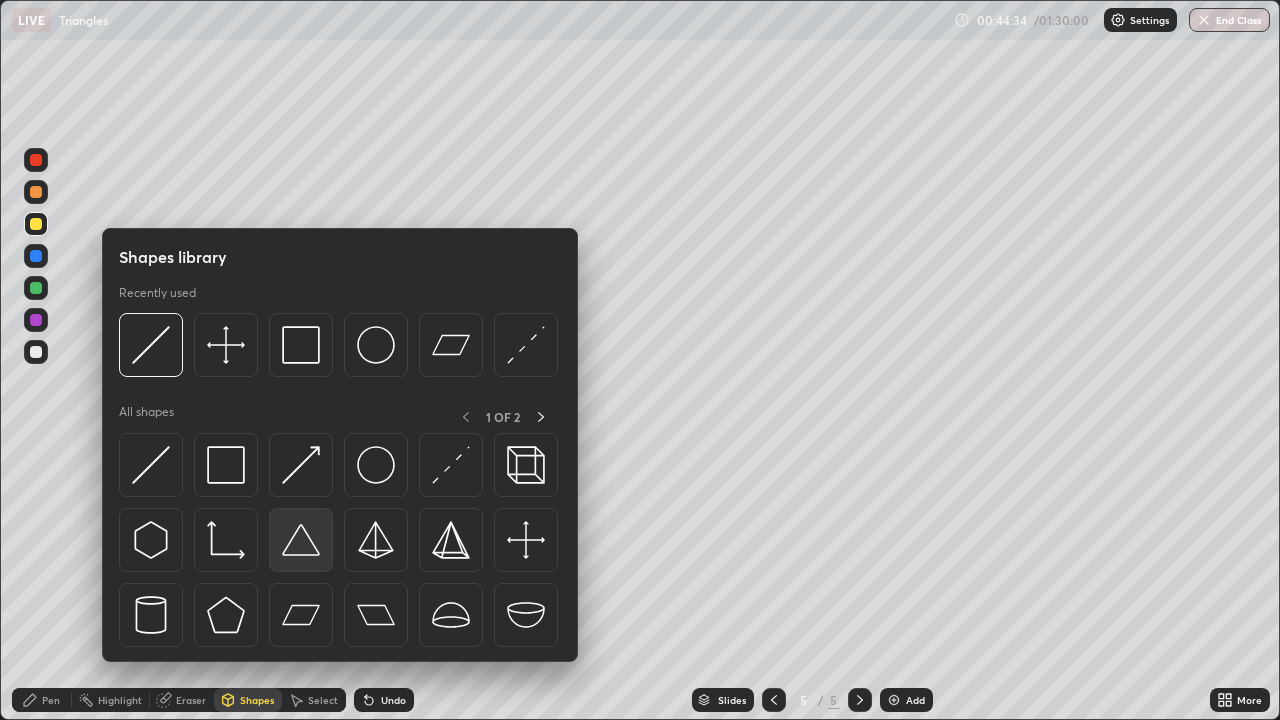 click at bounding box center (301, 540) 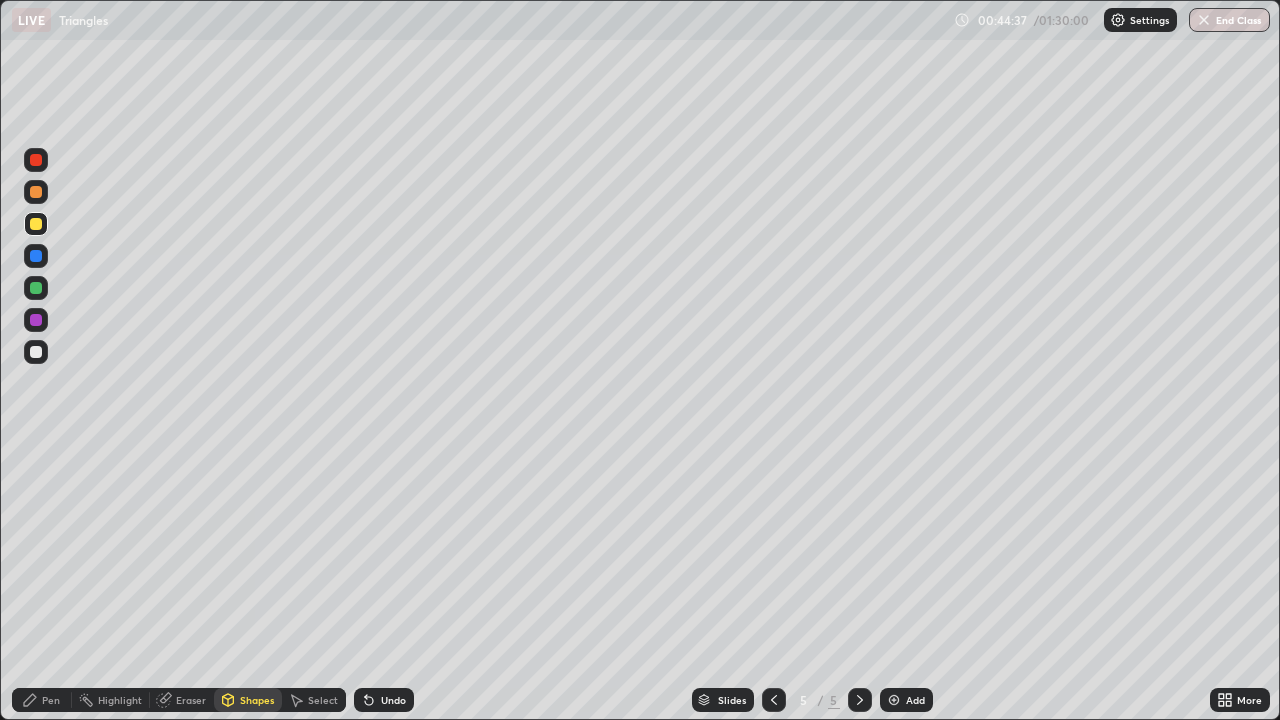click on "Pen" at bounding box center (51, 700) 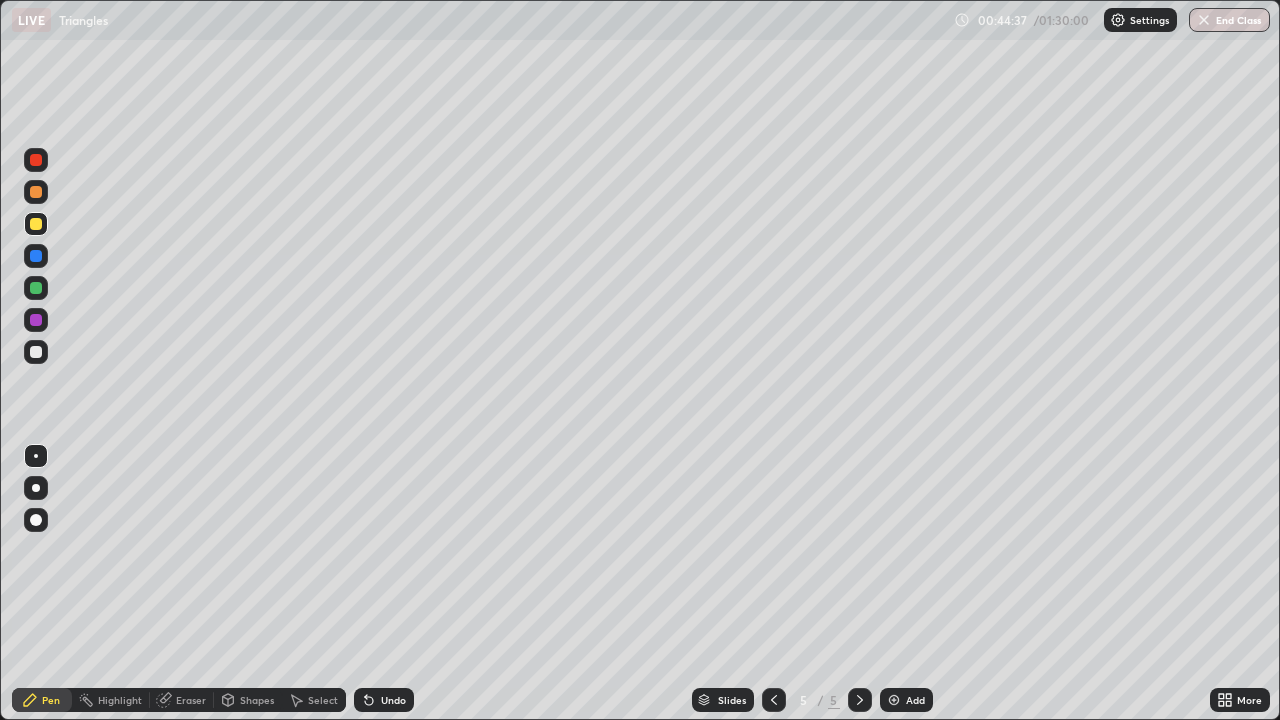 click at bounding box center (36, 352) 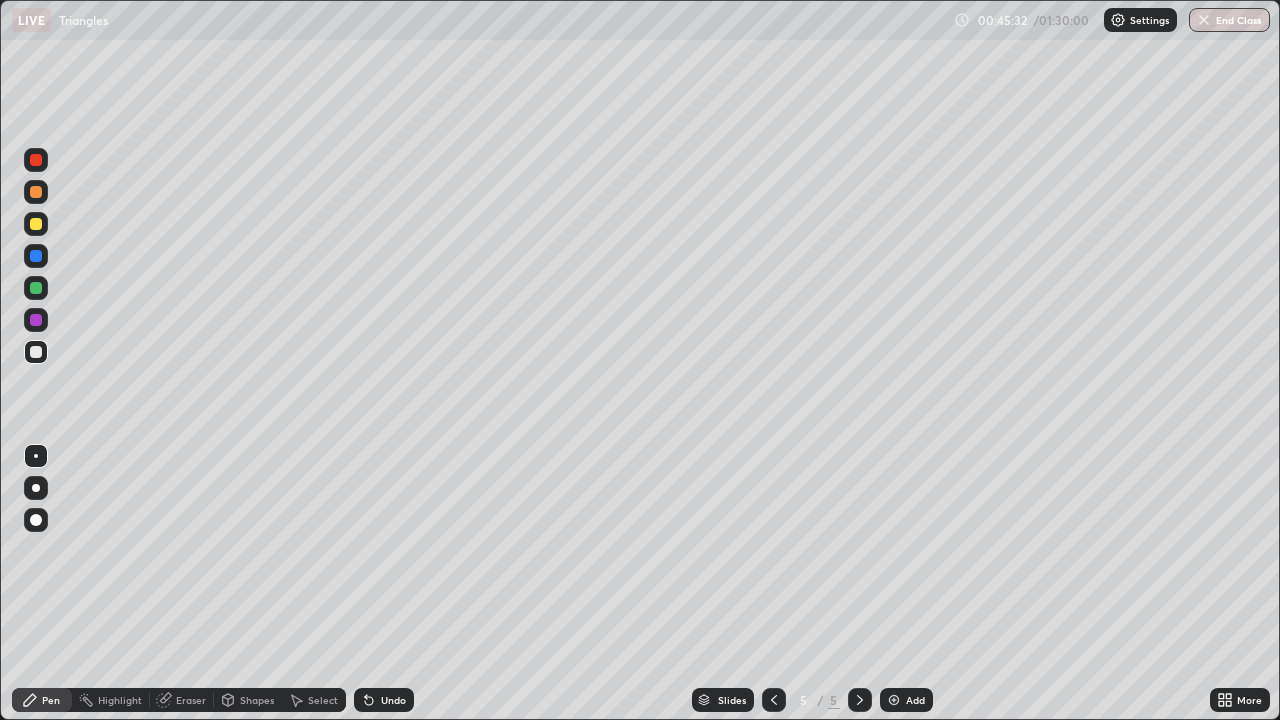 click at bounding box center [36, 320] 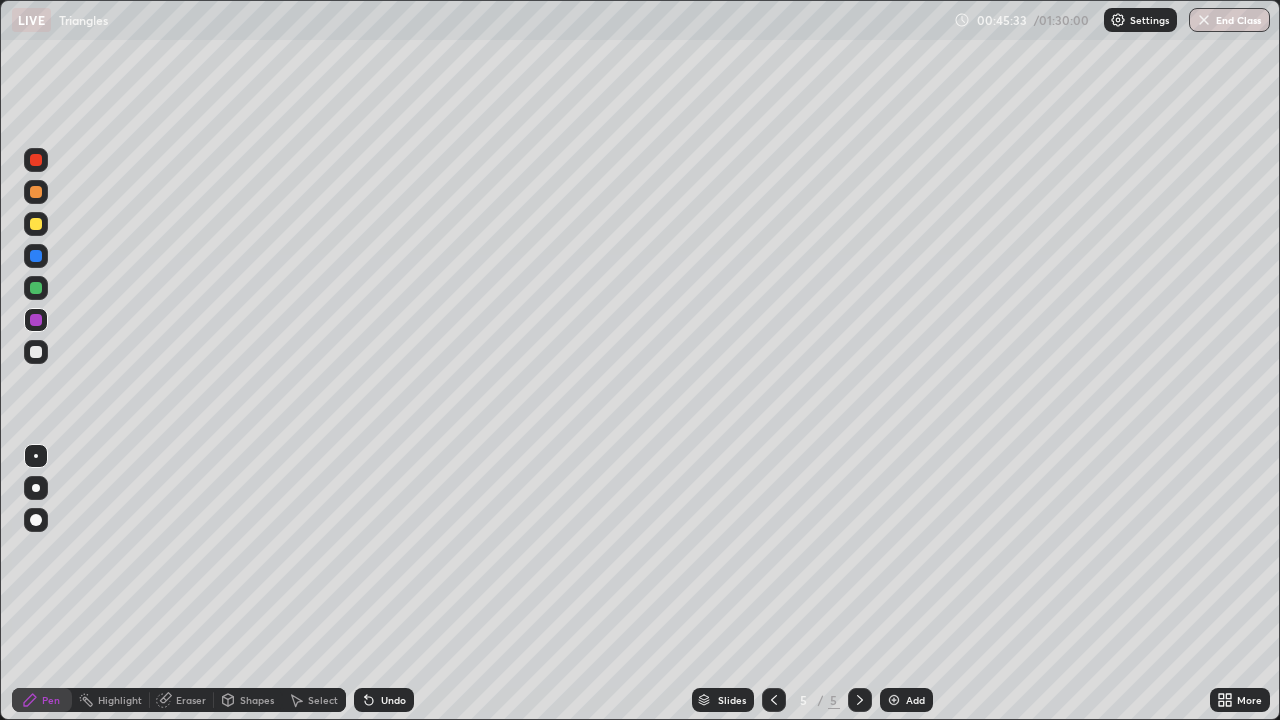 click at bounding box center (36, 352) 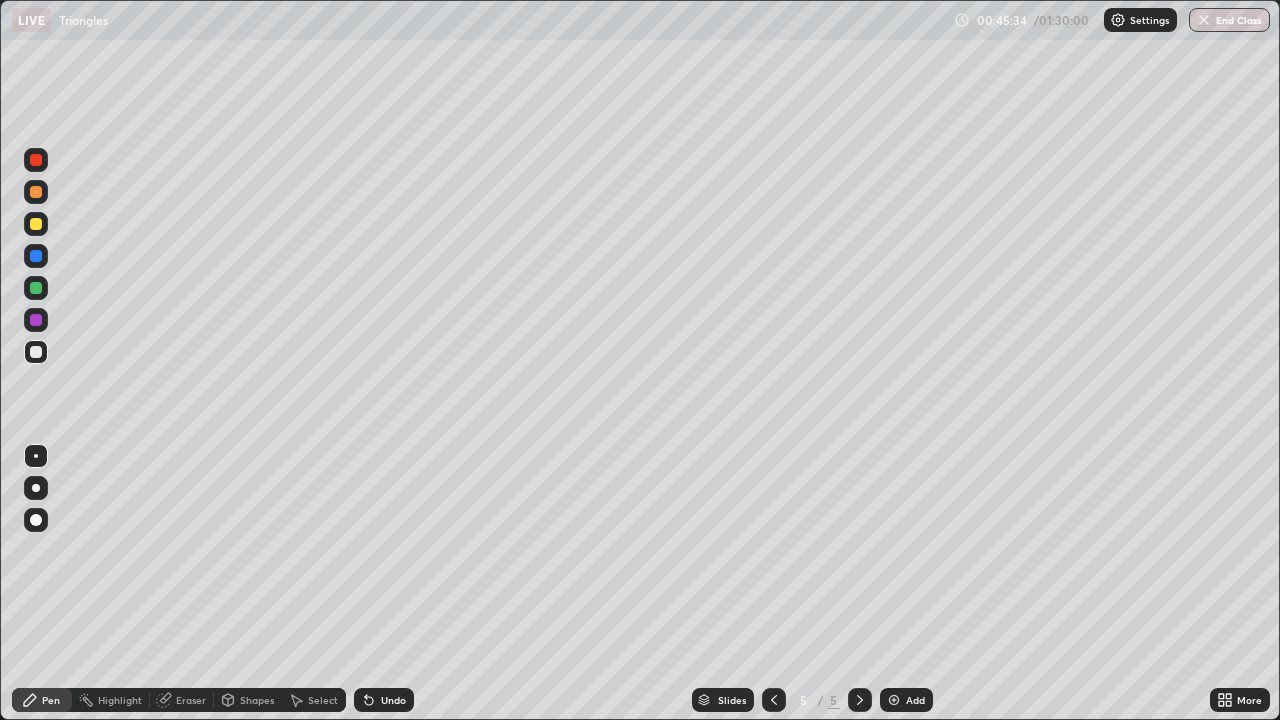 click on "Shapes" at bounding box center (257, 700) 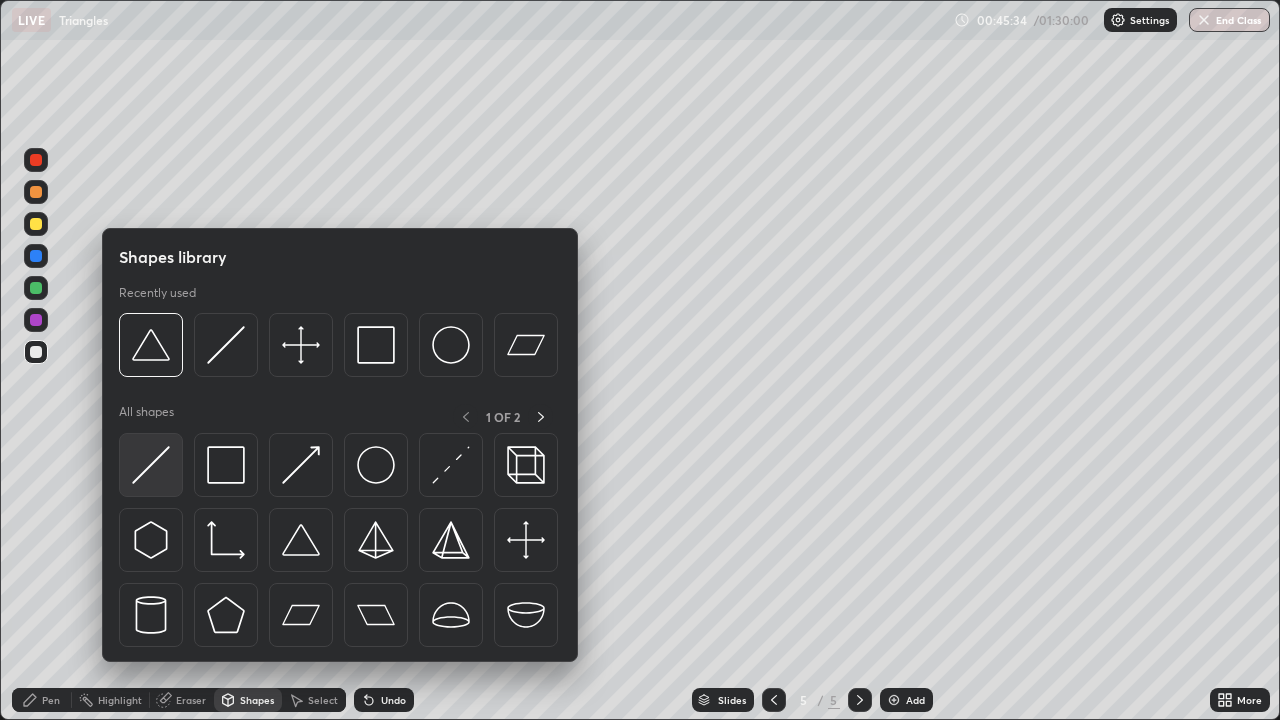 click at bounding box center (151, 465) 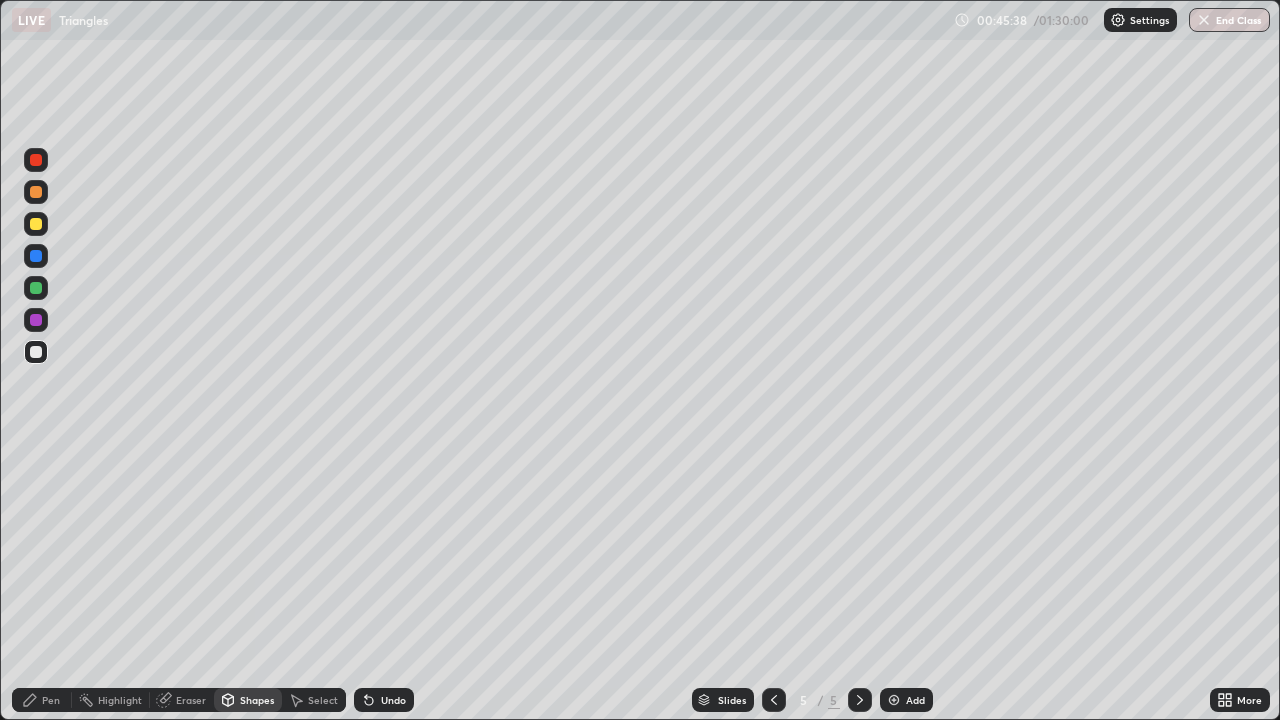 click on "Pen" at bounding box center [42, 700] 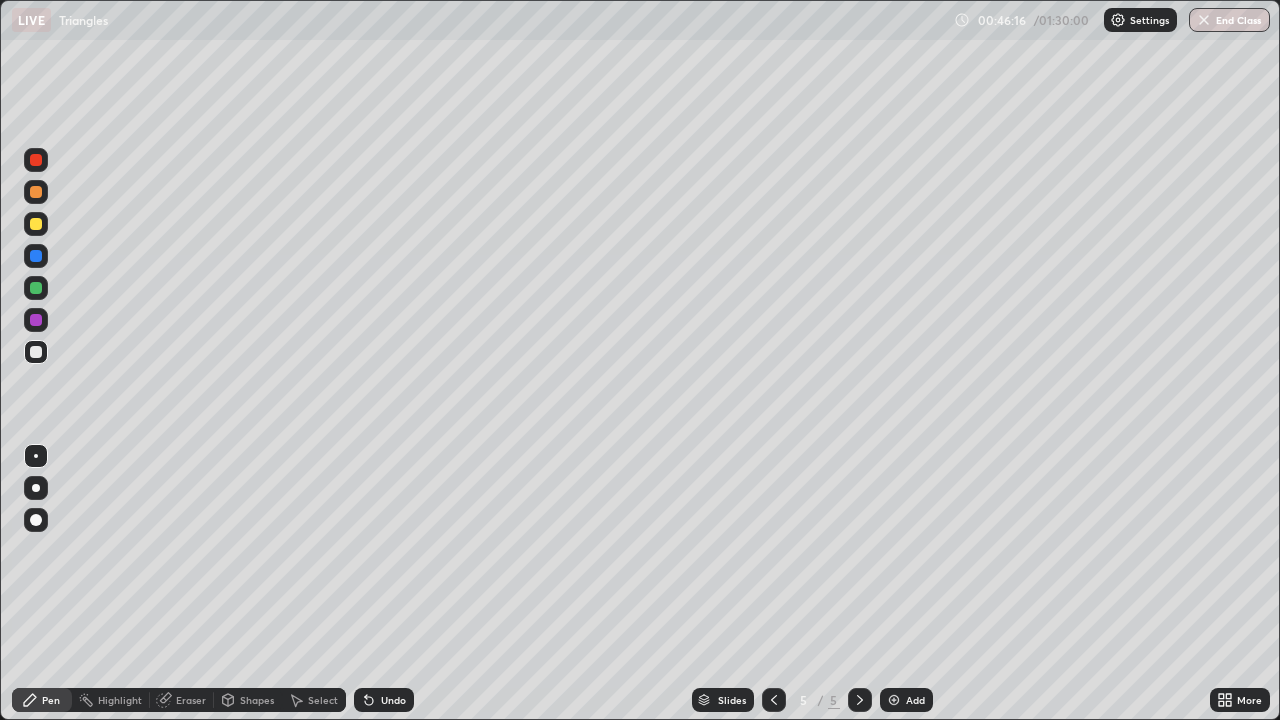 click at bounding box center (36, 224) 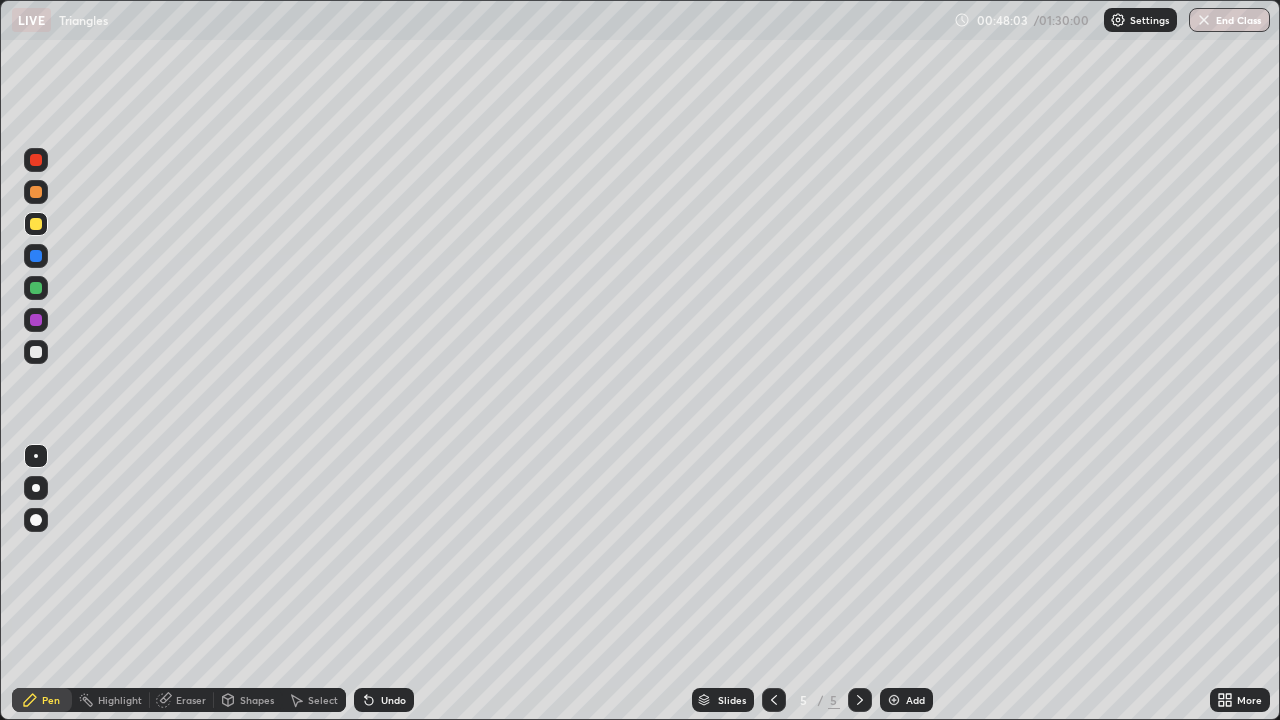 click on "Undo" at bounding box center (393, 700) 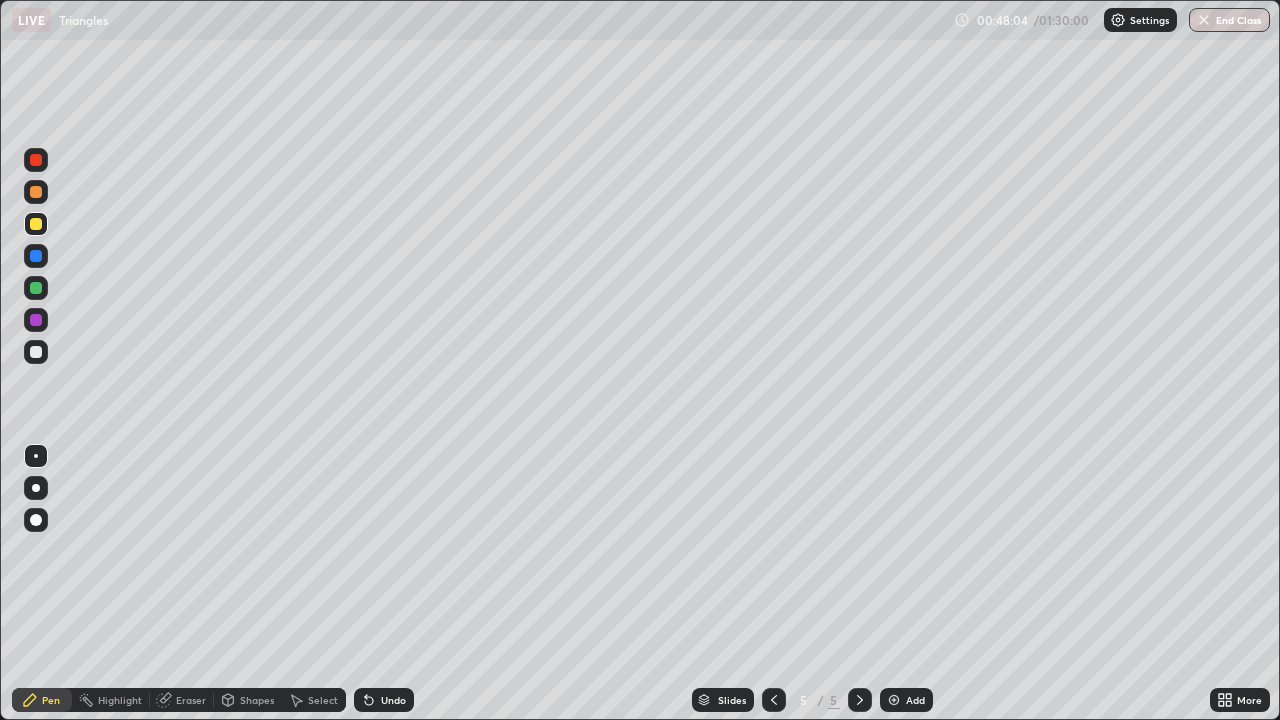 click on "Undo" at bounding box center [393, 700] 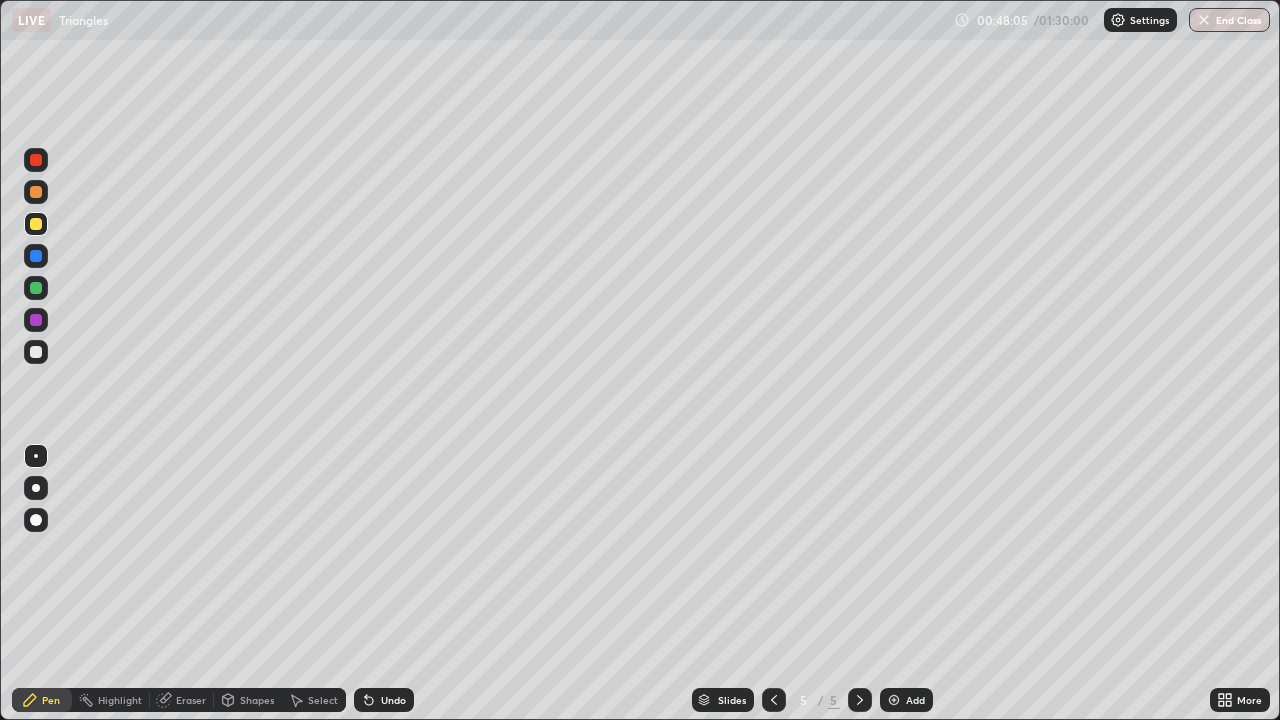 click on "Undo" at bounding box center [384, 700] 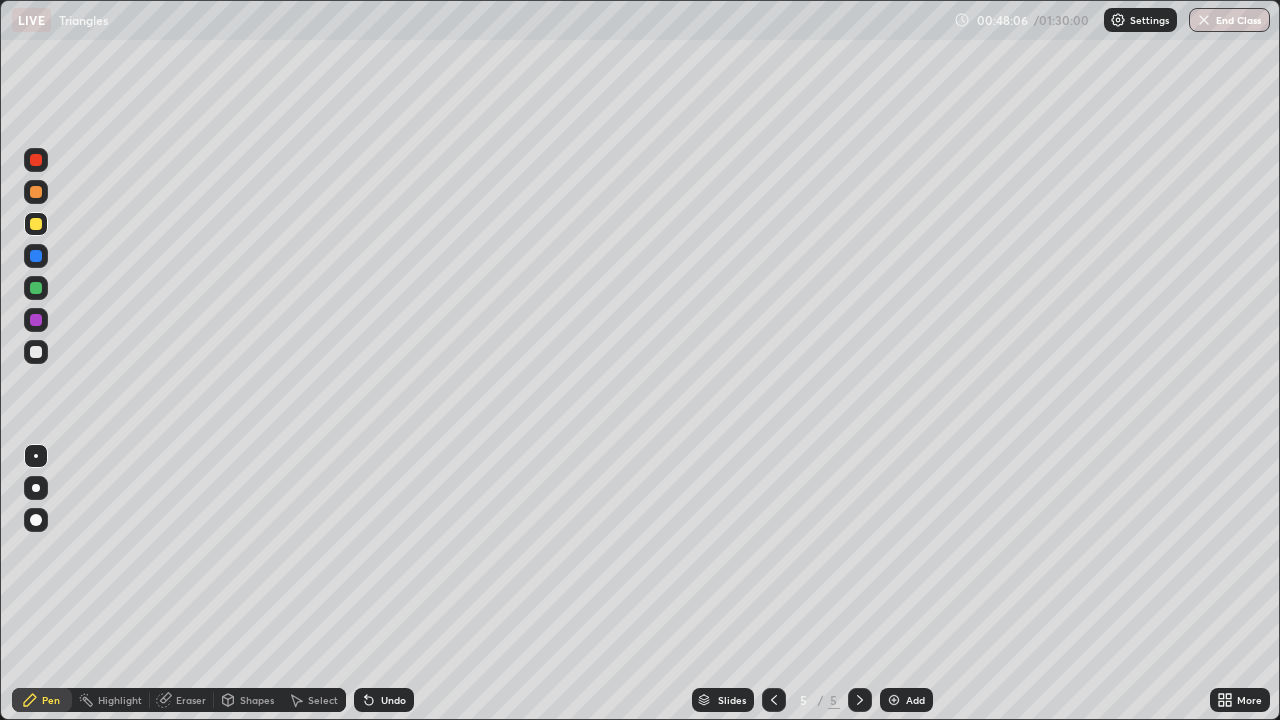 click on "Undo" at bounding box center [384, 700] 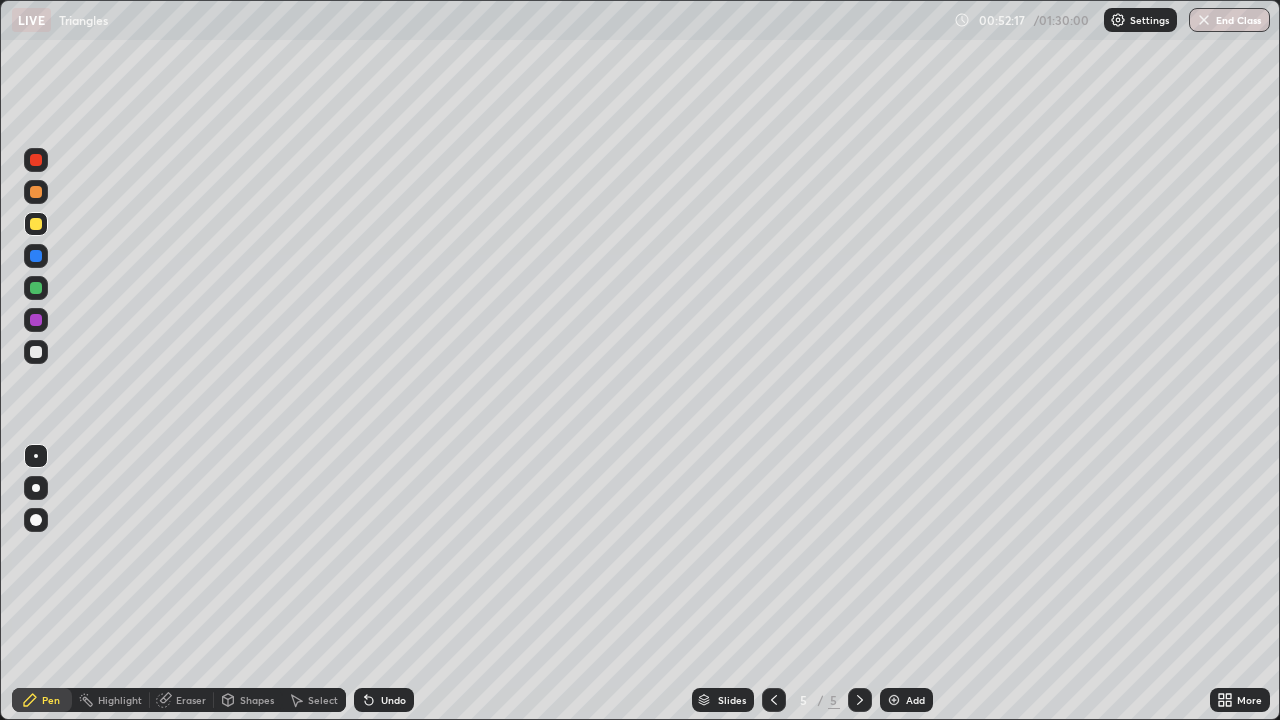 click at bounding box center [894, 700] 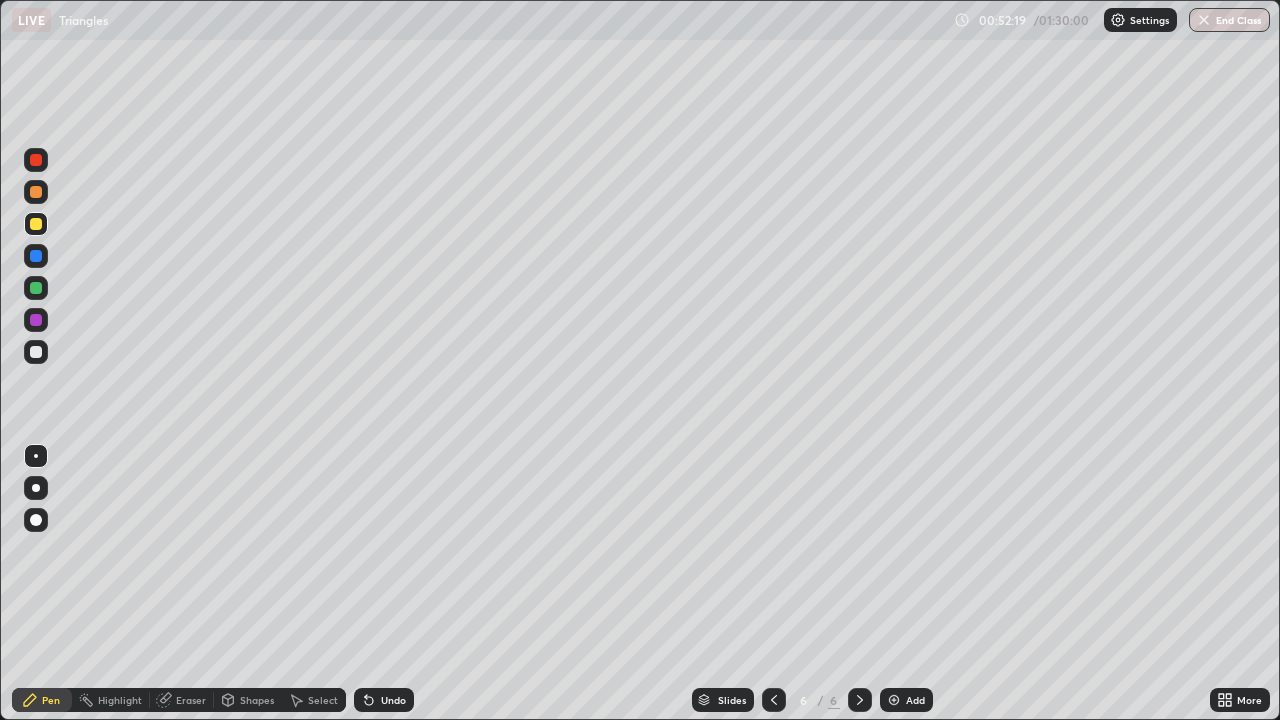 click at bounding box center (36, 352) 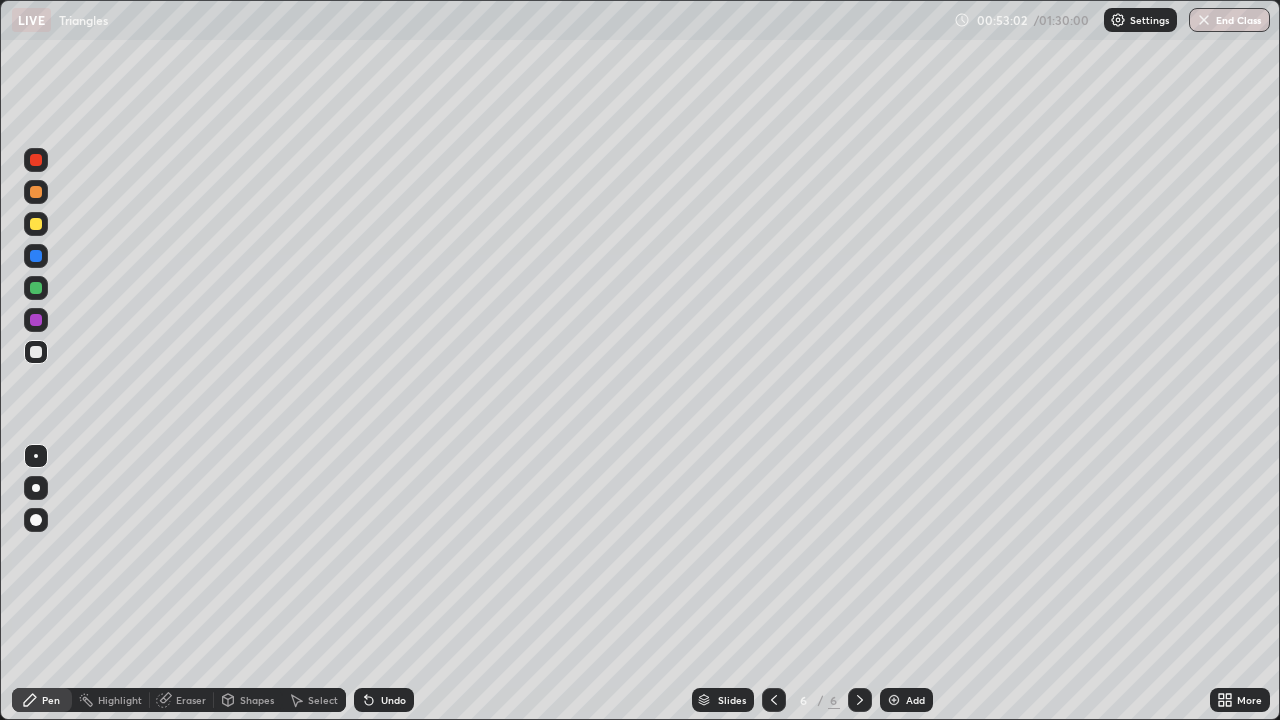 click on "Shapes" at bounding box center (257, 700) 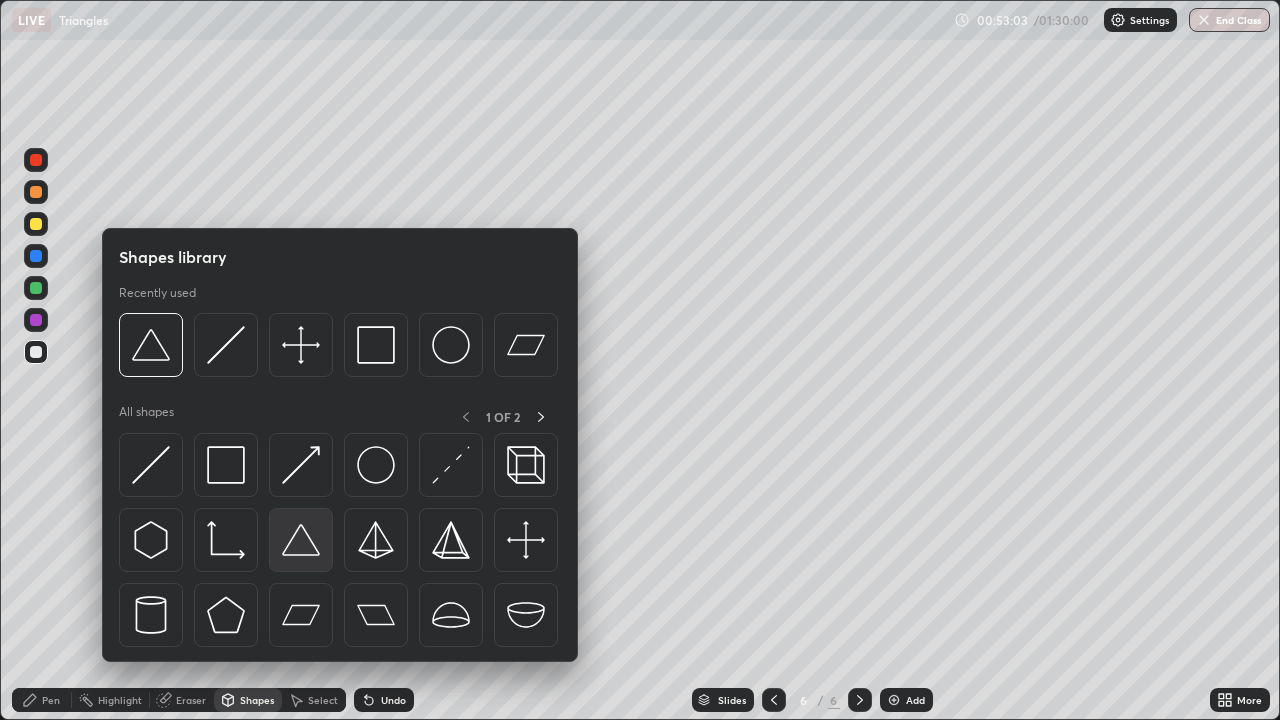 click at bounding box center [301, 540] 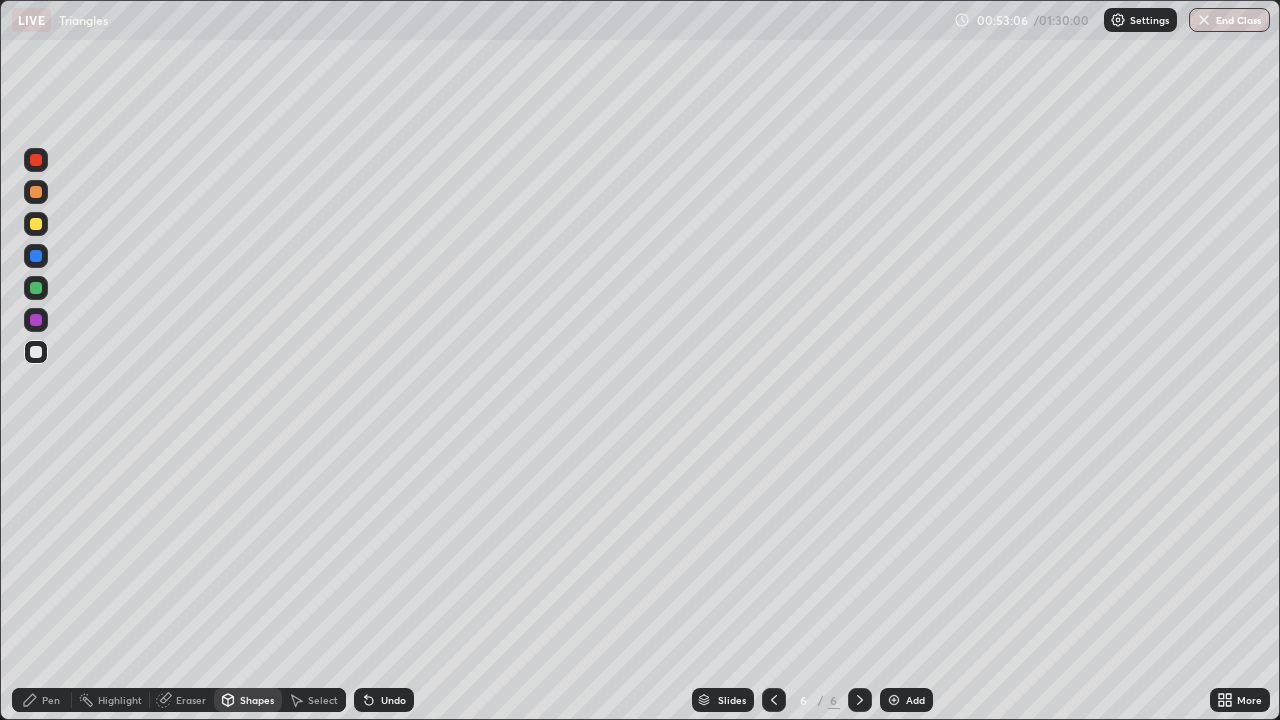click 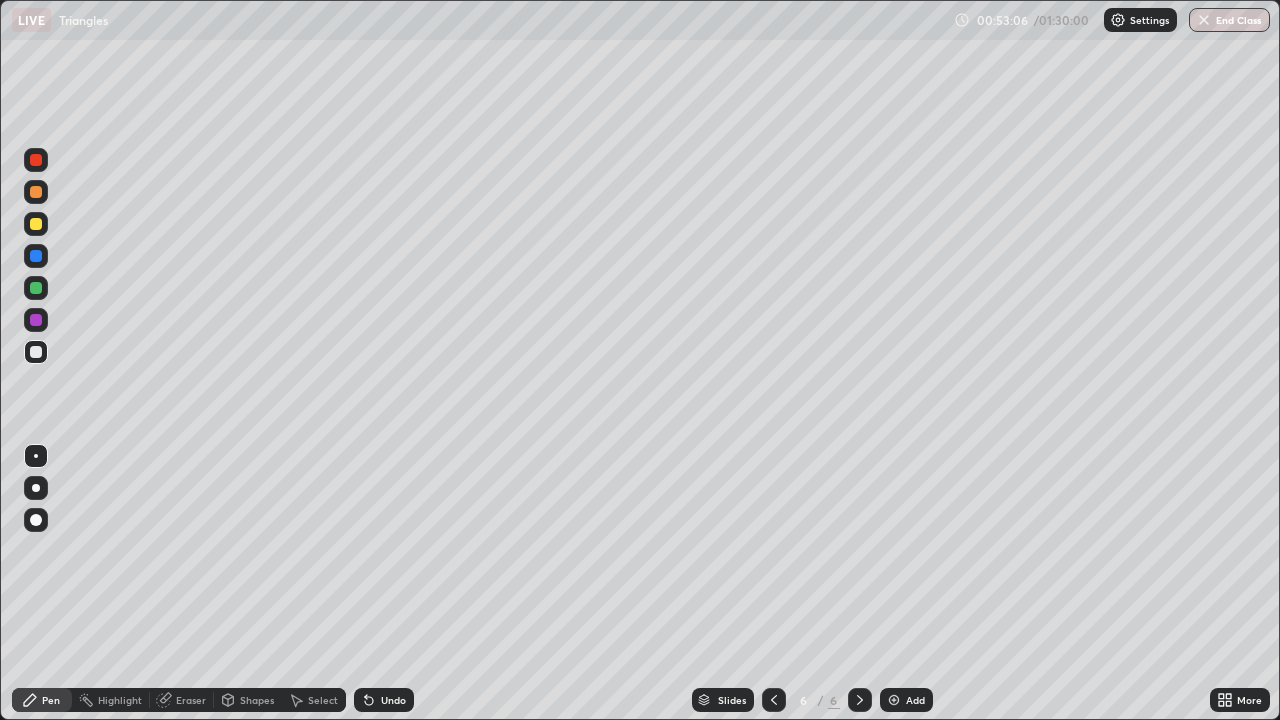 click at bounding box center (36, 224) 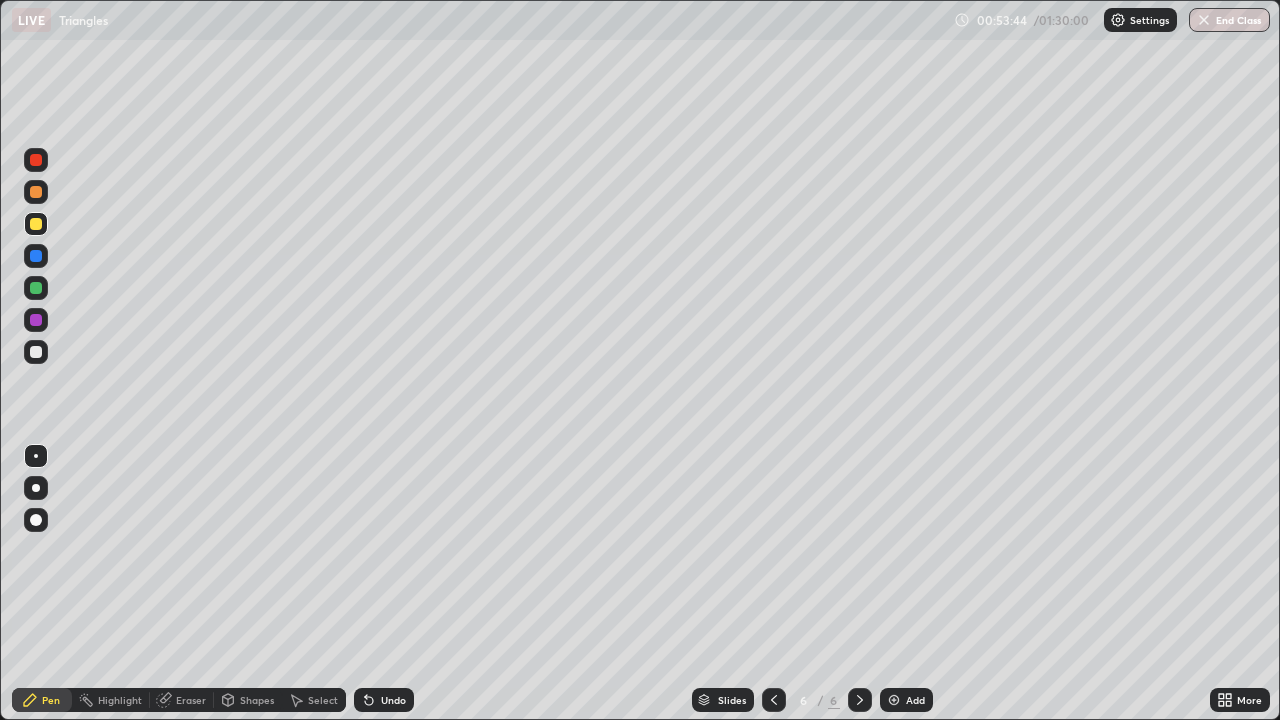 click at bounding box center [36, 352] 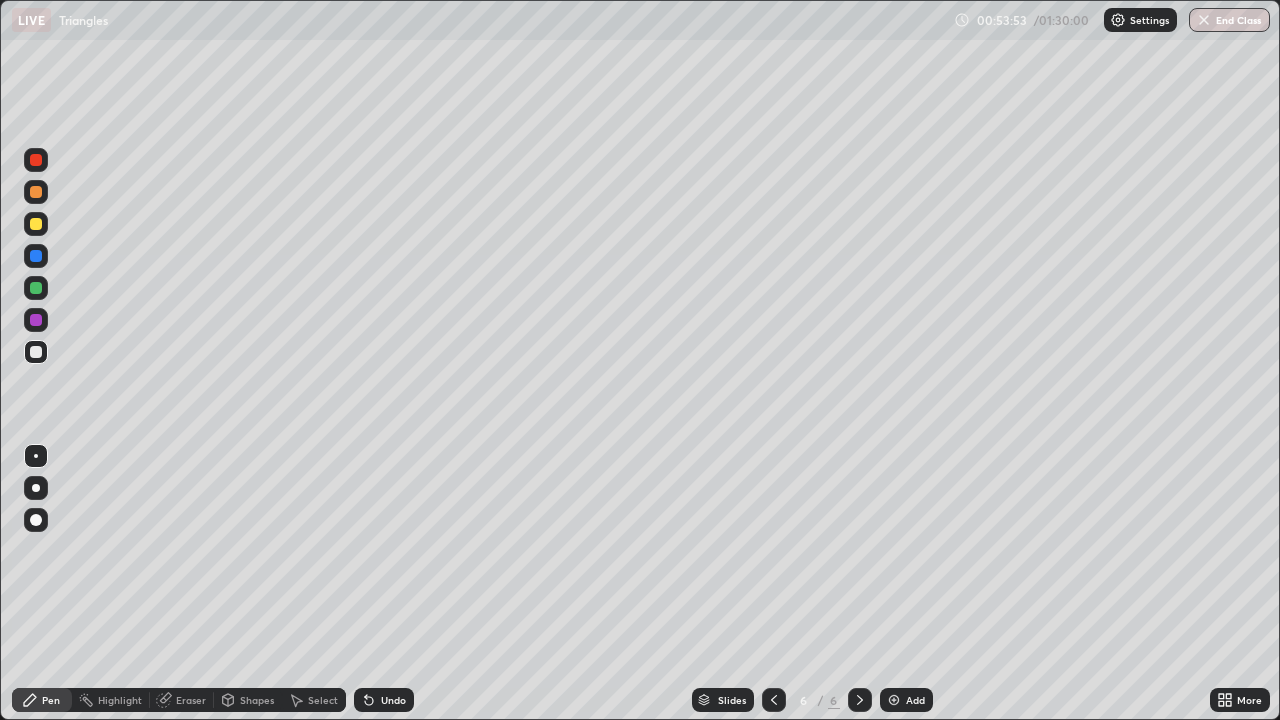 click on "Shapes" at bounding box center (257, 700) 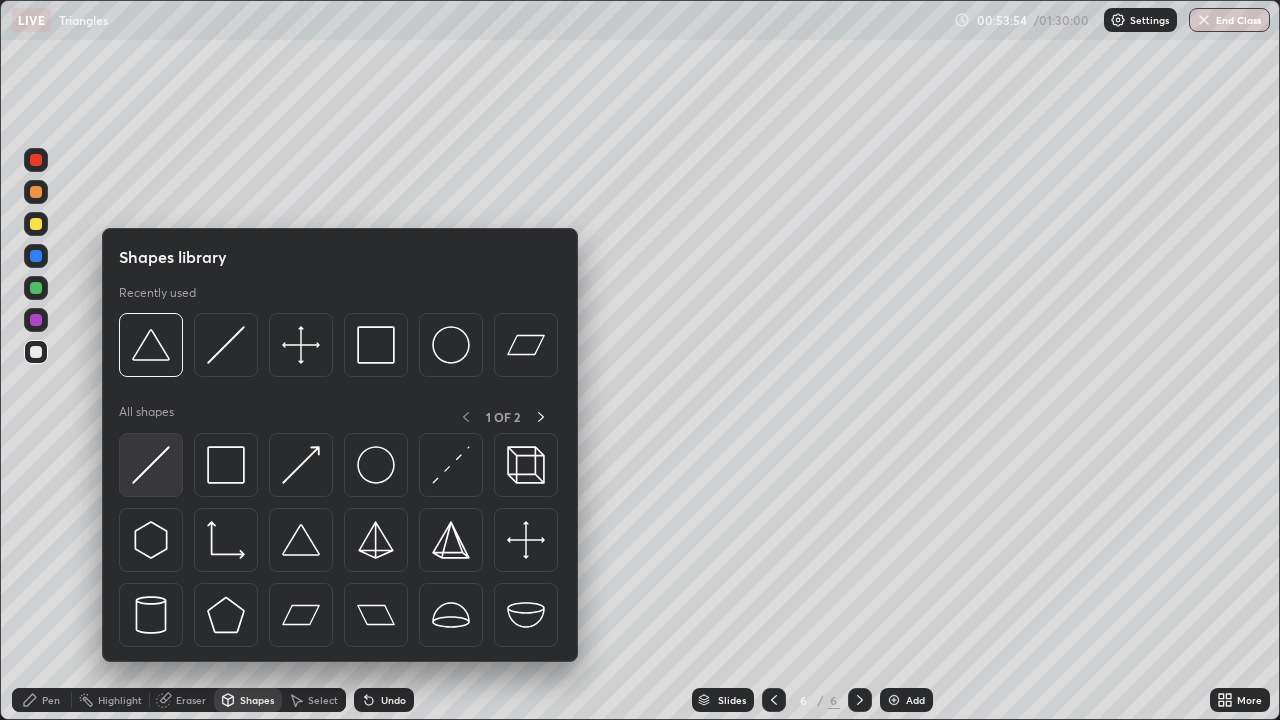 click at bounding box center [151, 465] 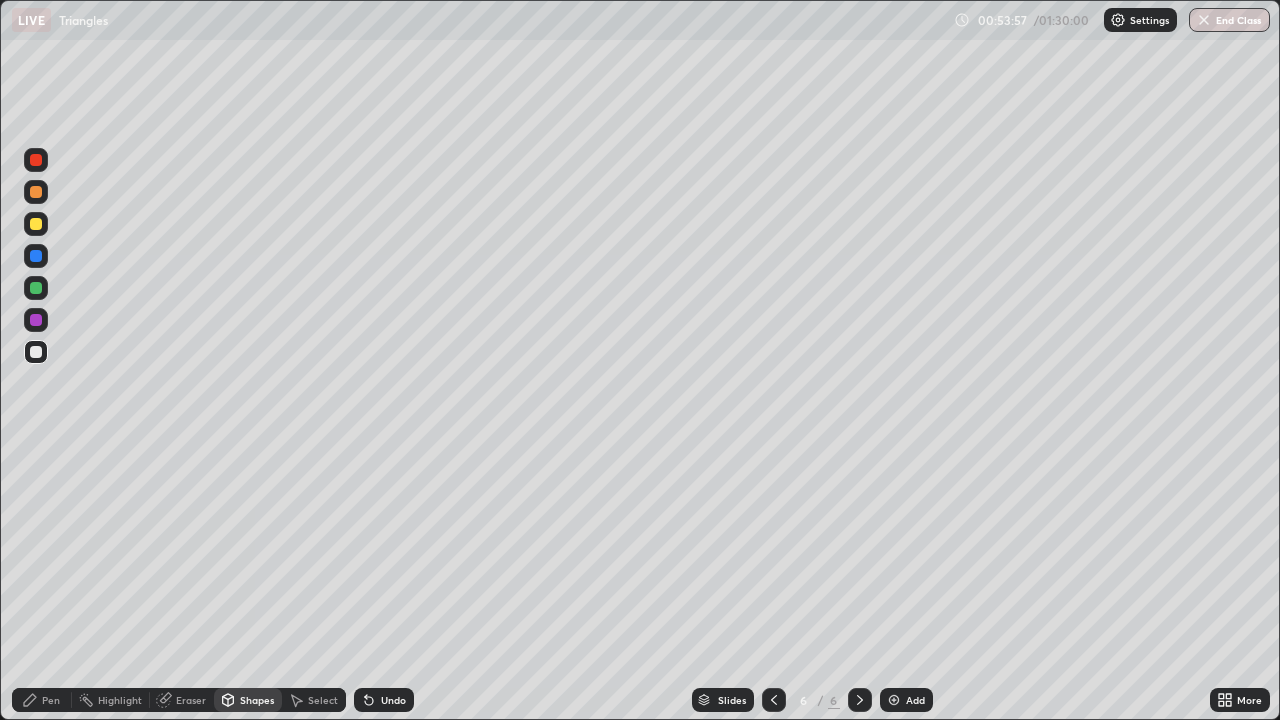 click on "Undo" at bounding box center (384, 700) 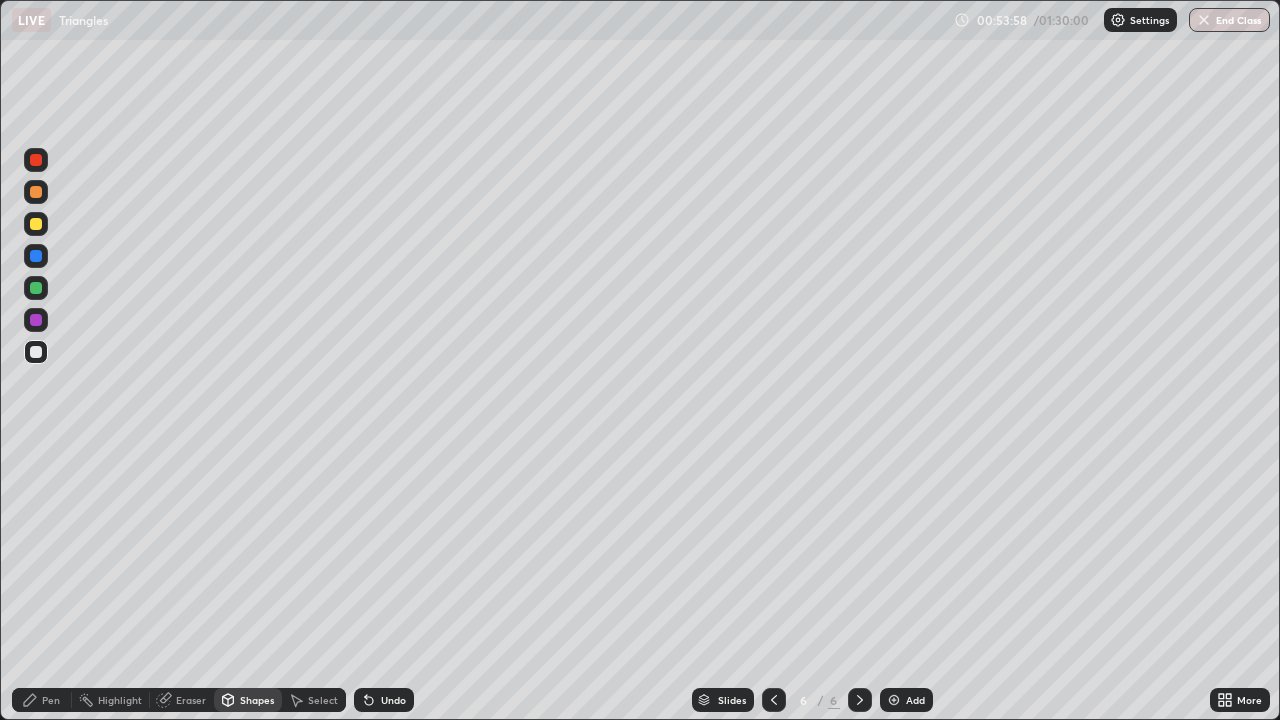 click on "Pen" at bounding box center [51, 700] 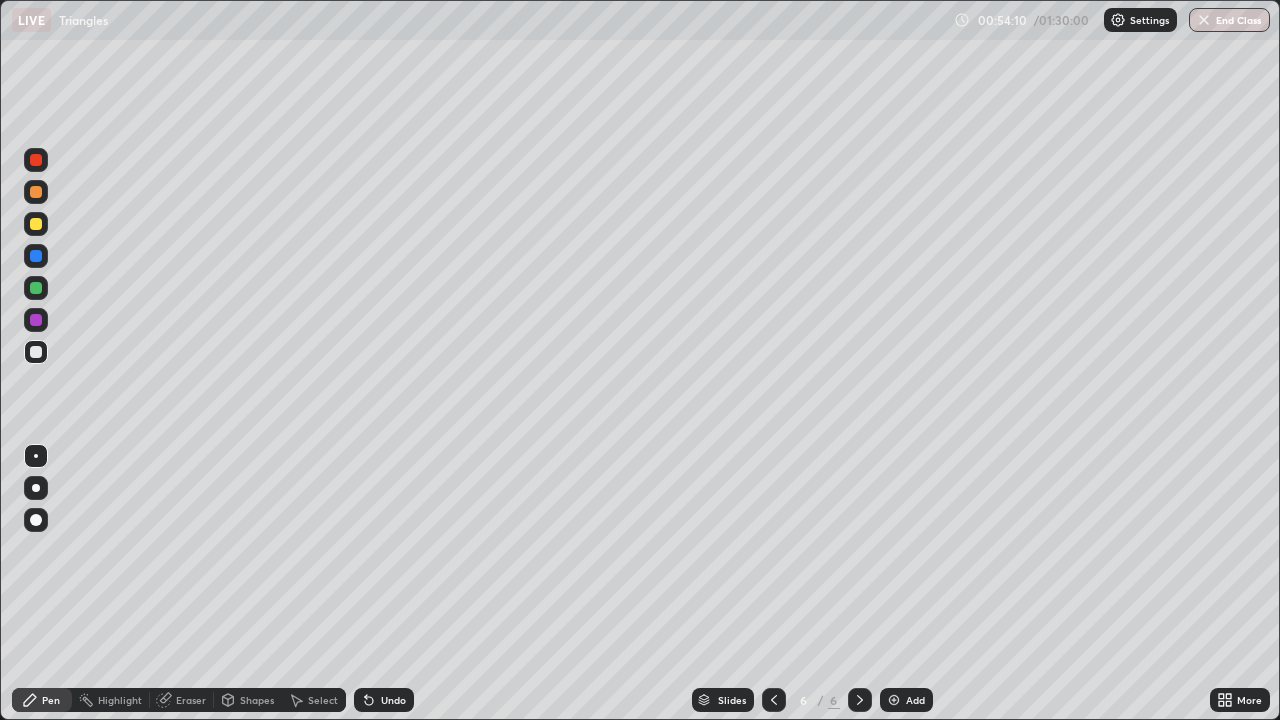 click on "Shapes" at bounding box center [248, 700] 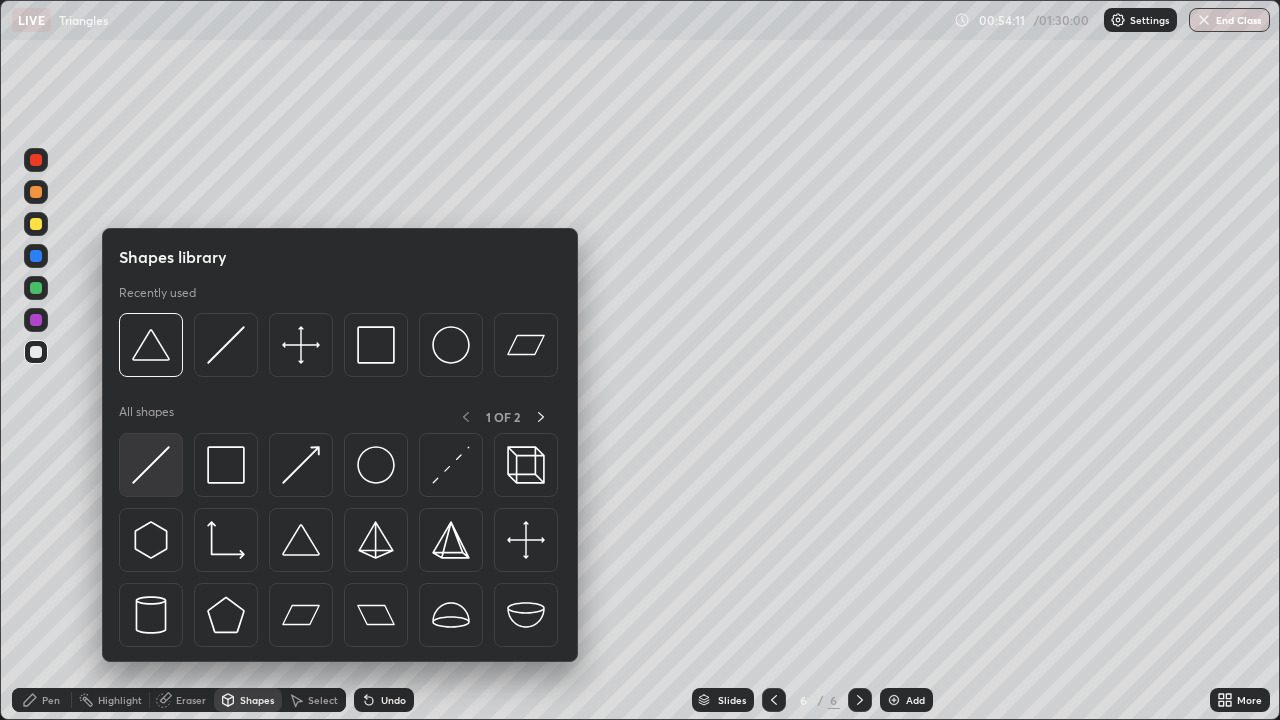 click at bounding box center [151, 465] 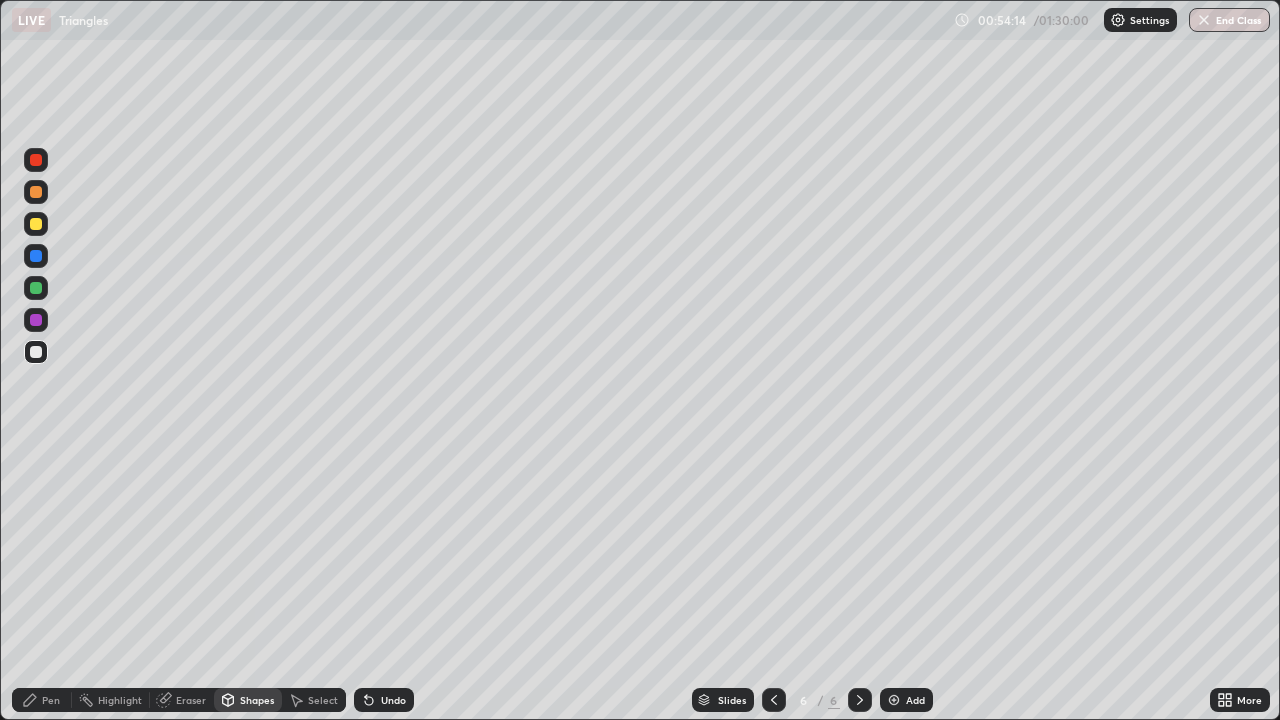 click on "Pen" at bounding box center (51, 700) 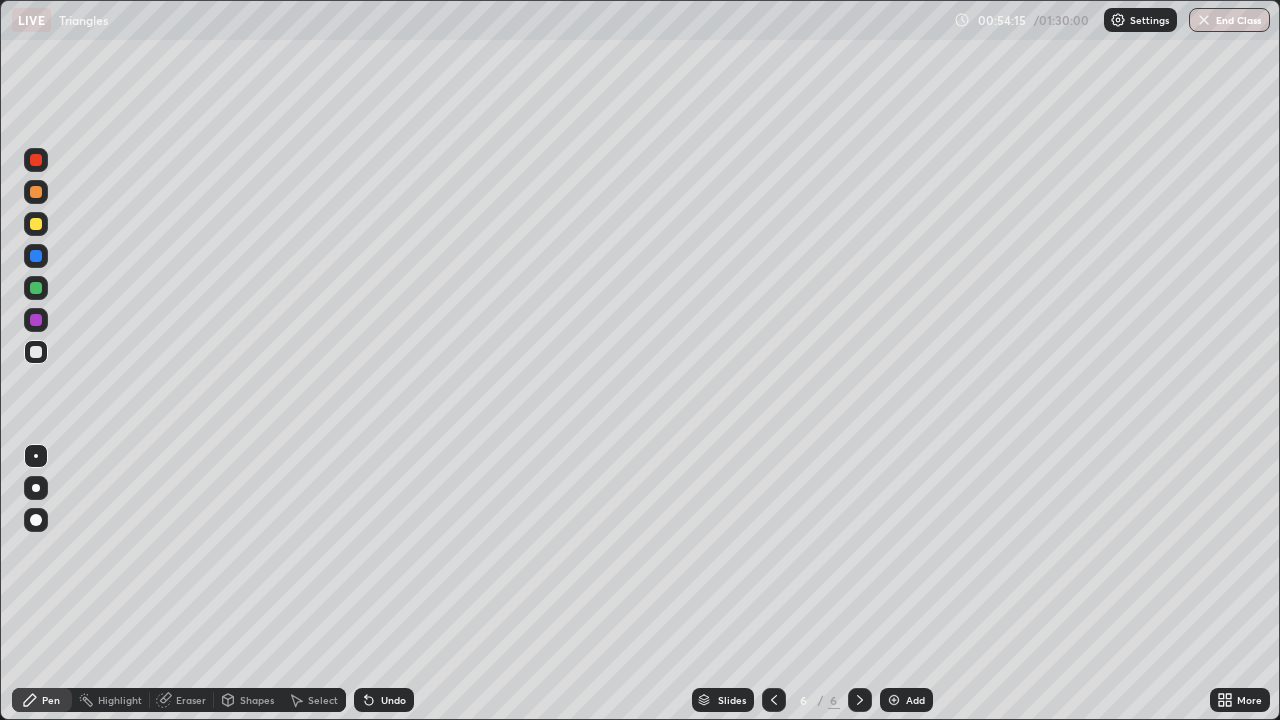 click at bounding box center (36, 224) 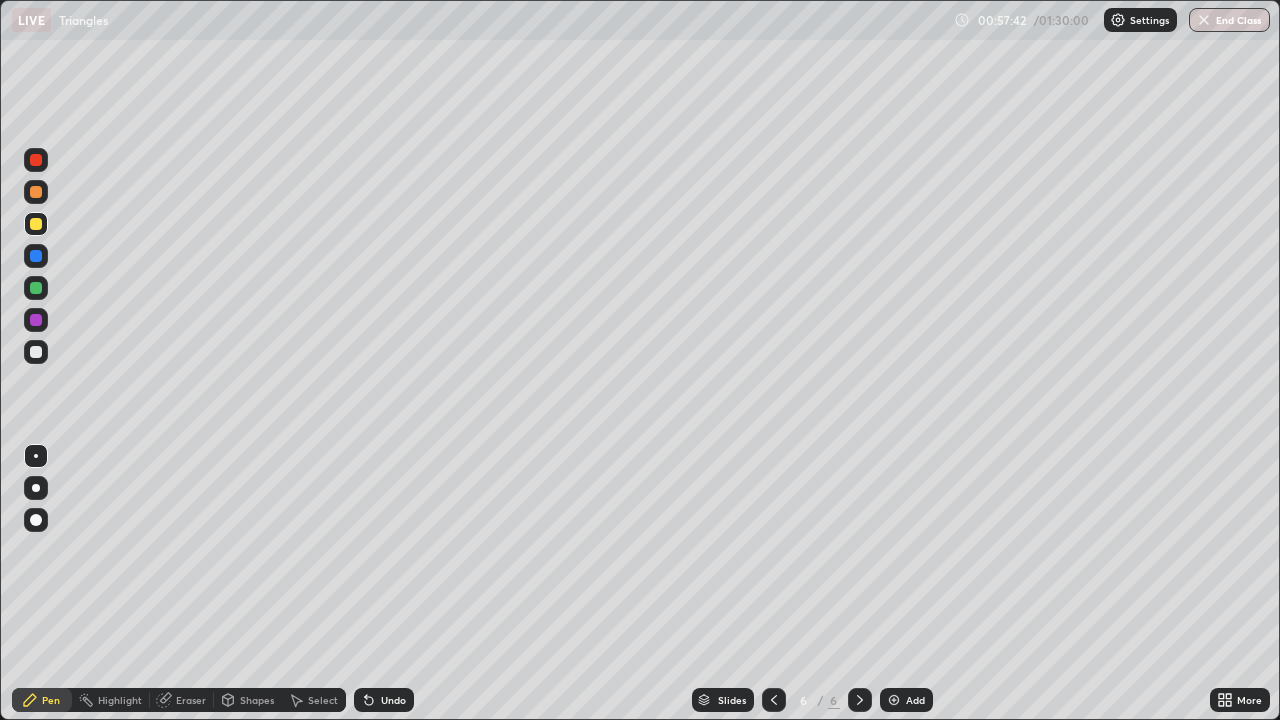 click at bounding box center (36, 320) 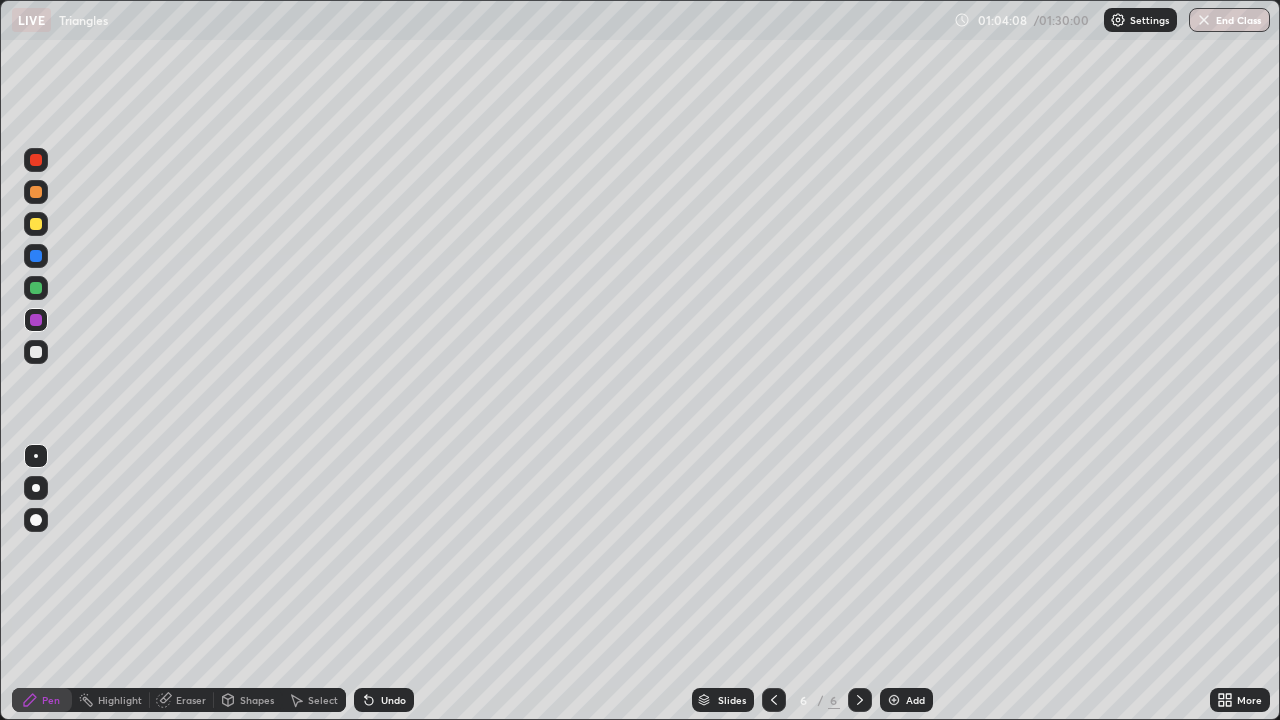 click on "Add" at bounding box center [915, 700] 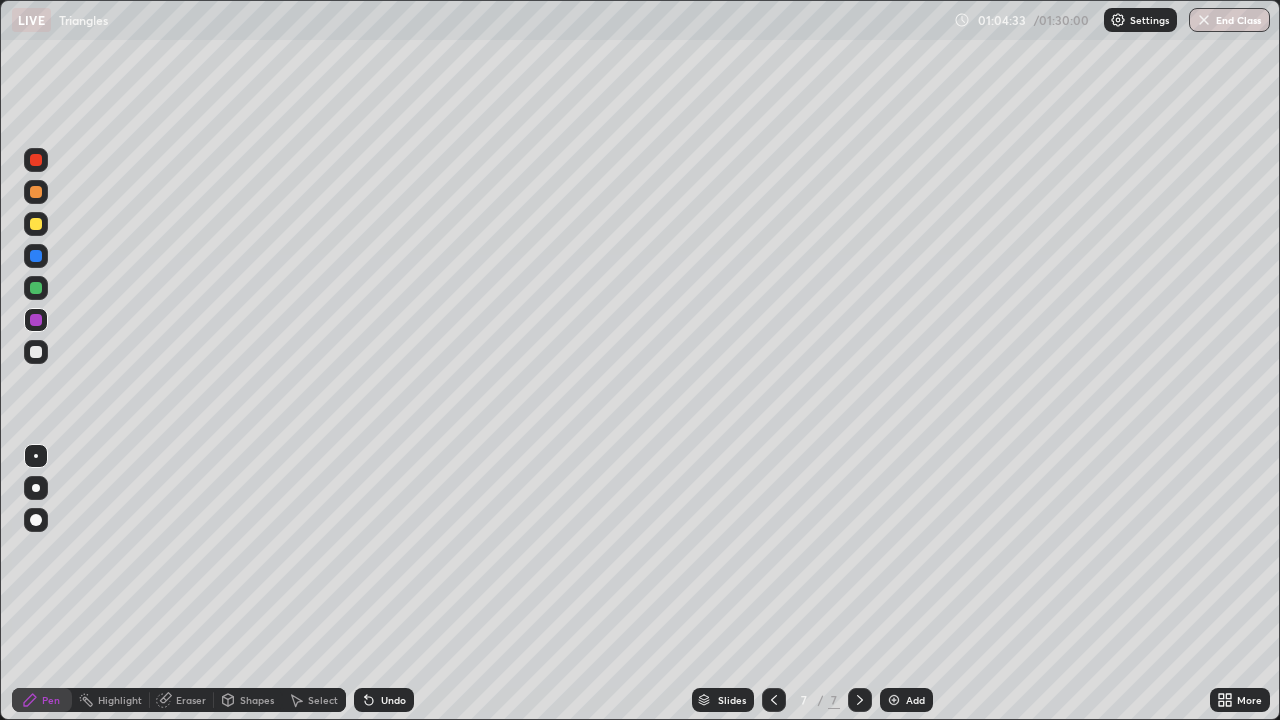 click at bounding box center [36, 224] 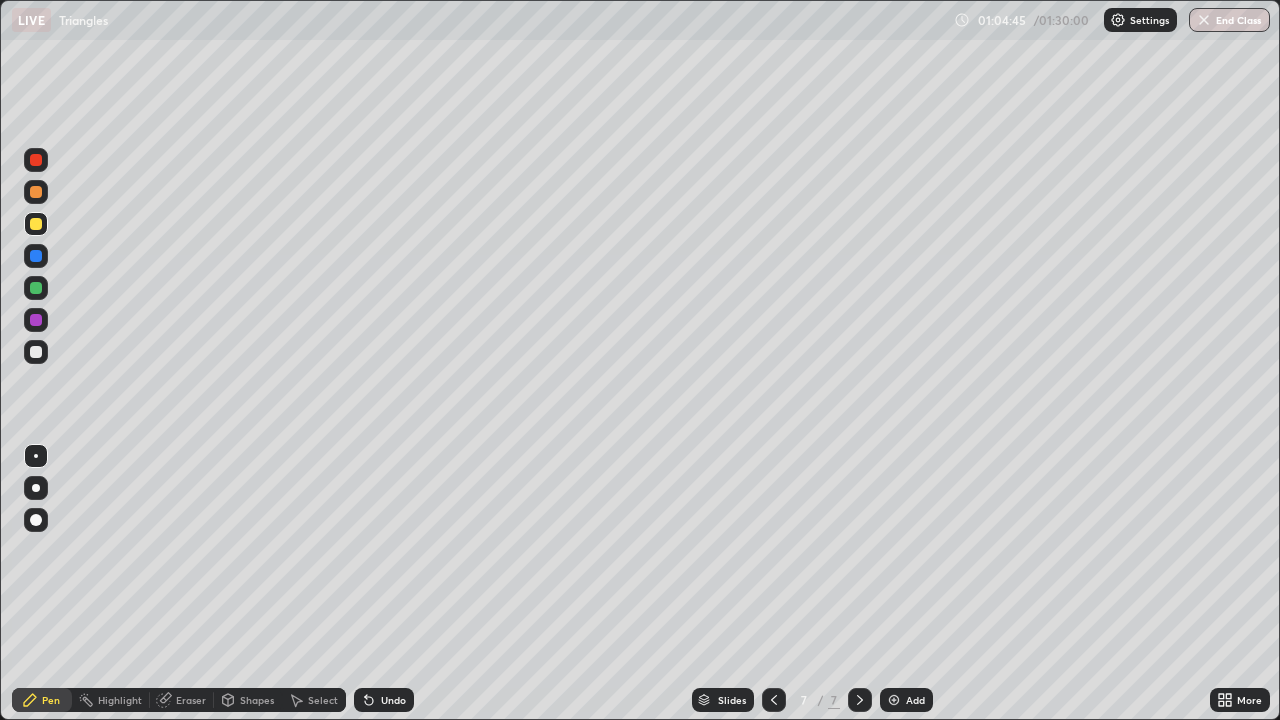 click at bounding box center (36, 352) 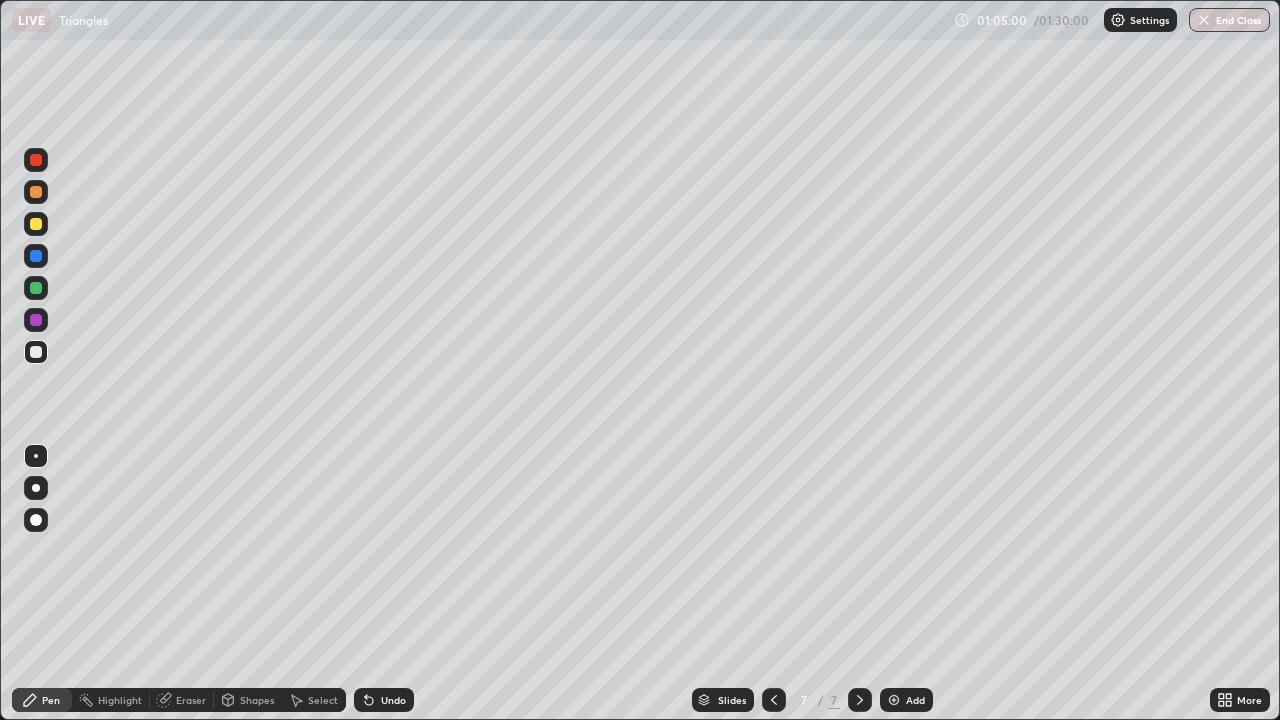 click on "Undo" at bounding box center (384, 700) 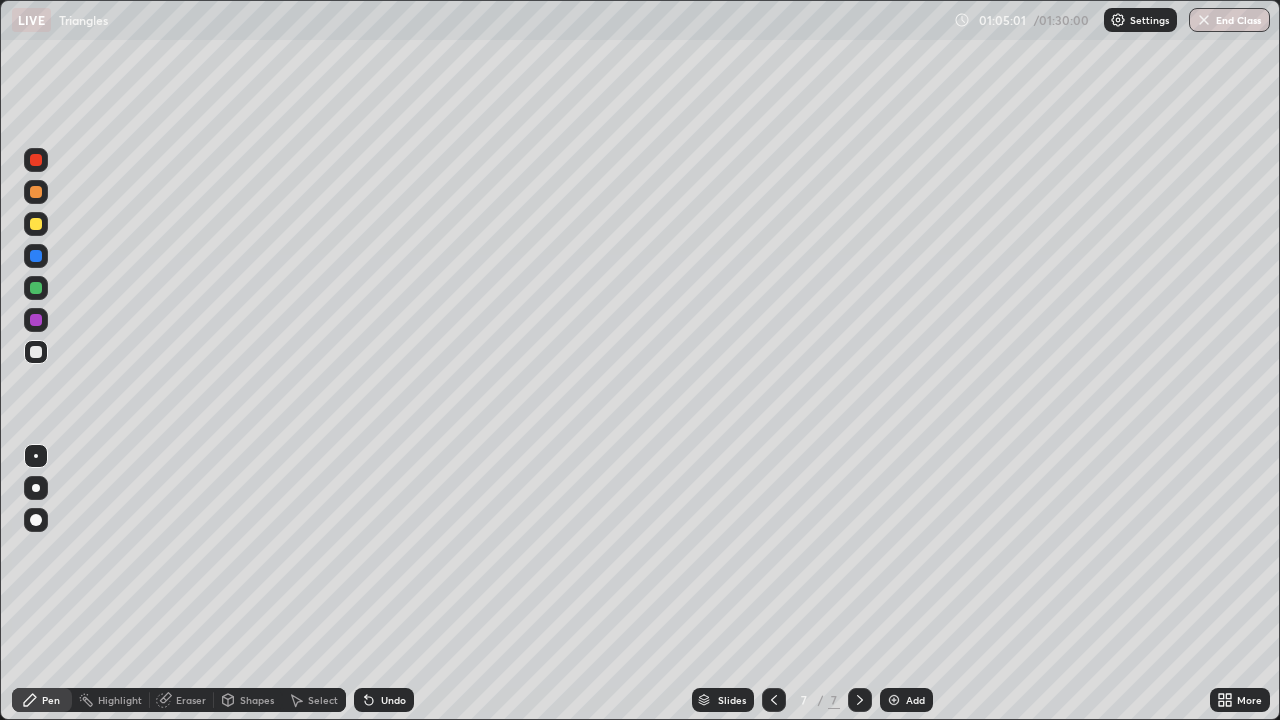 click on "Undo" at bounding box center (384, 700) 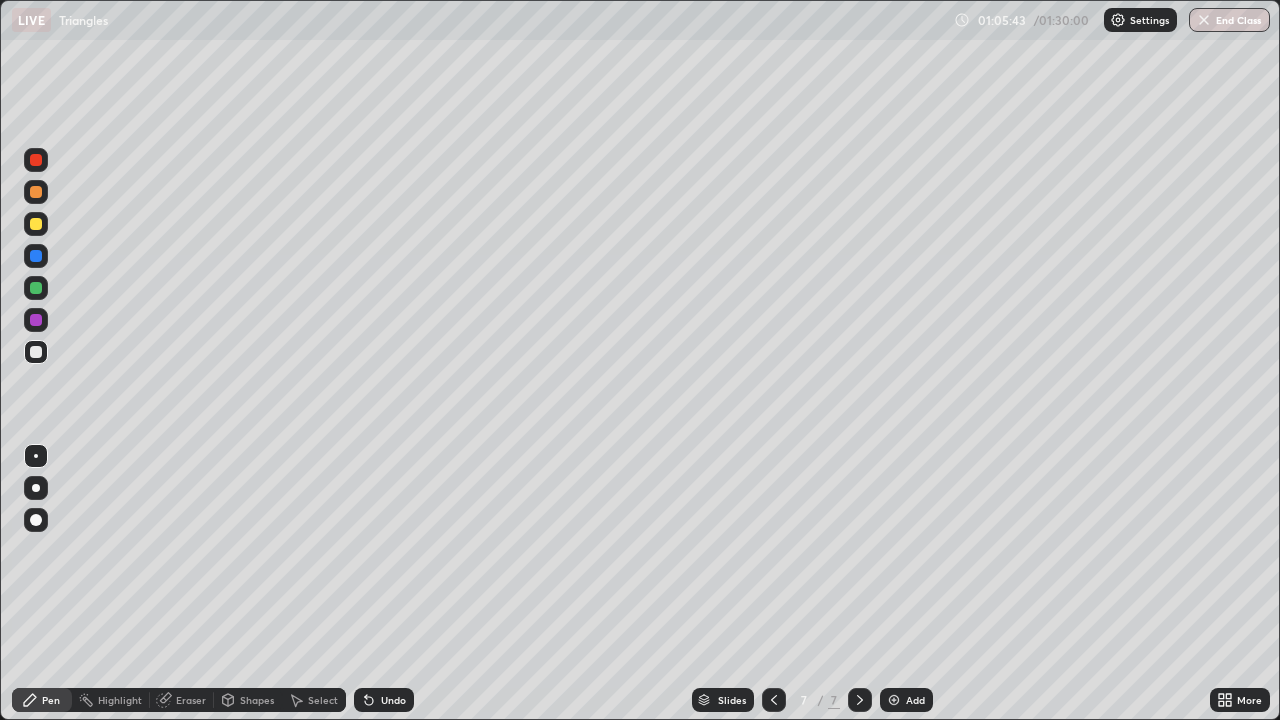 click at bounding box center [36, 288] 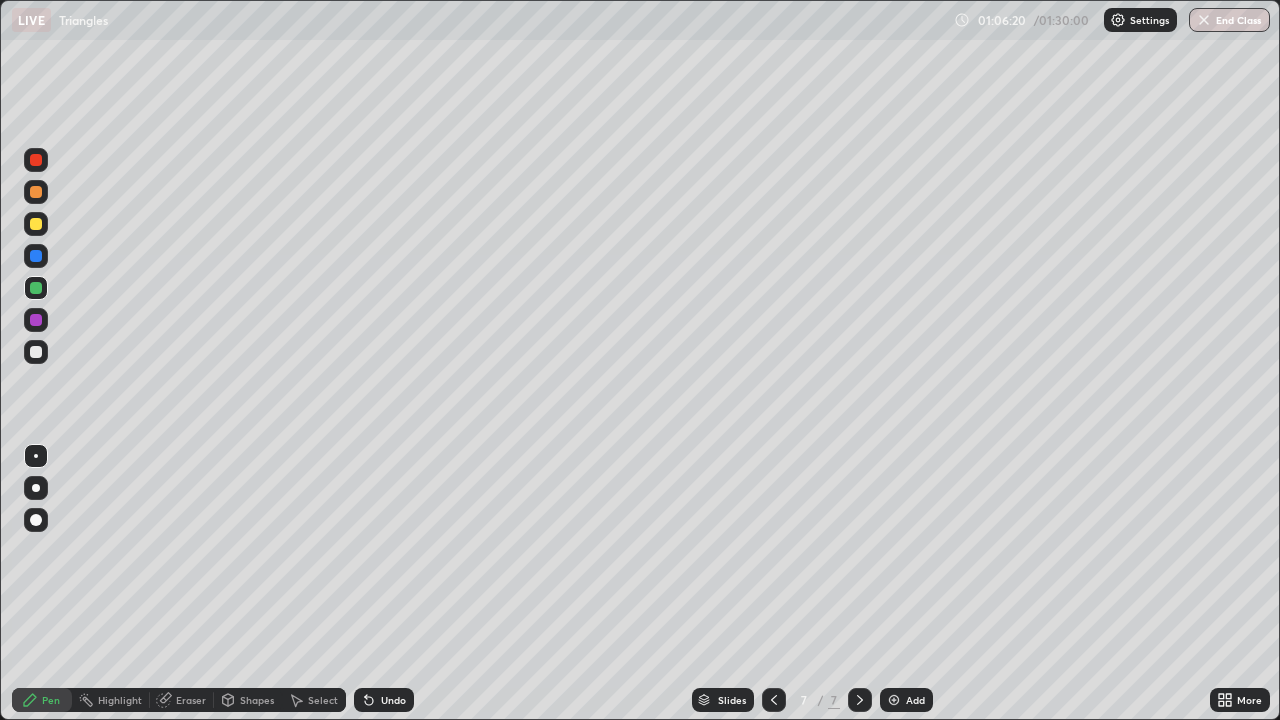 click at bounding box center (36, 352) 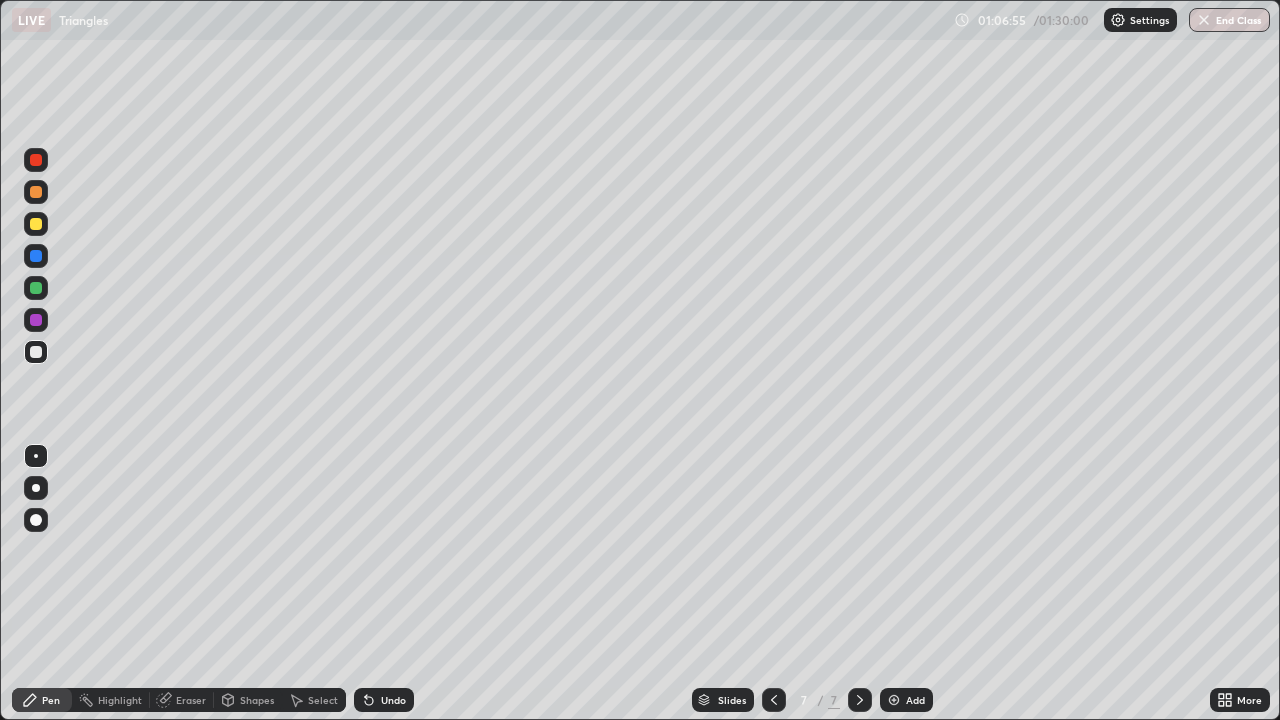 click at bounding box center (36, 320) 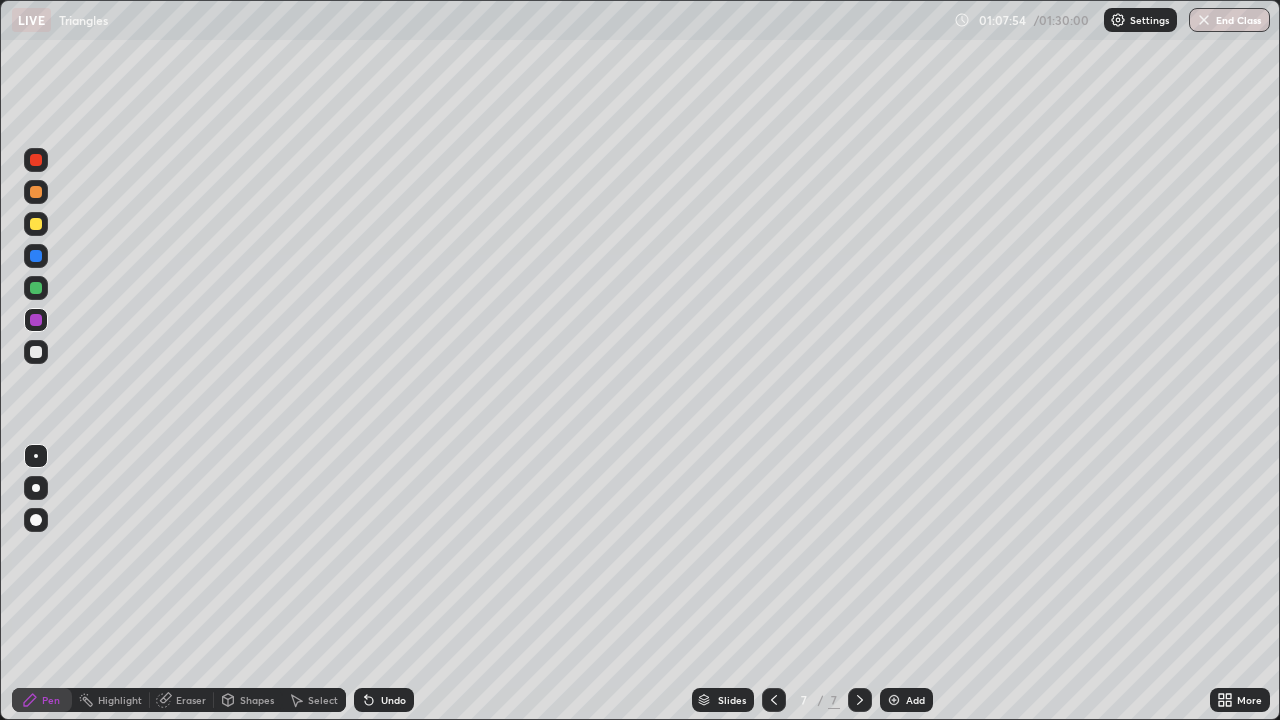 click at bounding box center [36, 352] 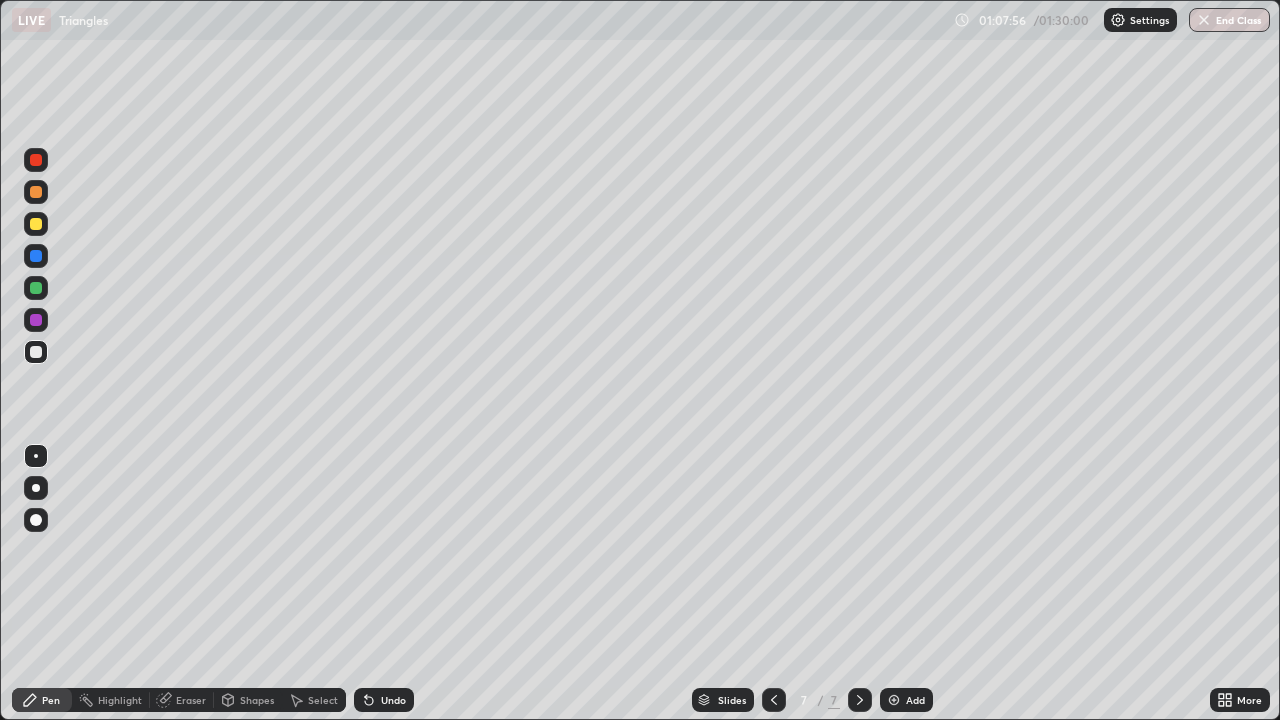click on "Undo" at bounding box center [393, 700] 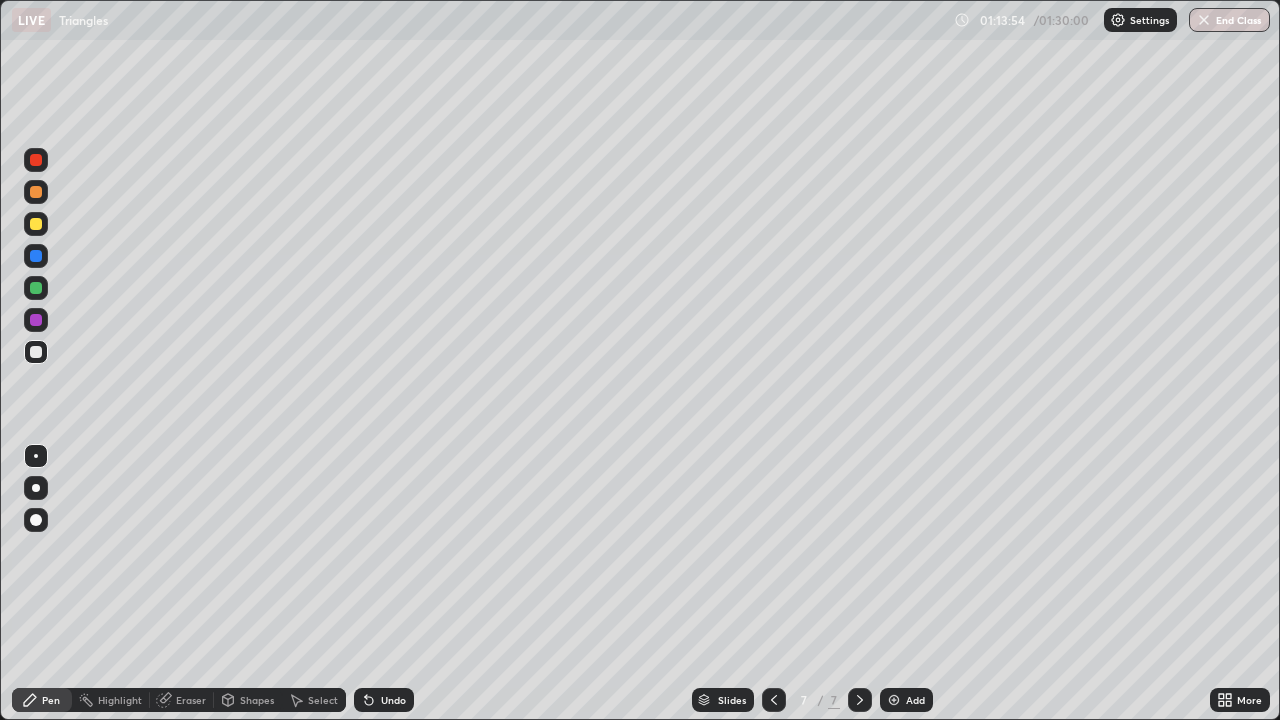 click at bounding box center [894, 700] 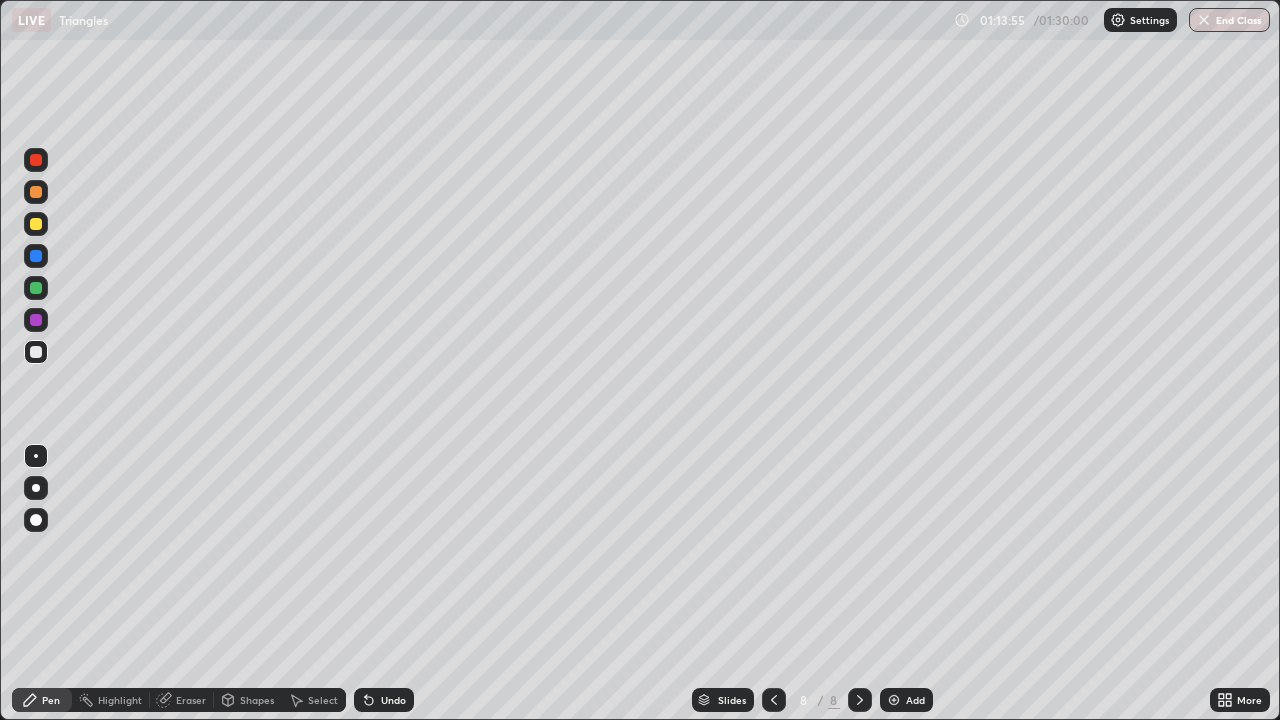 click on "Shapes" at bounding box center [257, 700] 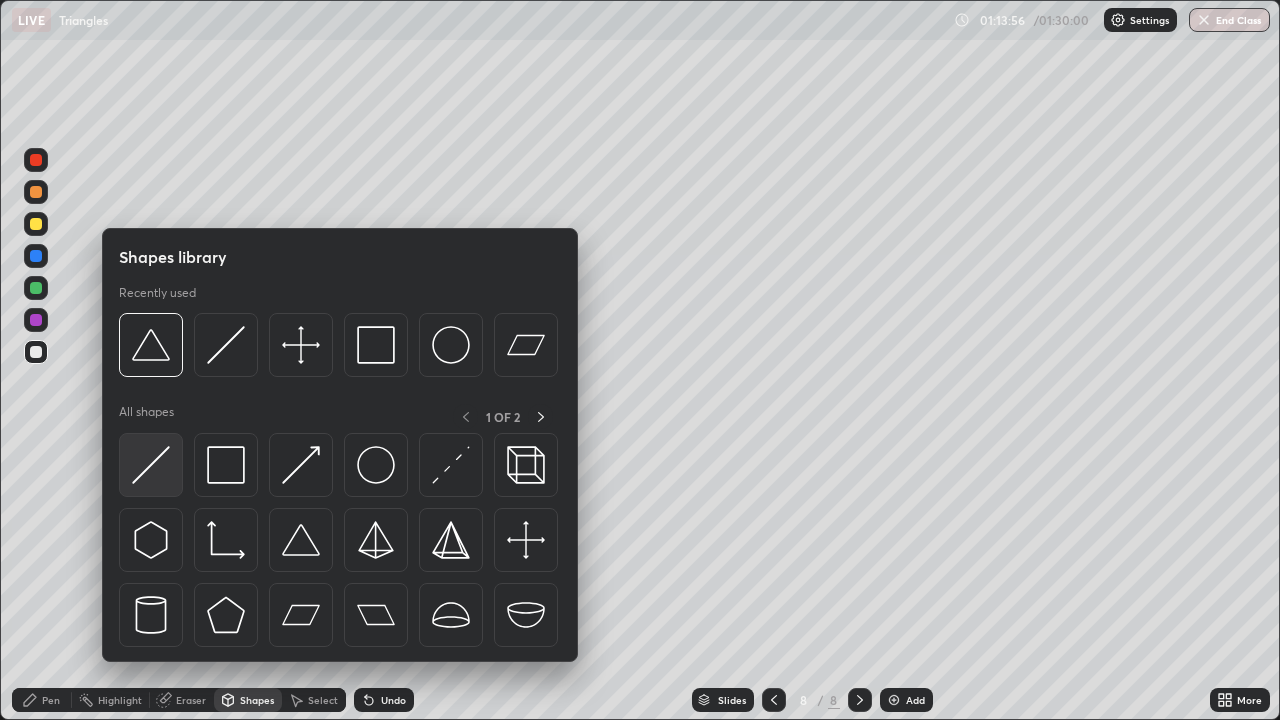 click at bounding box center (151, 465) 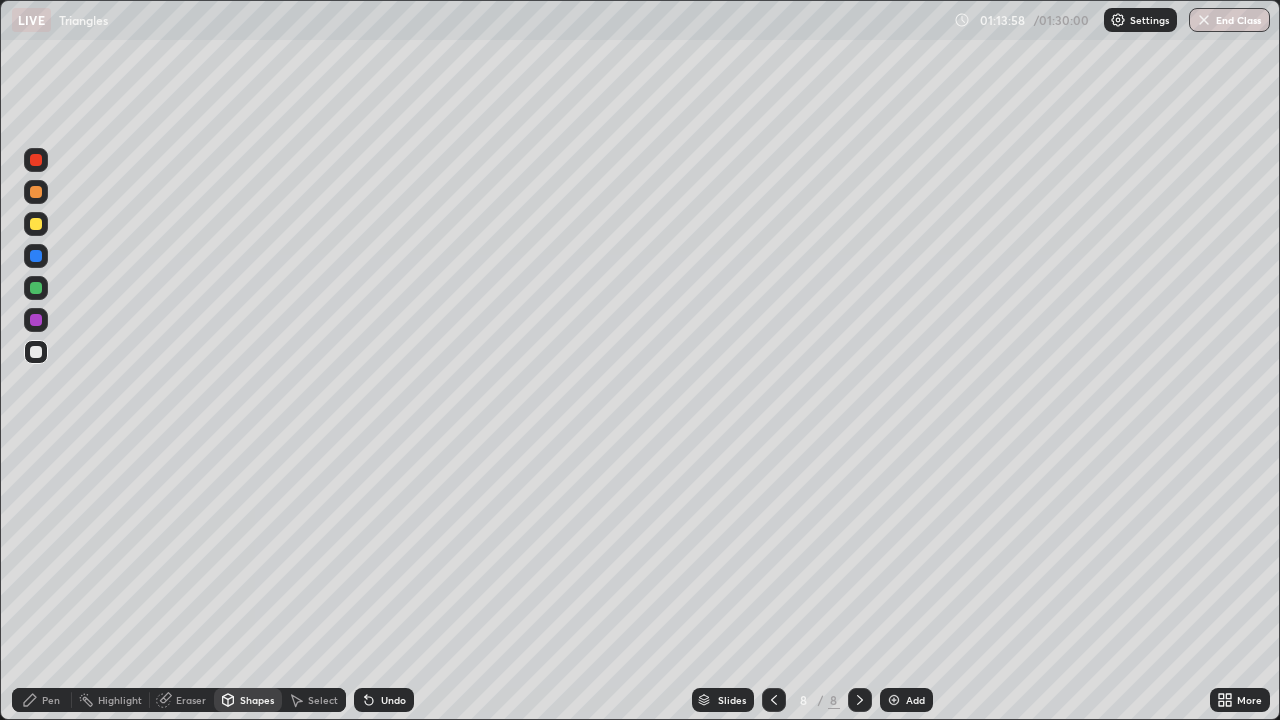 click on "Pen" at bounding box center (51, 700) 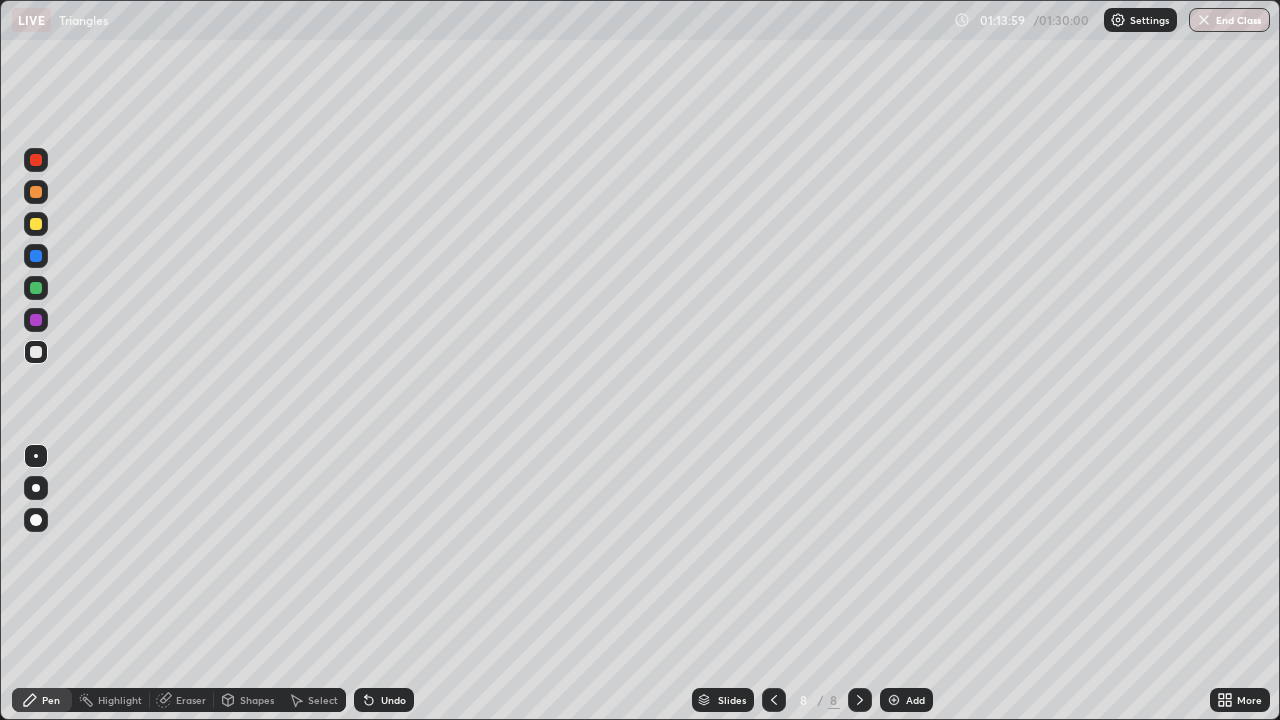 click at bounding box center (36, 224) 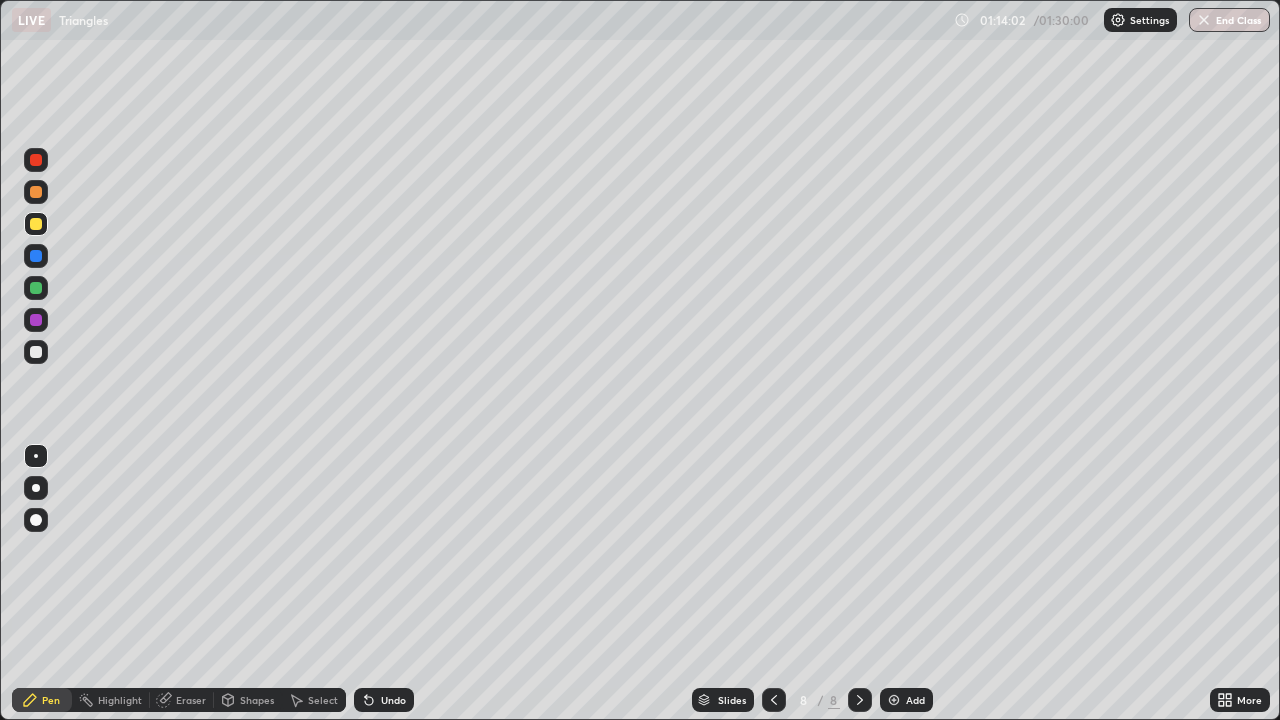 click on "Shapes" at bounding box center (257, 700) 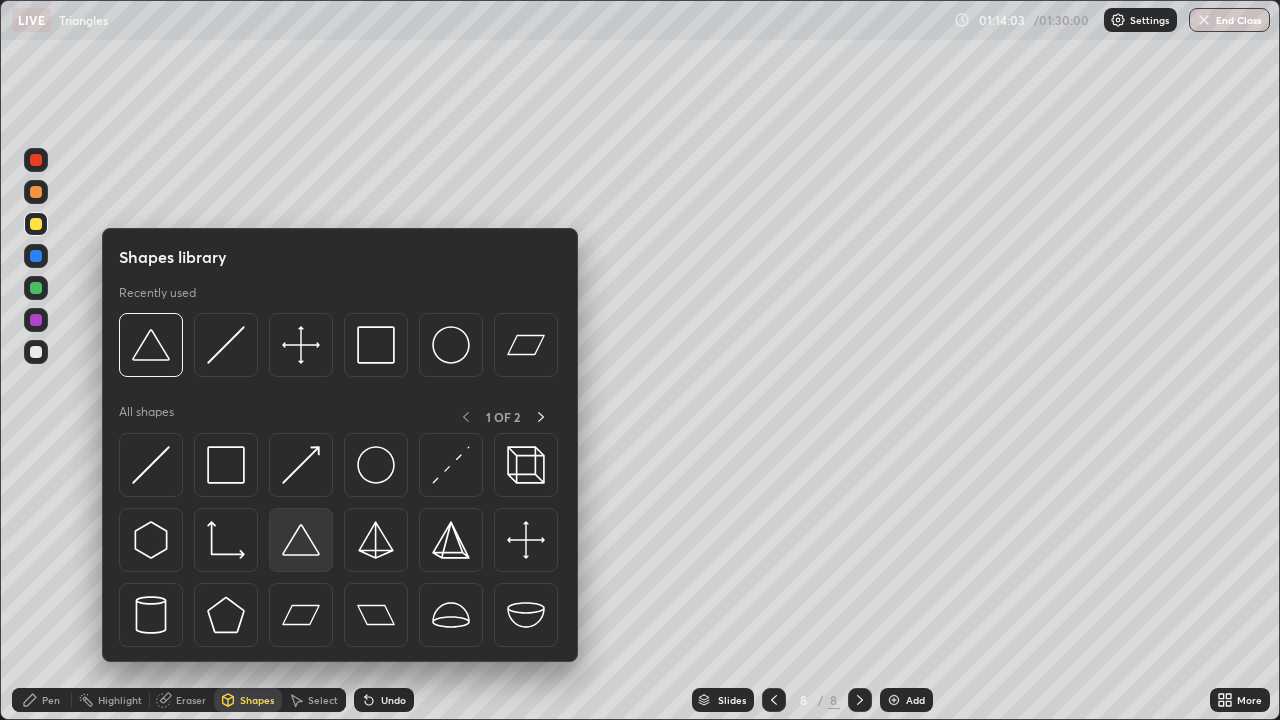 click at bounding box center [301, 540] 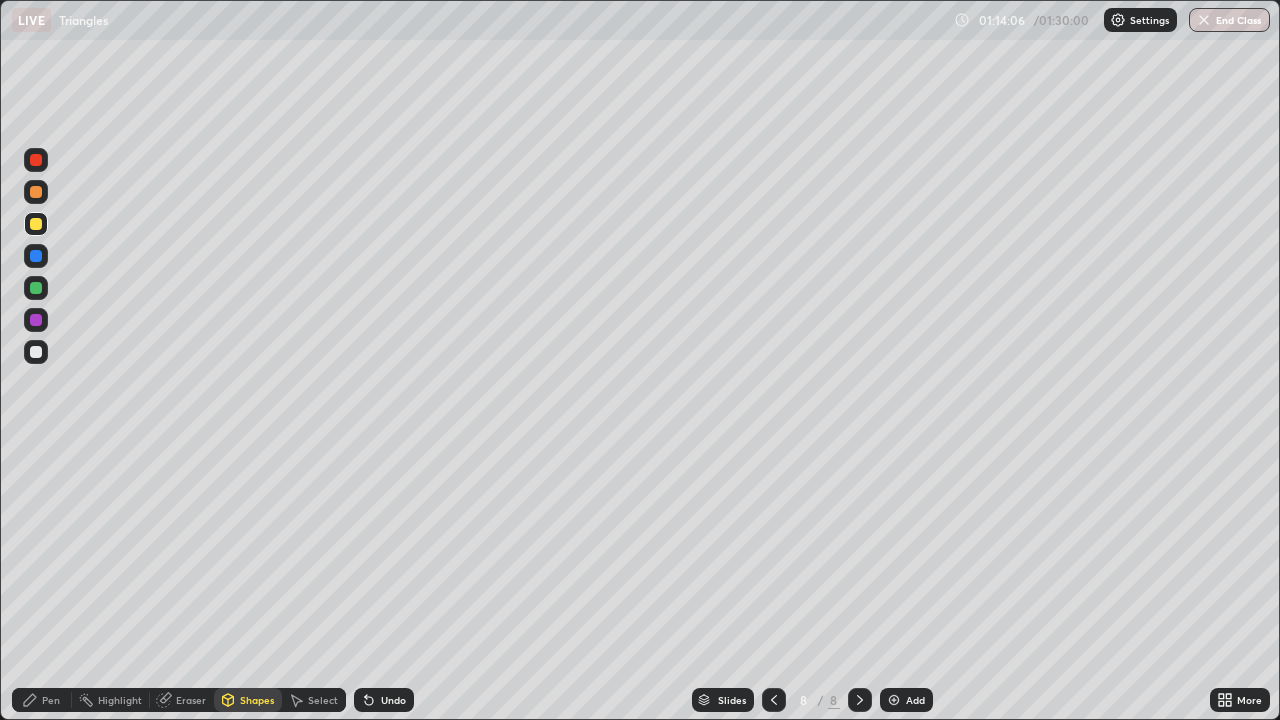 click on "Pen" at bounding box center [42, 700] 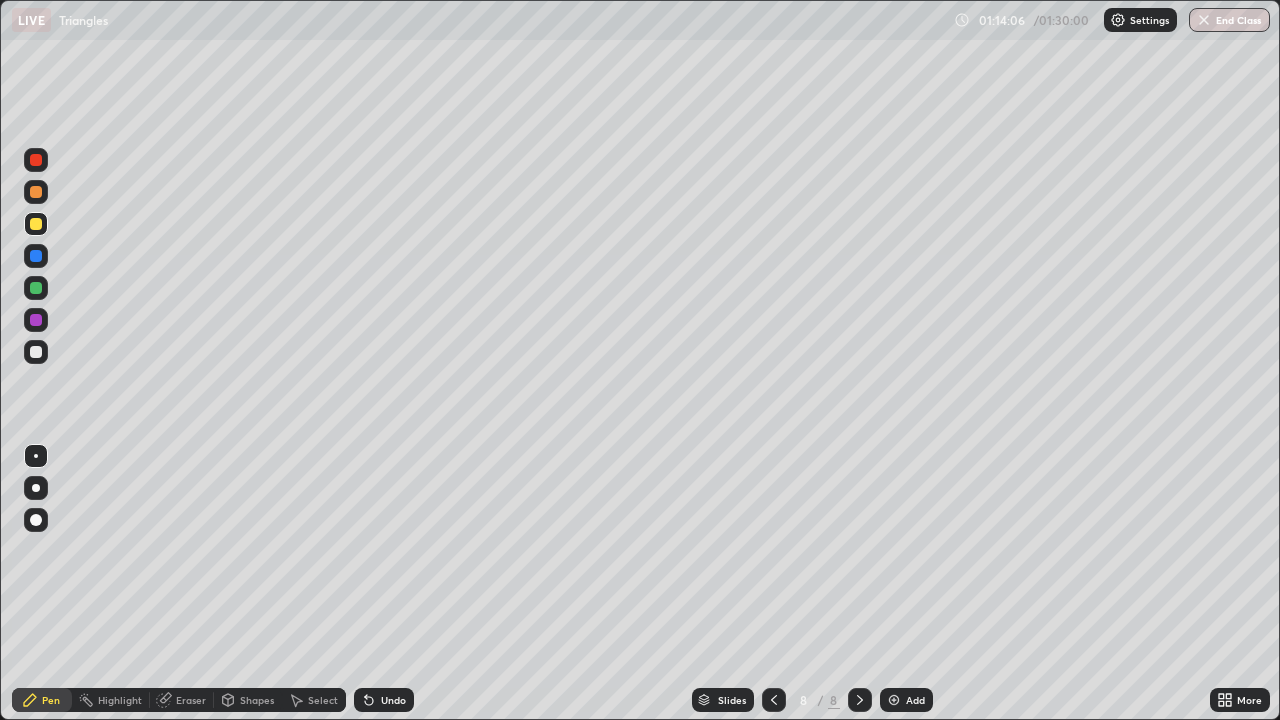 click at bounding box center [36, 352] 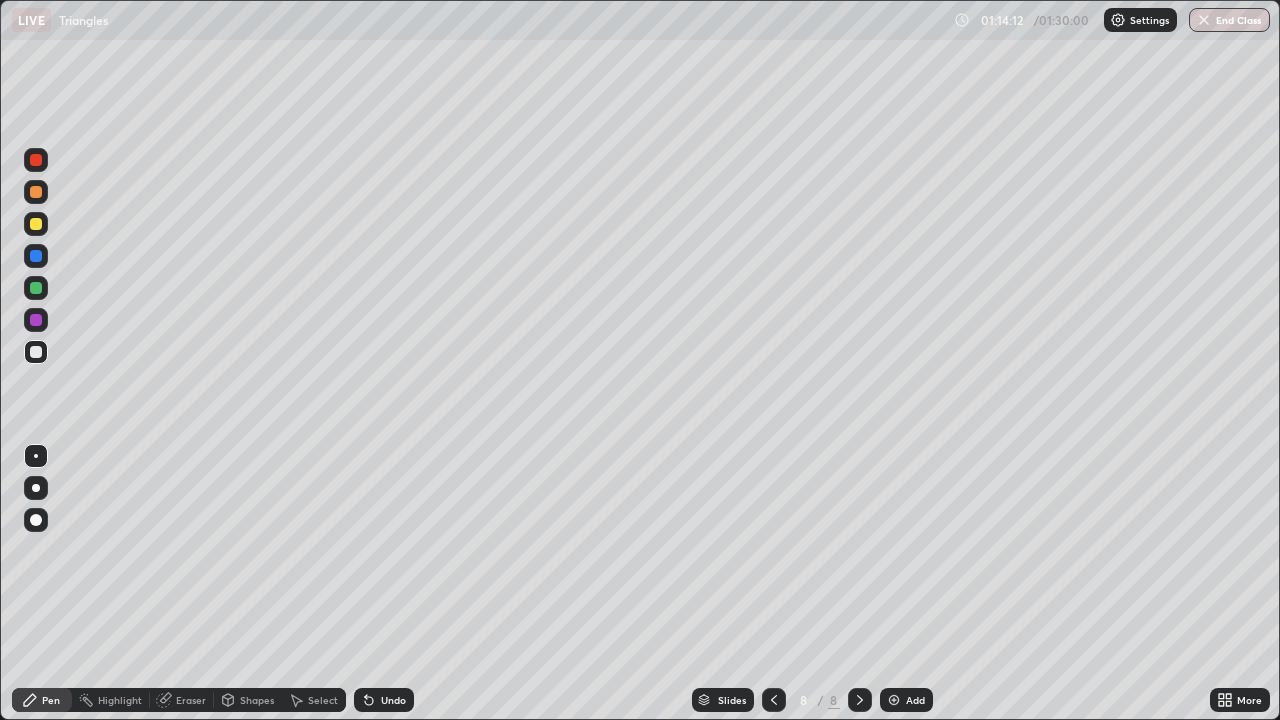 click on "Shapes" at bounding box center [257, 700] 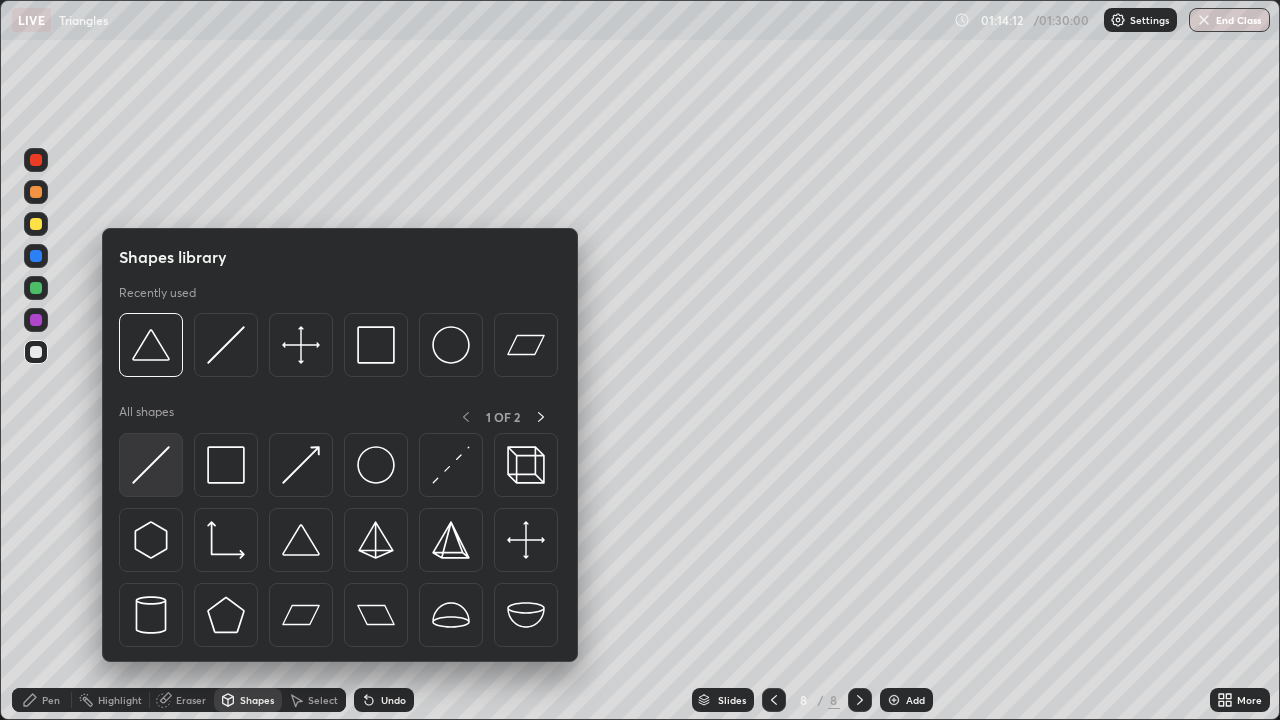 click at bounding box center [151, 465] 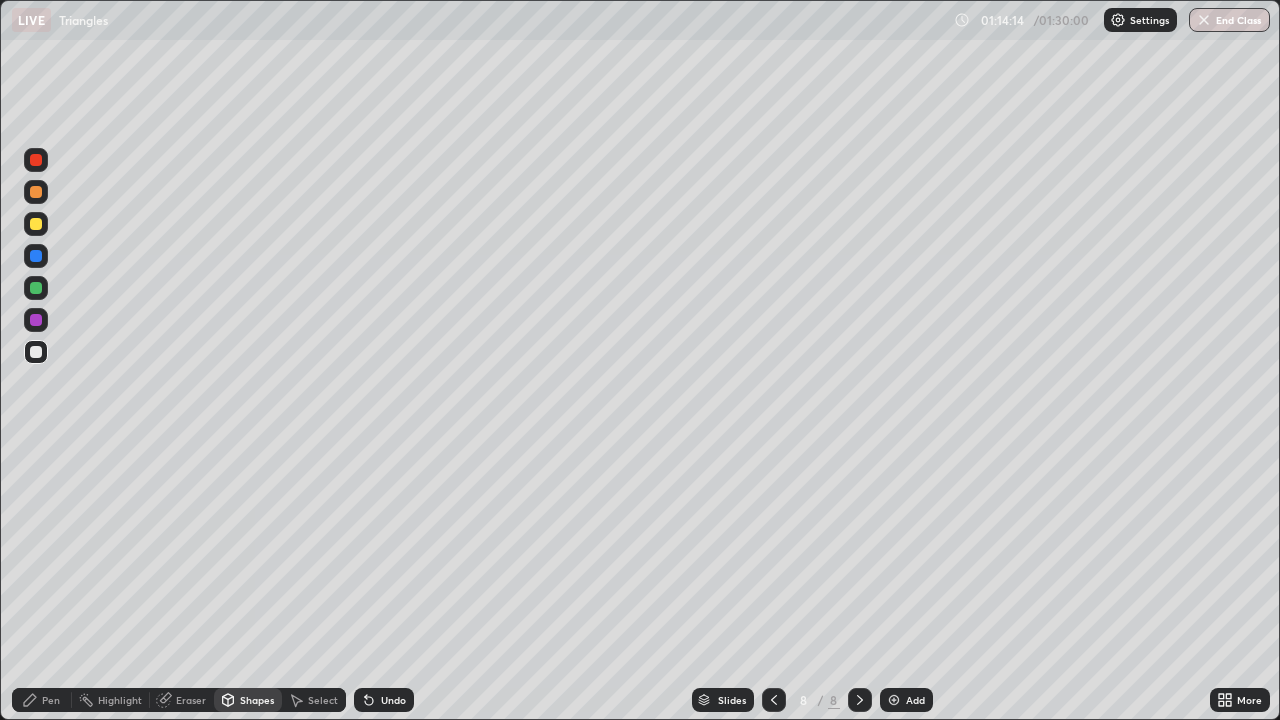 click at bounding box center (36, 224) 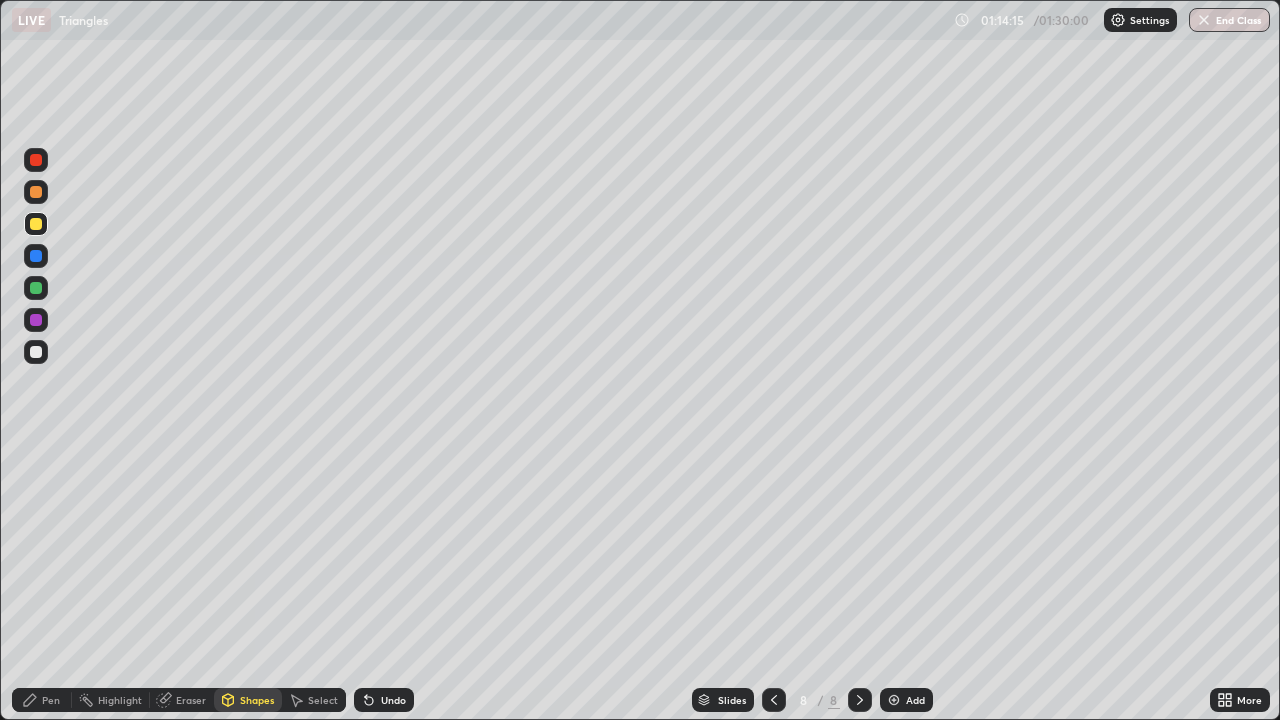 click on "Pen" at bounding box center [51, 700] 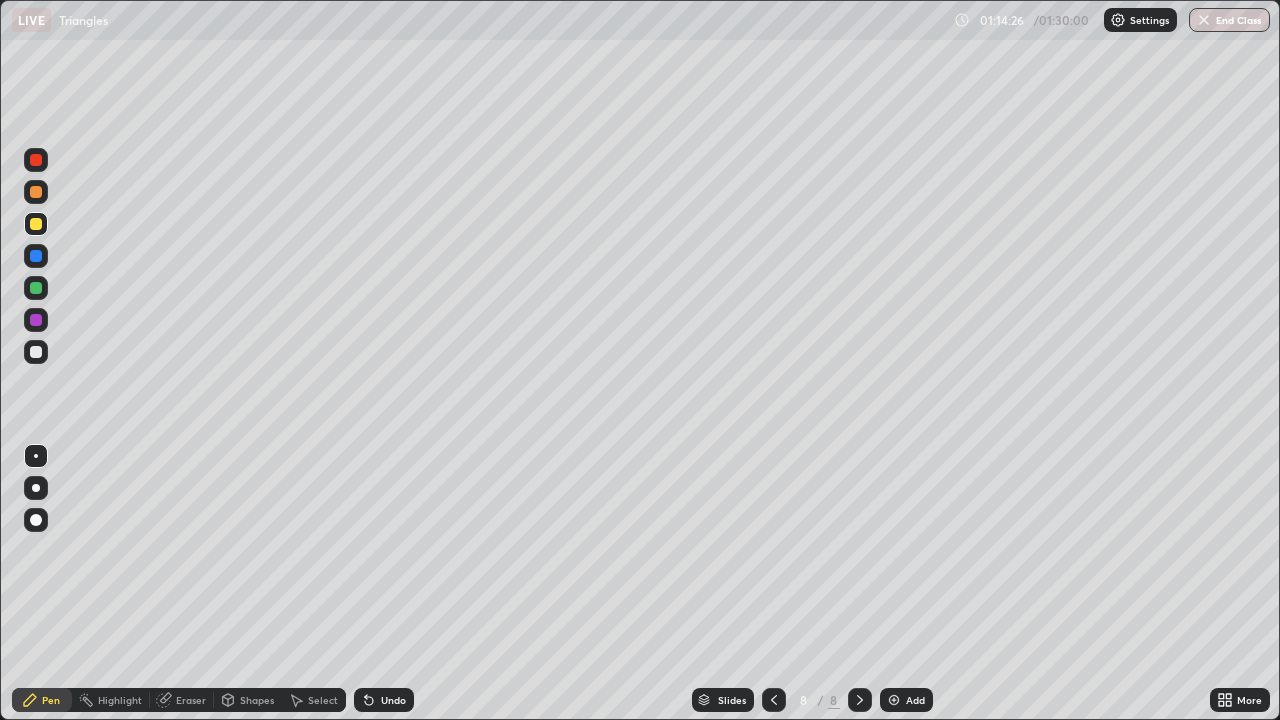 click at bounding box center (36, 320) 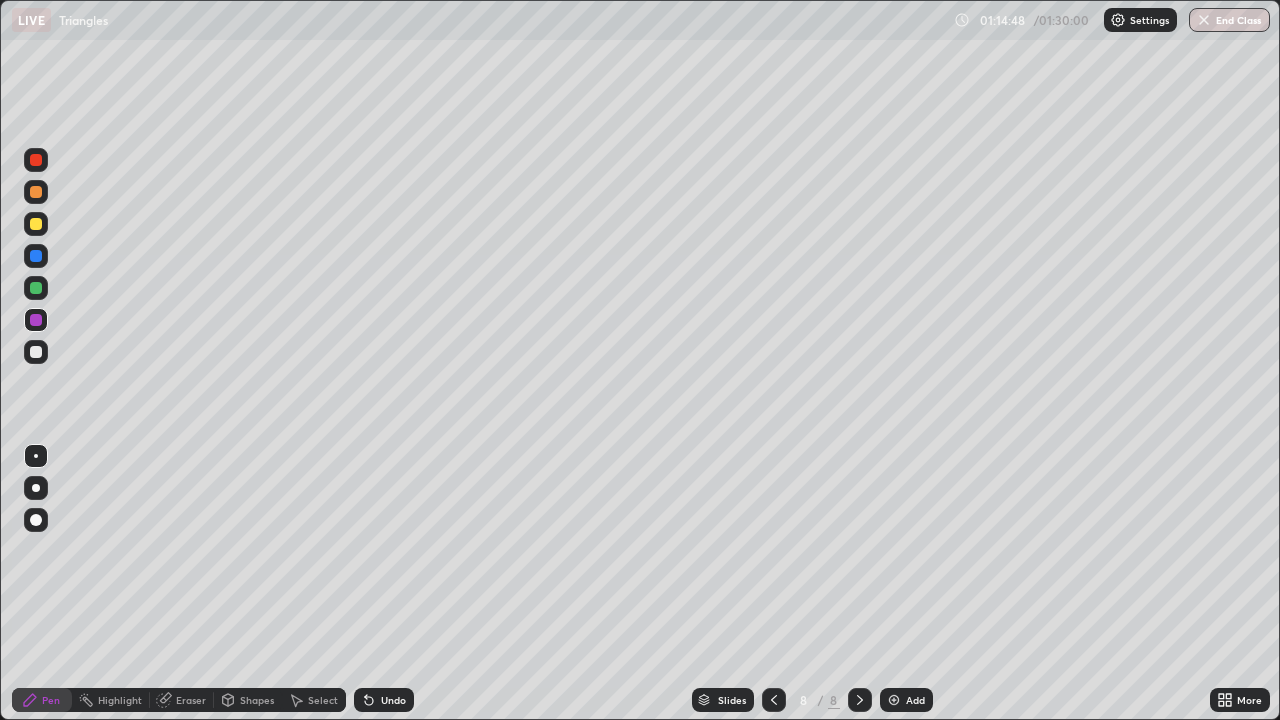 click at bounding box center (36, 352) 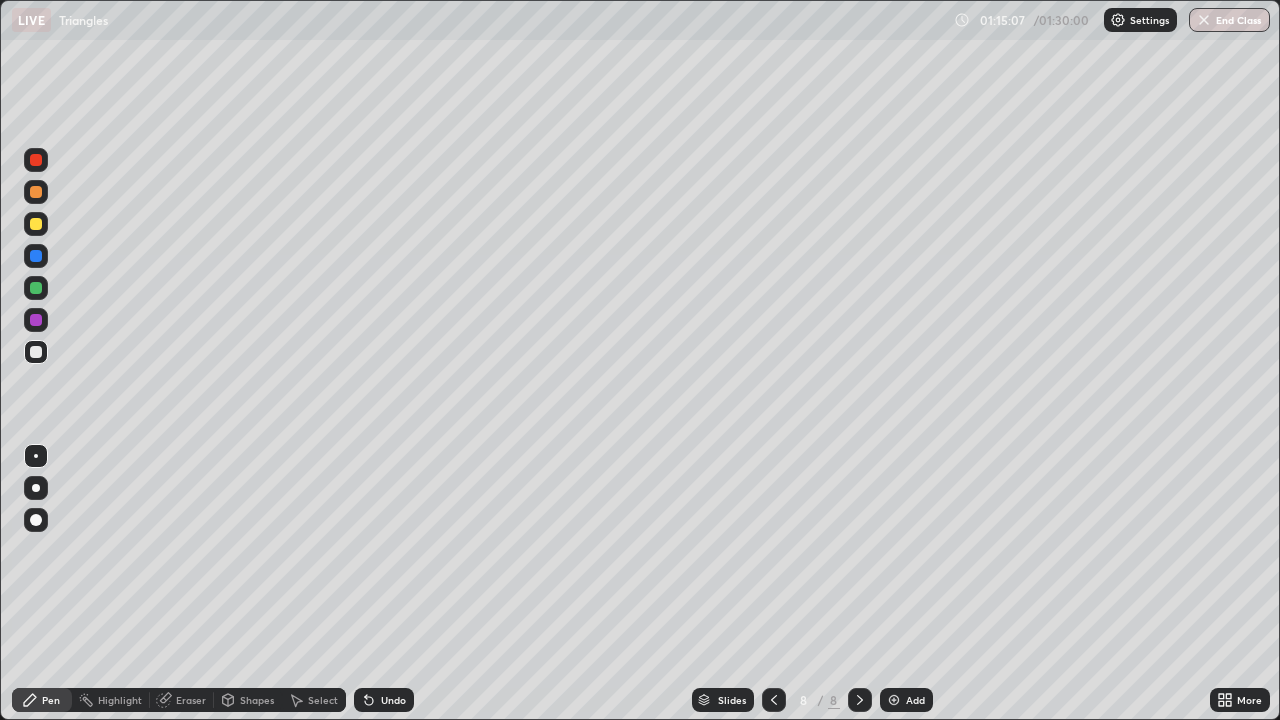 click at bounding box center [36, 288] 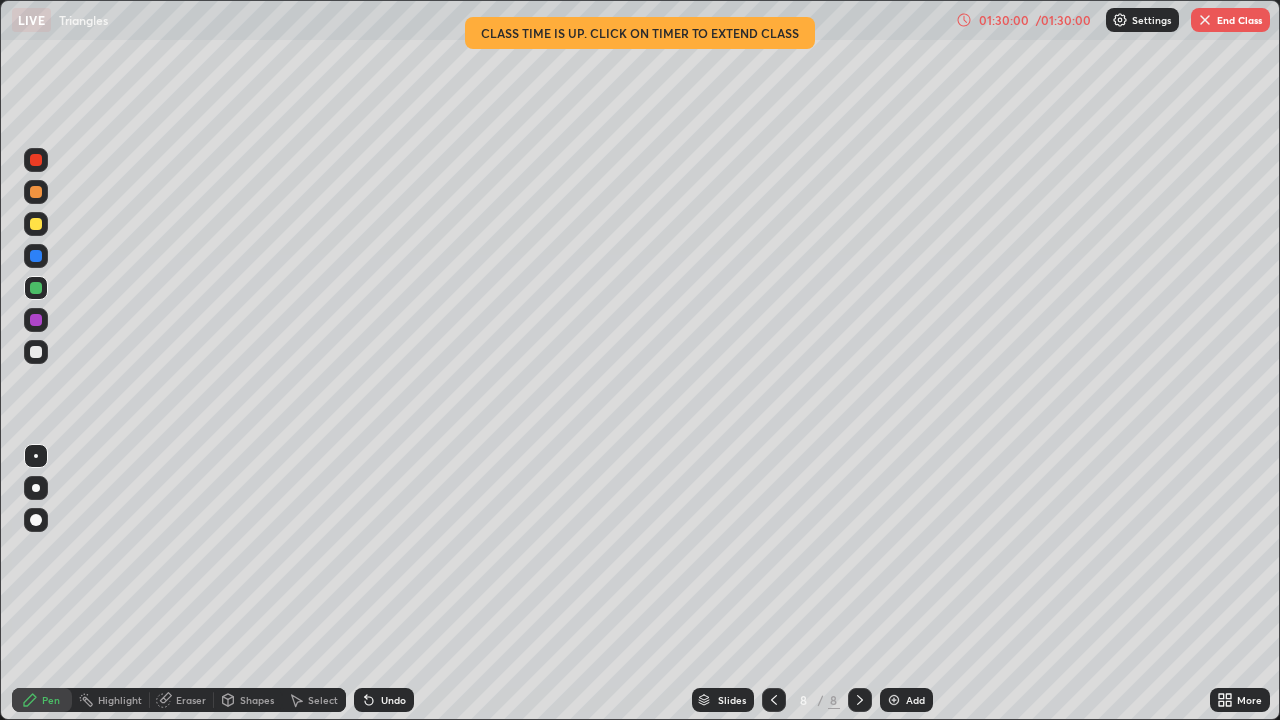 click at bounding box center [1205, 20] 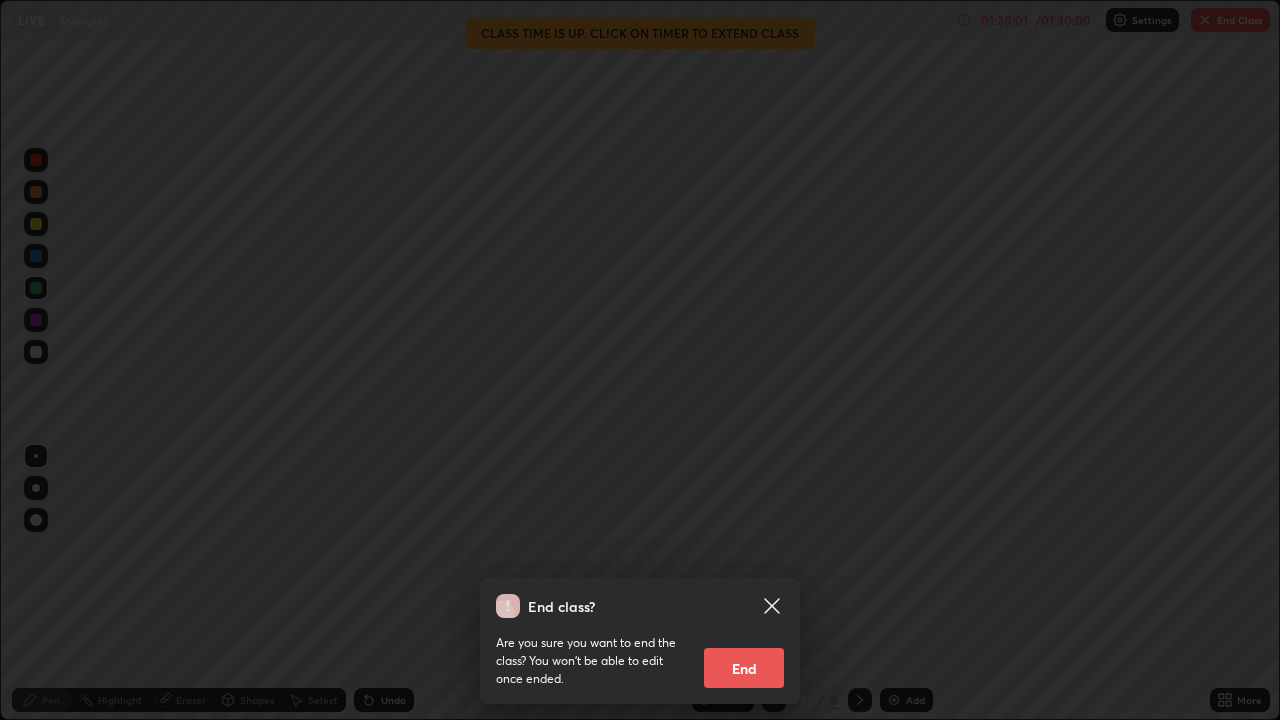 click on "End" at bounding box center (744, 668) 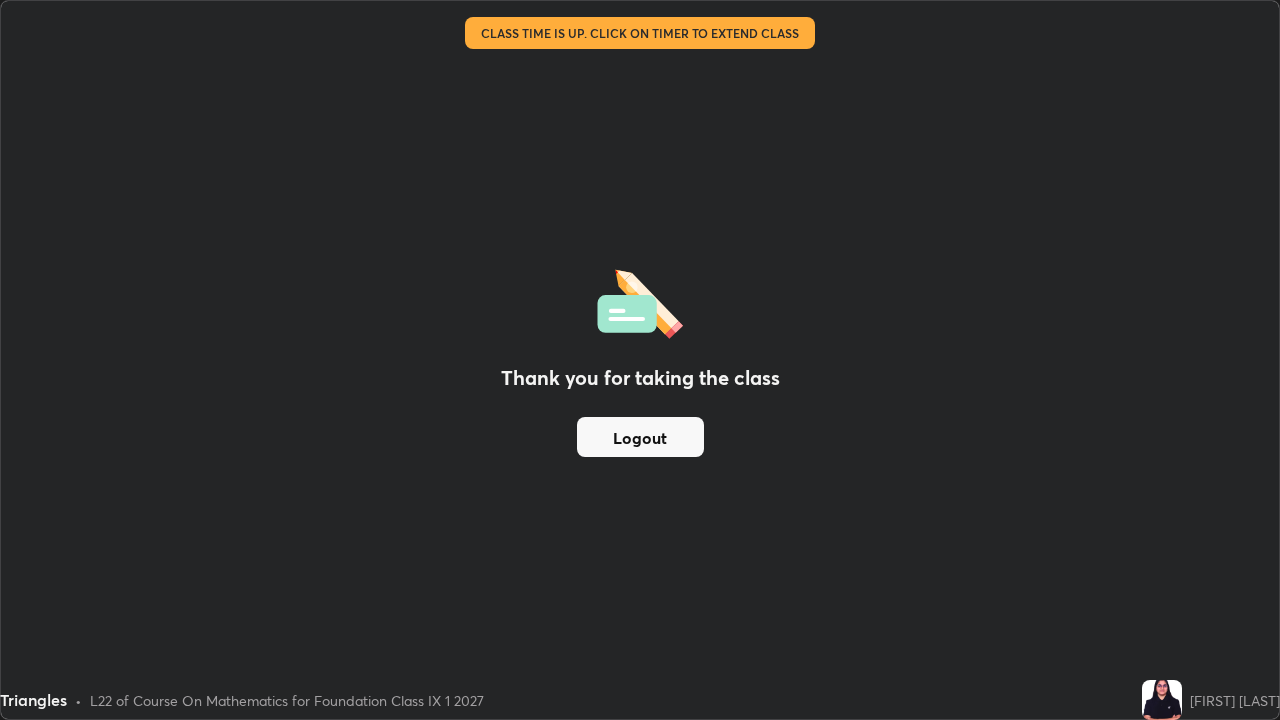 click on "Logout" at bounding box center [640, 437] 